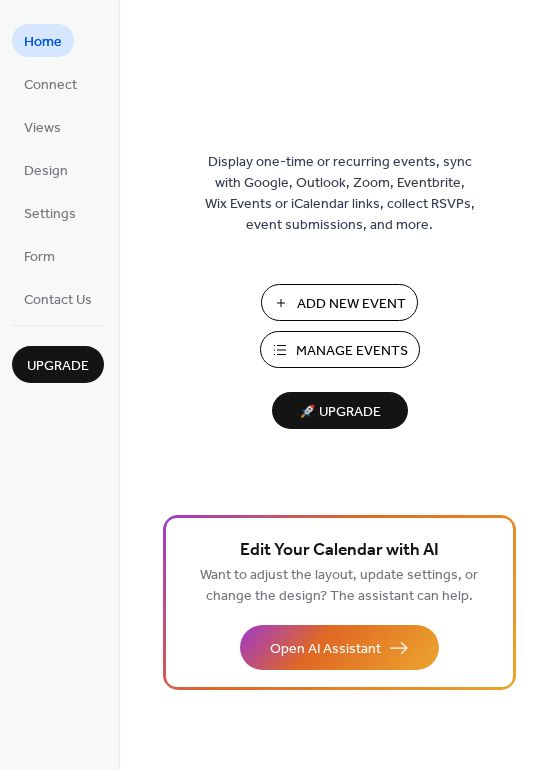 scroll, scrollTop: 0, scrollLeft: 0, axis: both 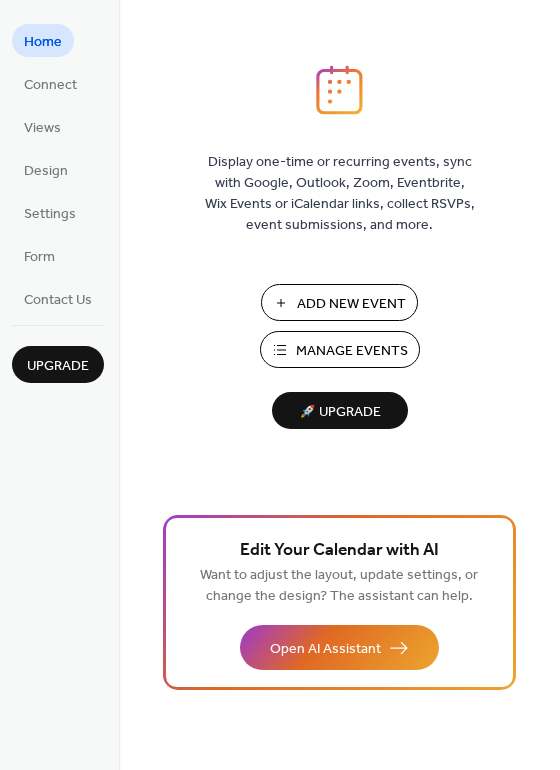 click on "Manage Events" at bounding box center (352, 351) 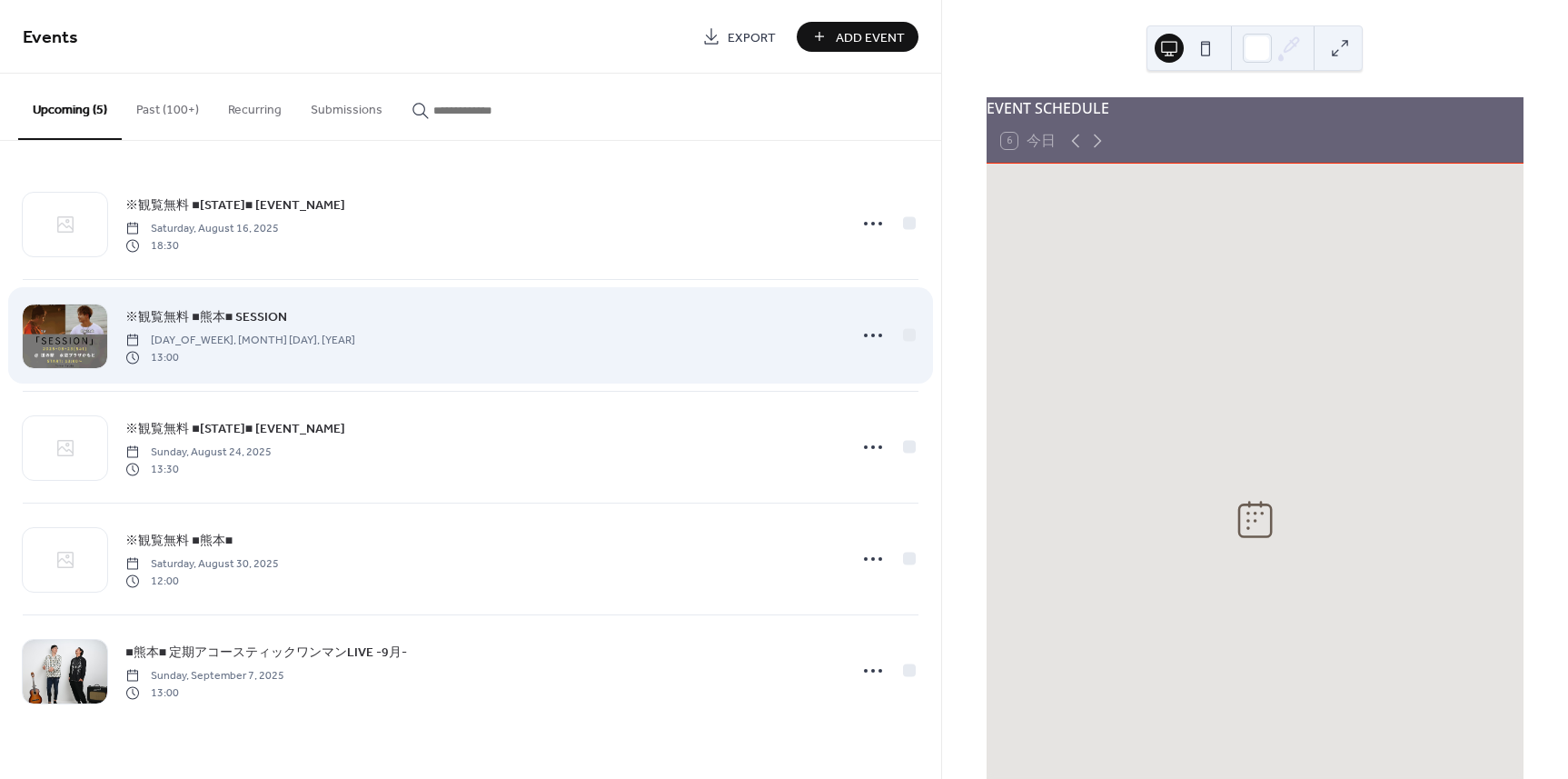 scroll, scrollTop: 0, scrollLeft: 0, axis: both 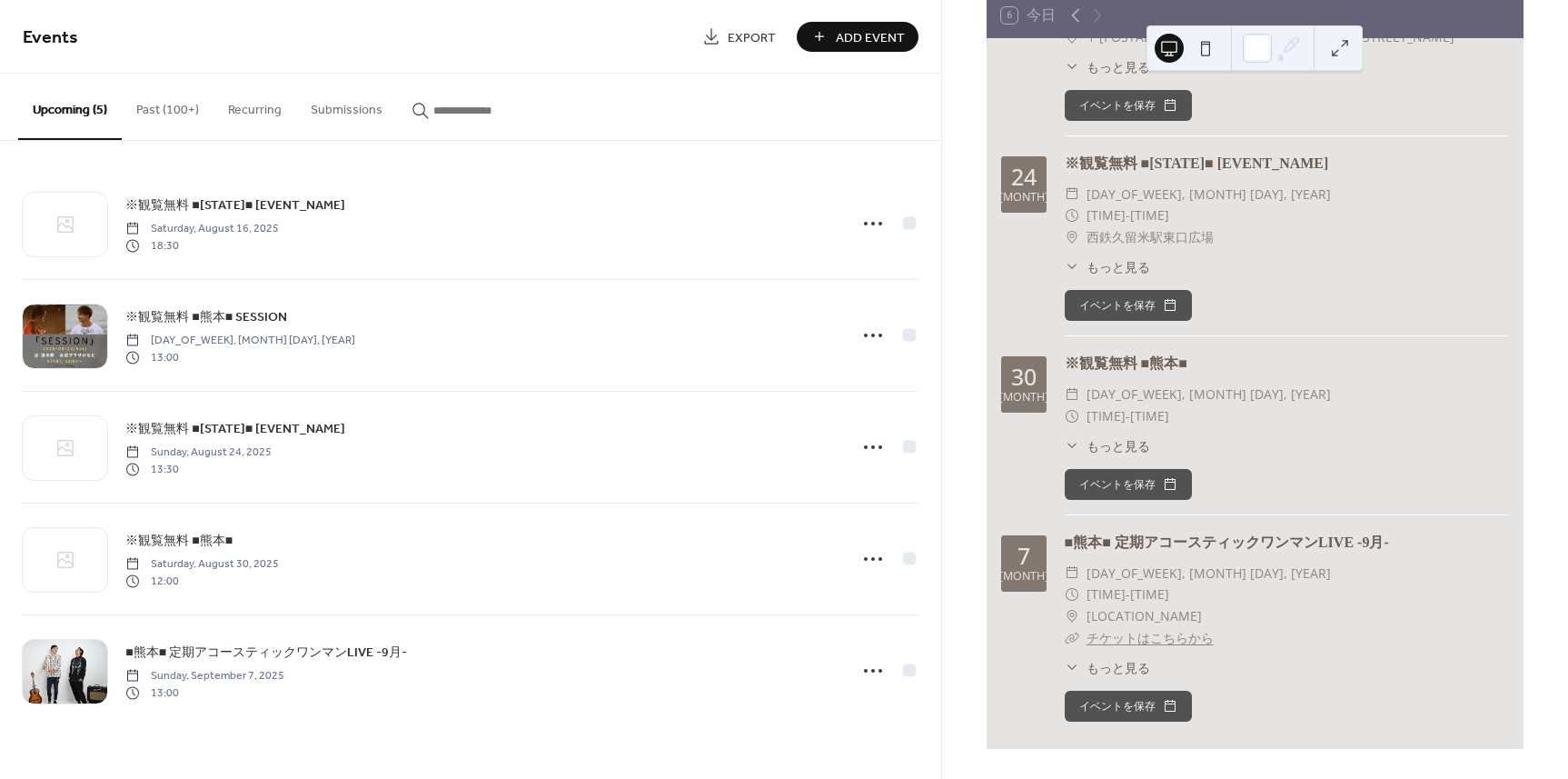 click on "Add Event" at bounding box center (870, 37) 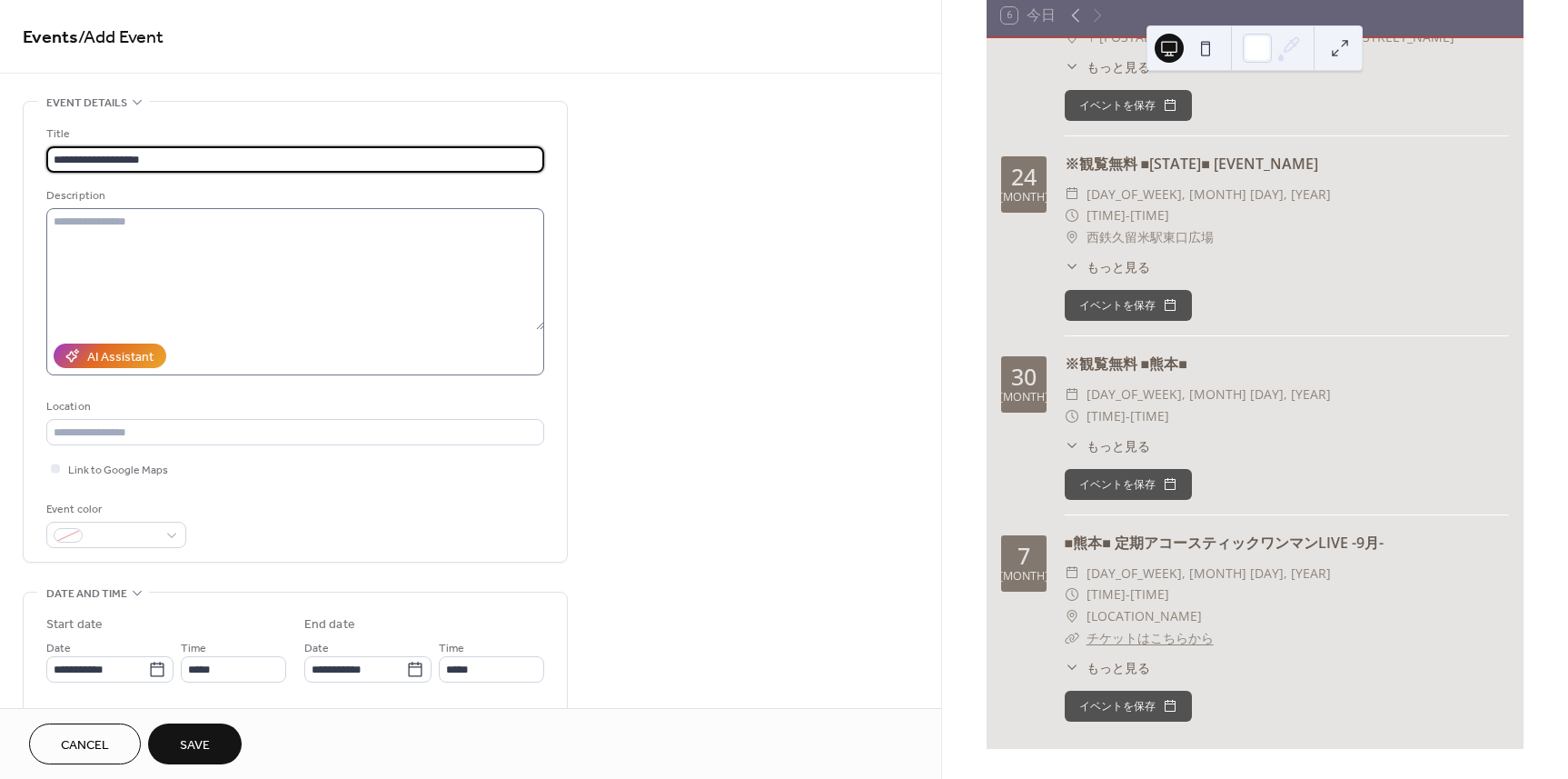 type on "**********" 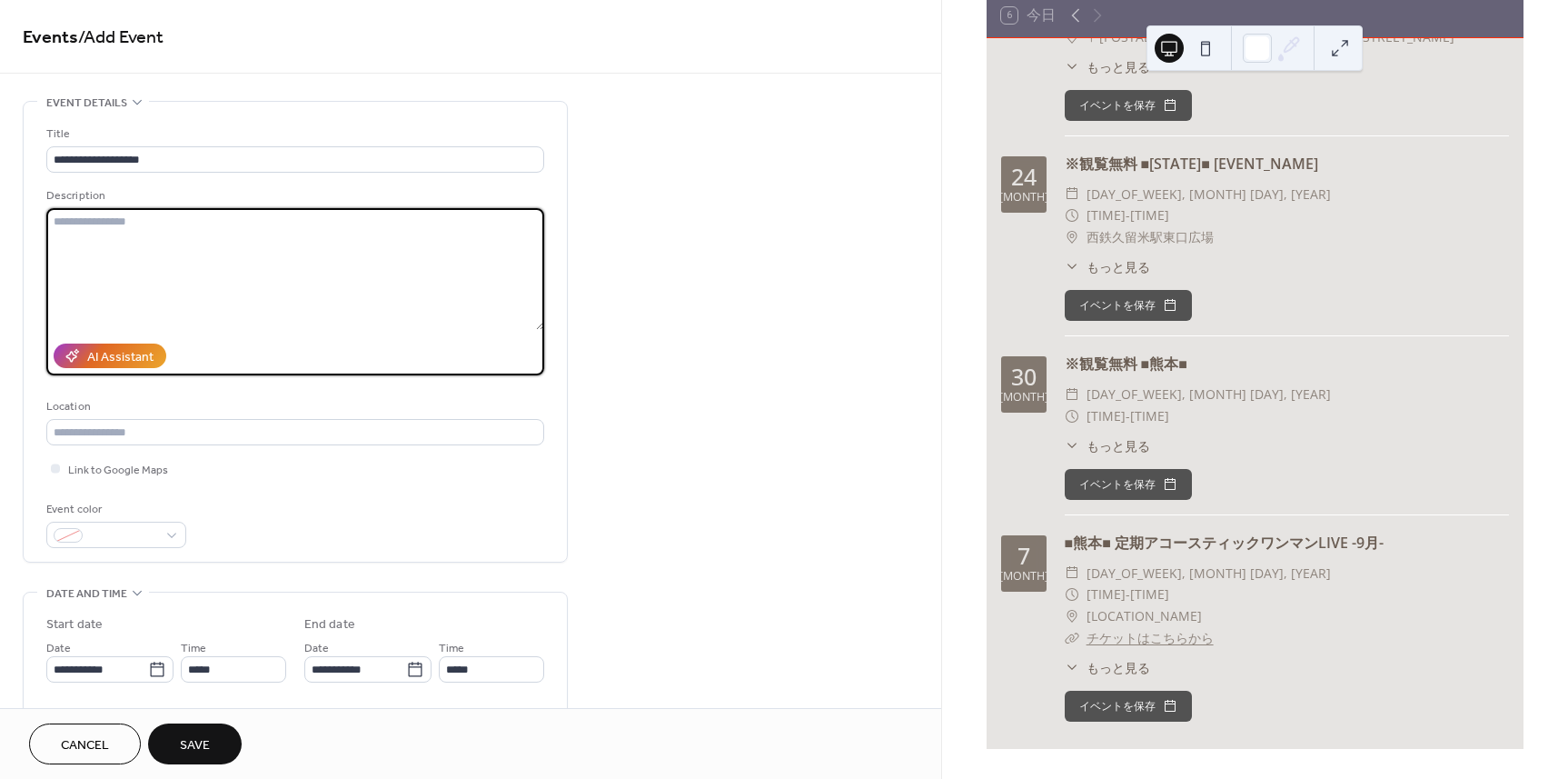 click at bounding box center (295, 269) 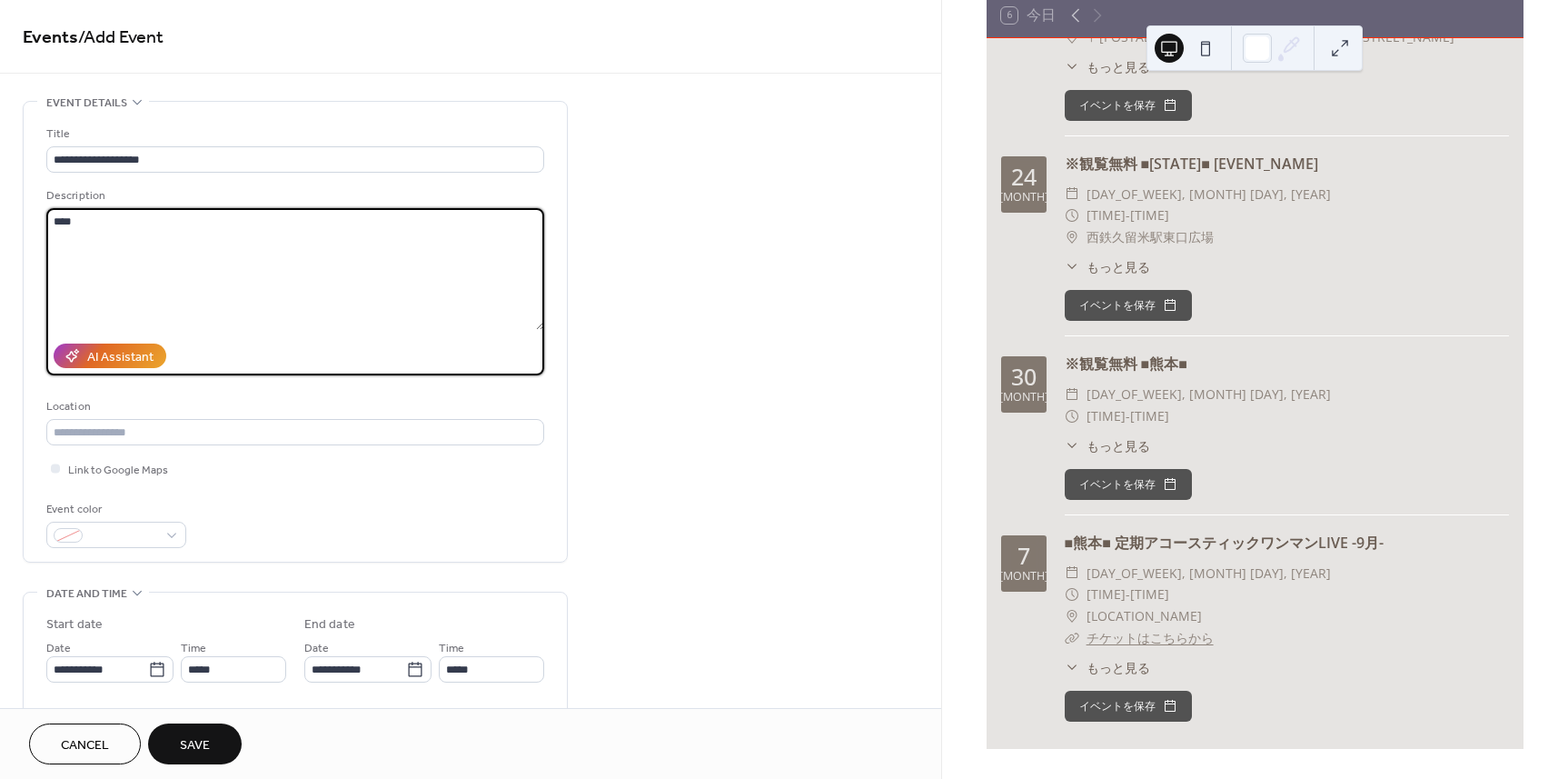 drag, startPoint x: 128, startPoint y: 226, endPoint x: 118, endPoint y: 225, distance: 10.049876 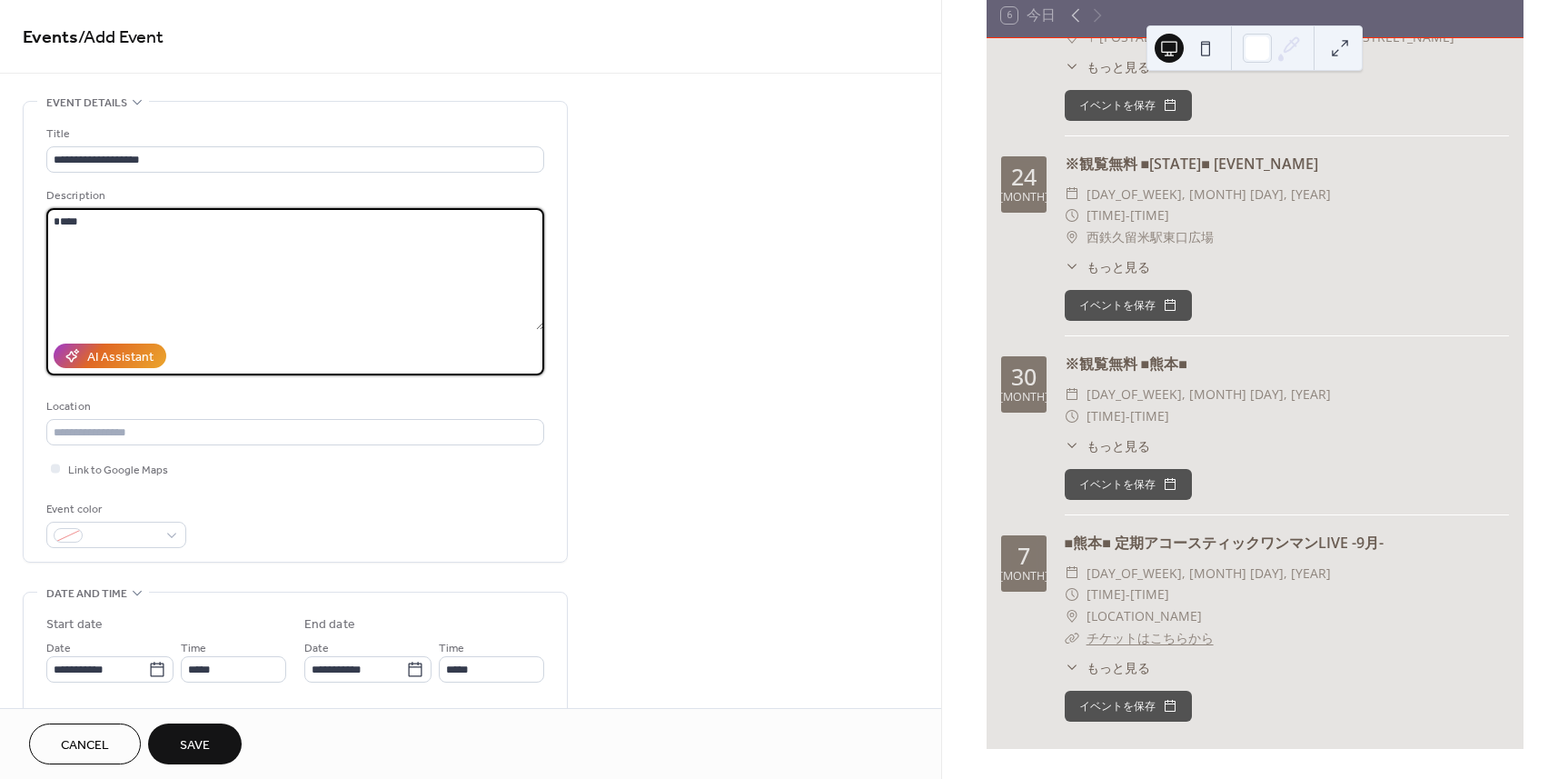 paste on "**********" 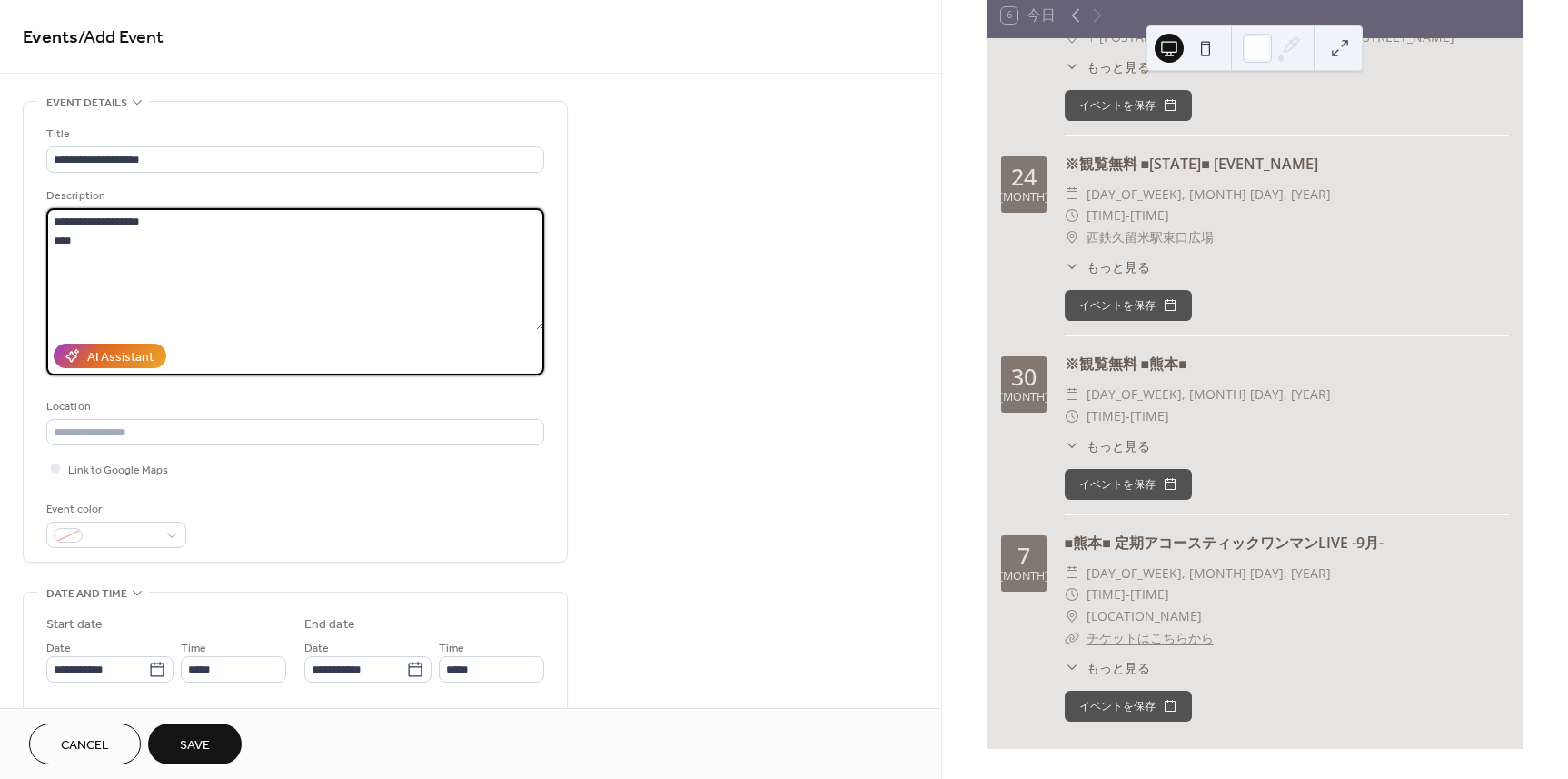 click on "**********" at bounding box center [295, 269] 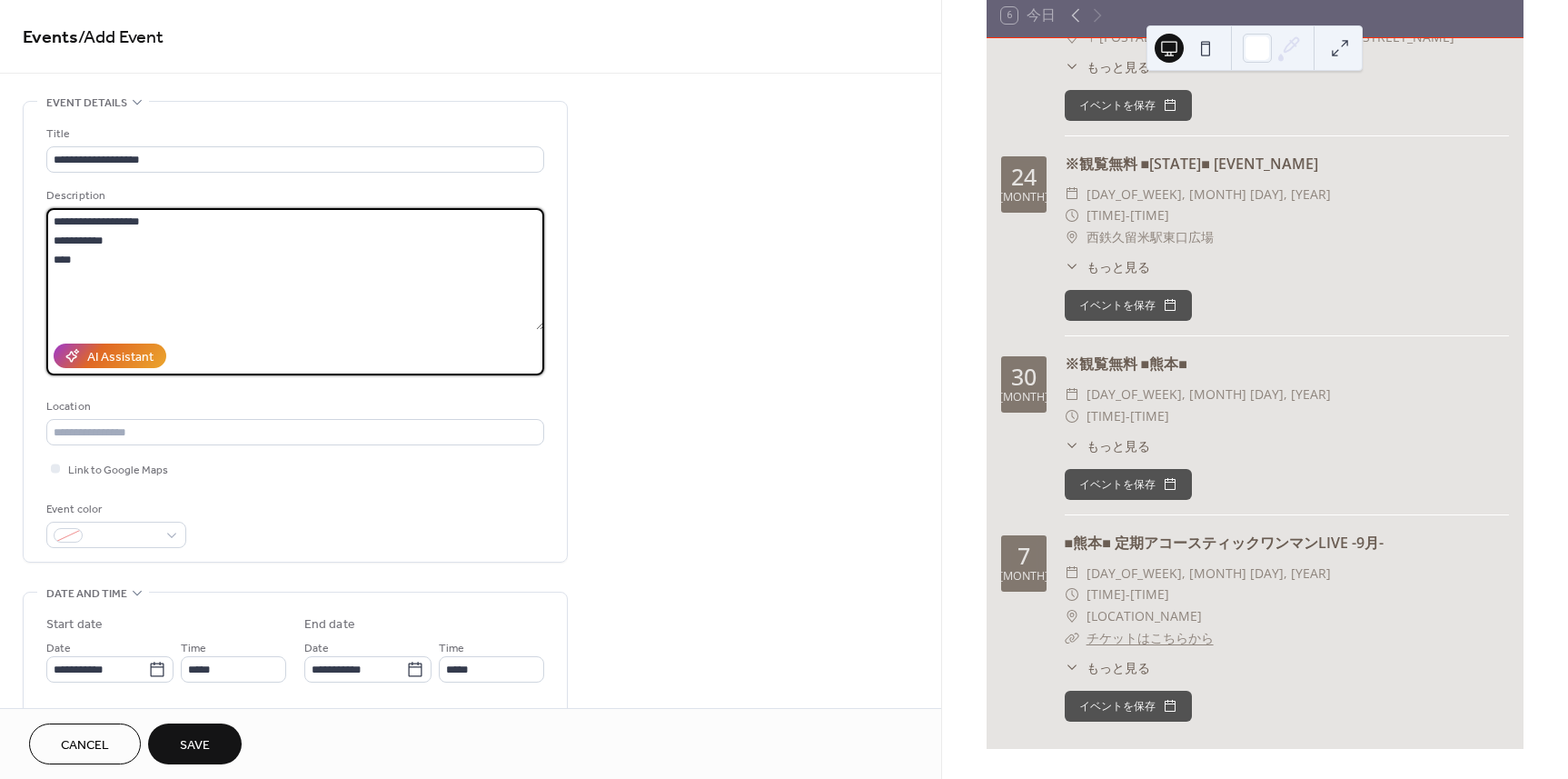 drag, startPoint x: 102, startPoint y: 219, endPoint x: 195, endPoint y: 222, distance: 93.04837 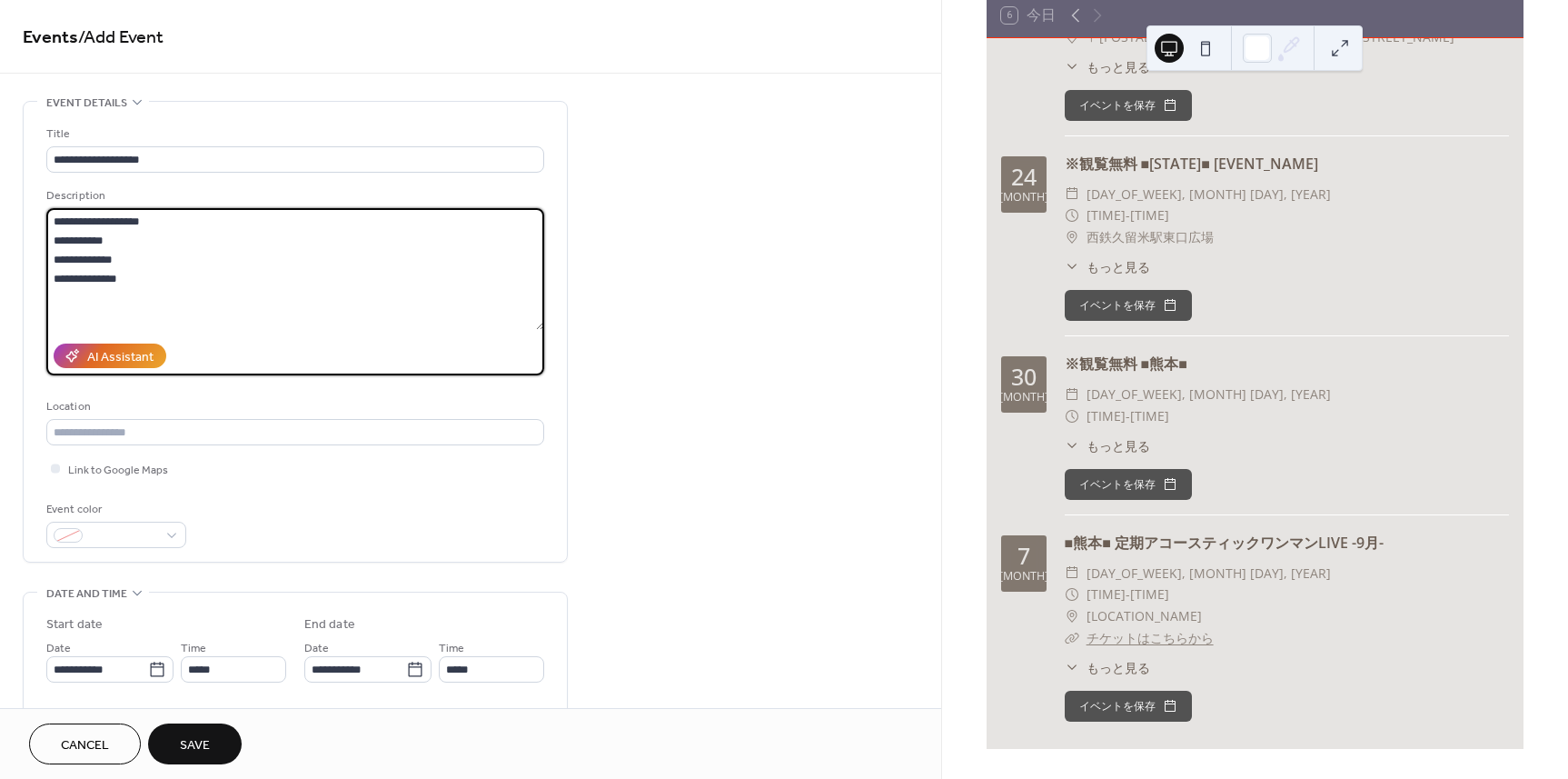 drag, startPoint x: 83, startPoint y: 277, endPoint x: 223, endPoint y: 275, distance: 140.01428 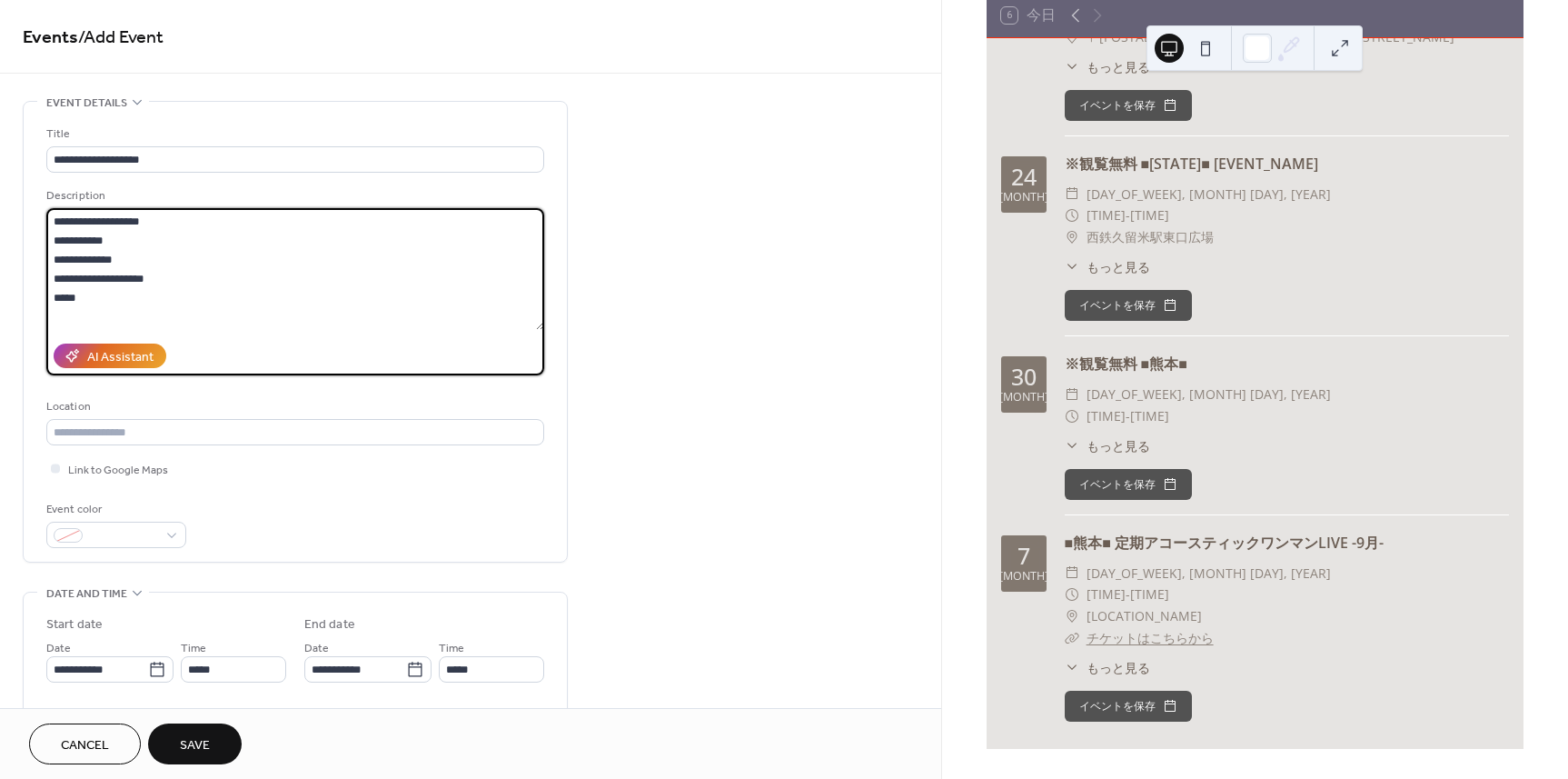 type on "**********" 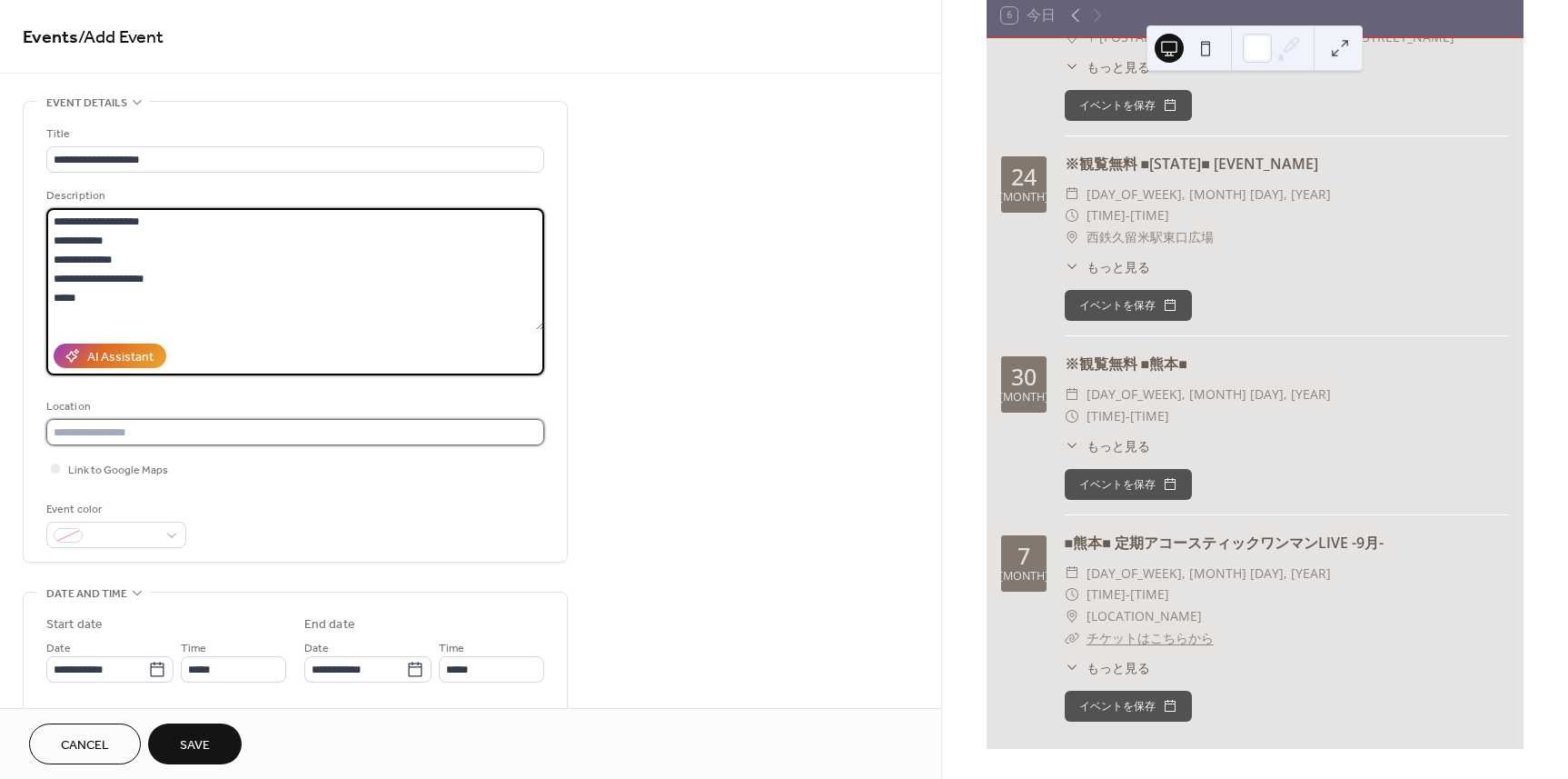 click at bounding box center (295, 432) 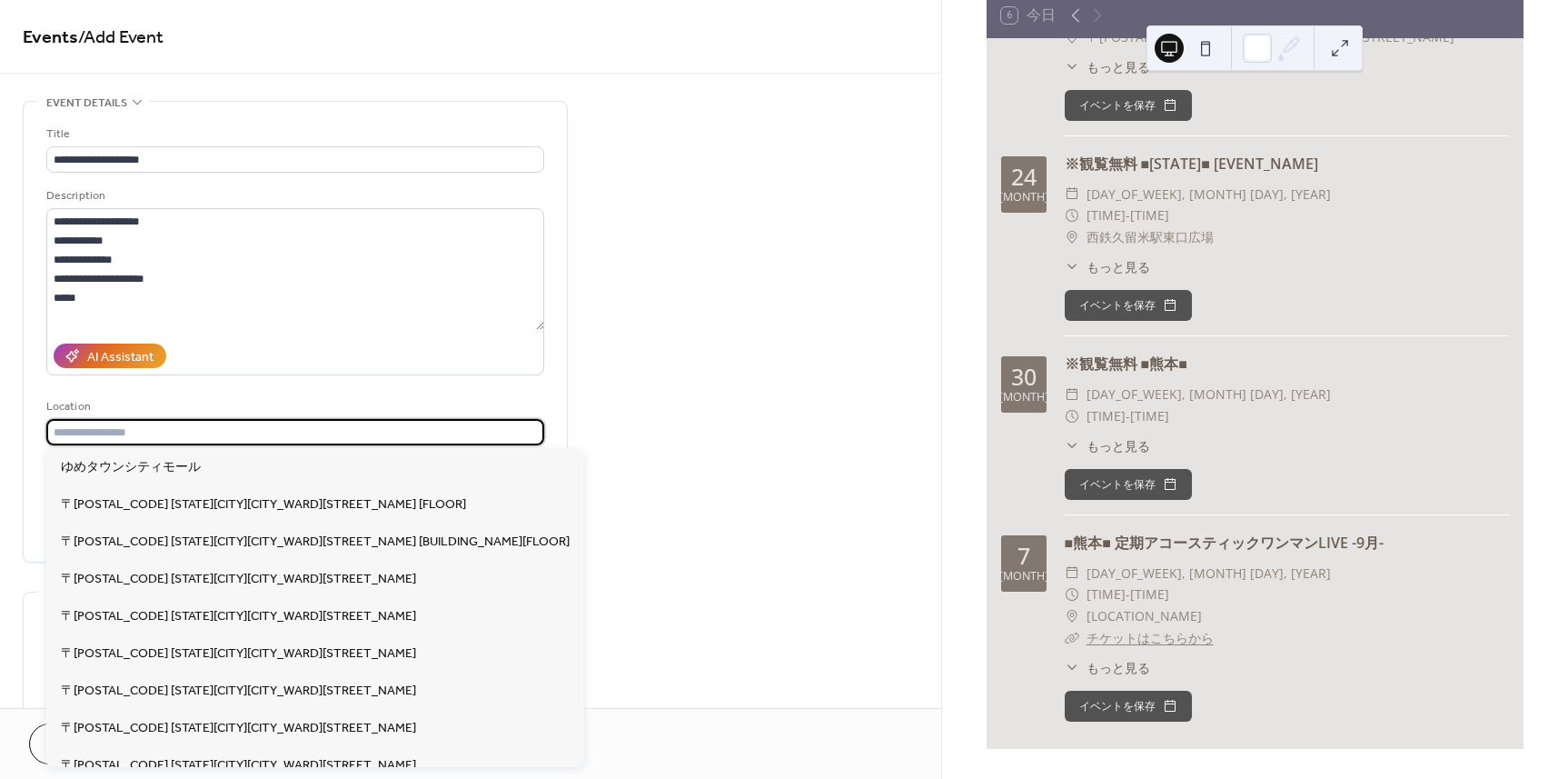 paste on "*******" 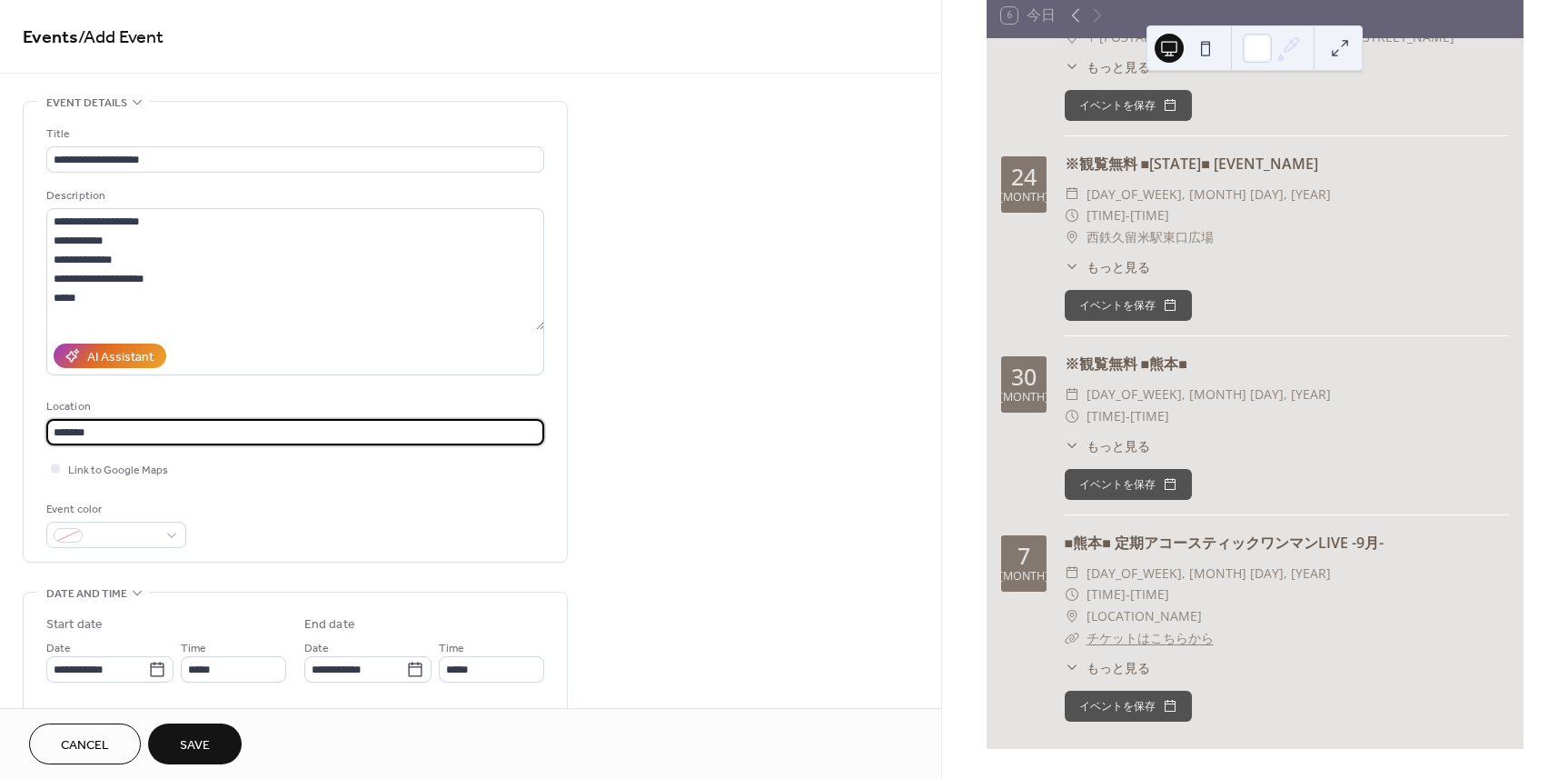type on "*******" 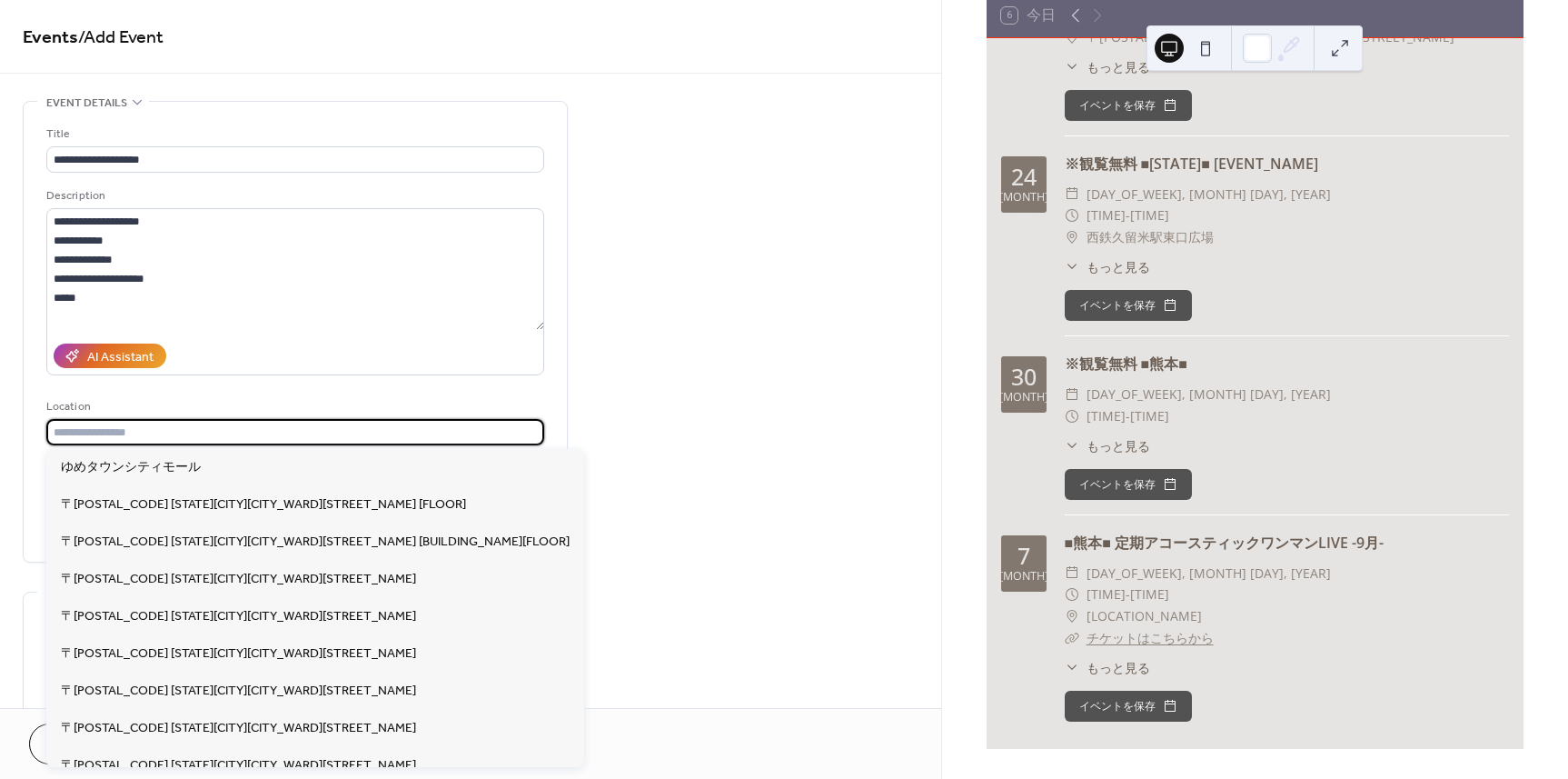 paste on "**********" 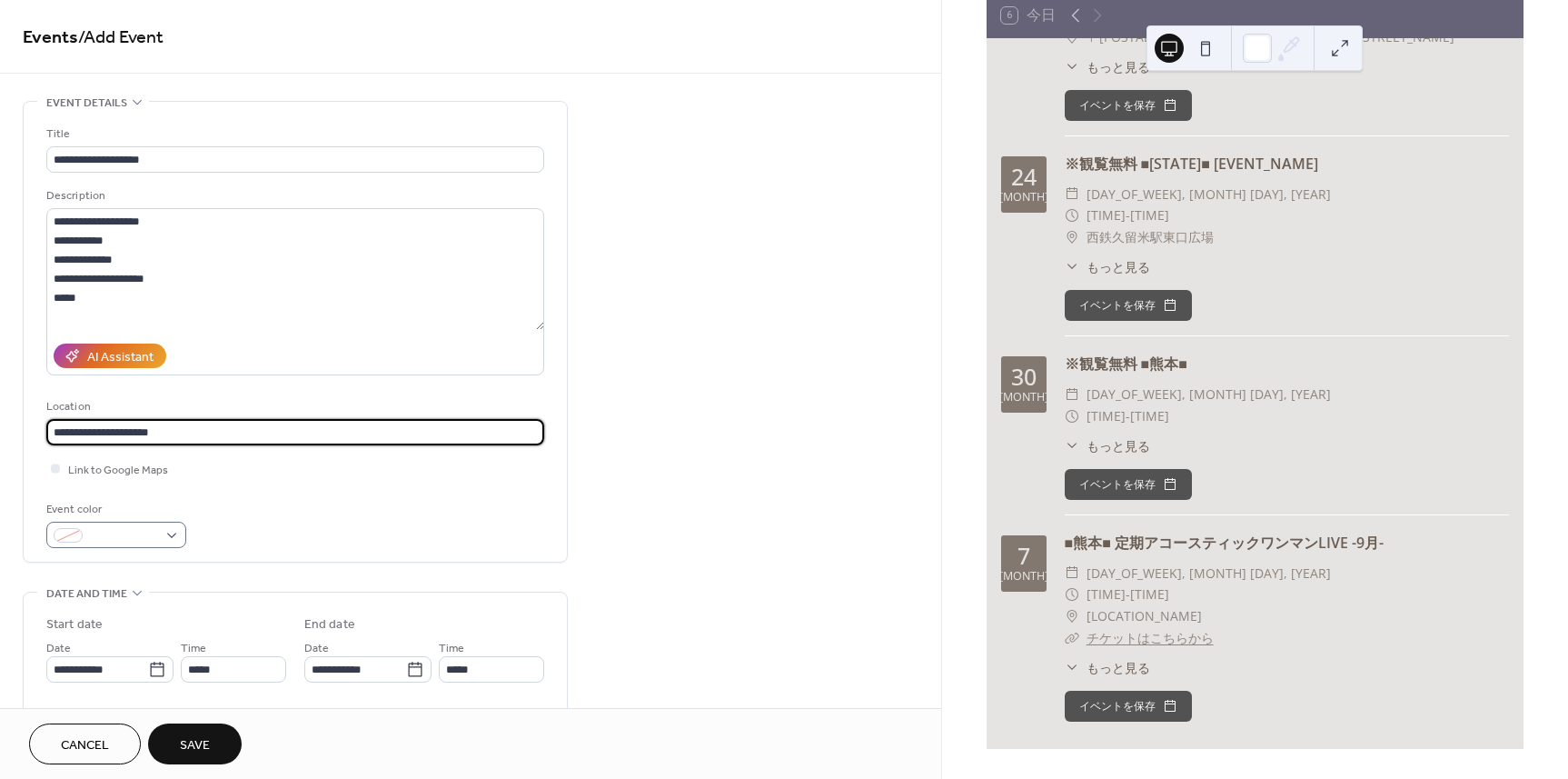 type on "**********" 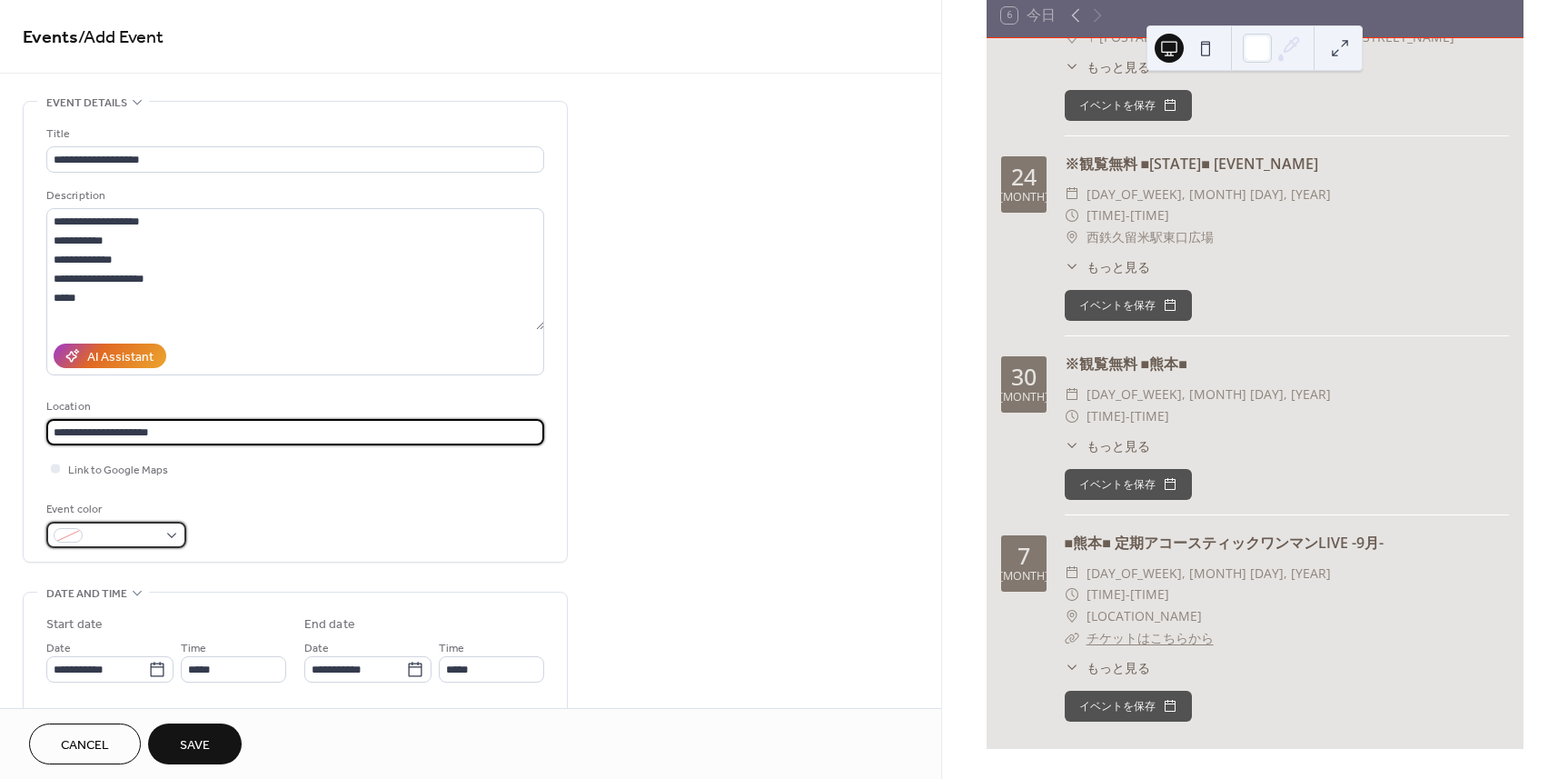 click at bounding box center [124, 536] 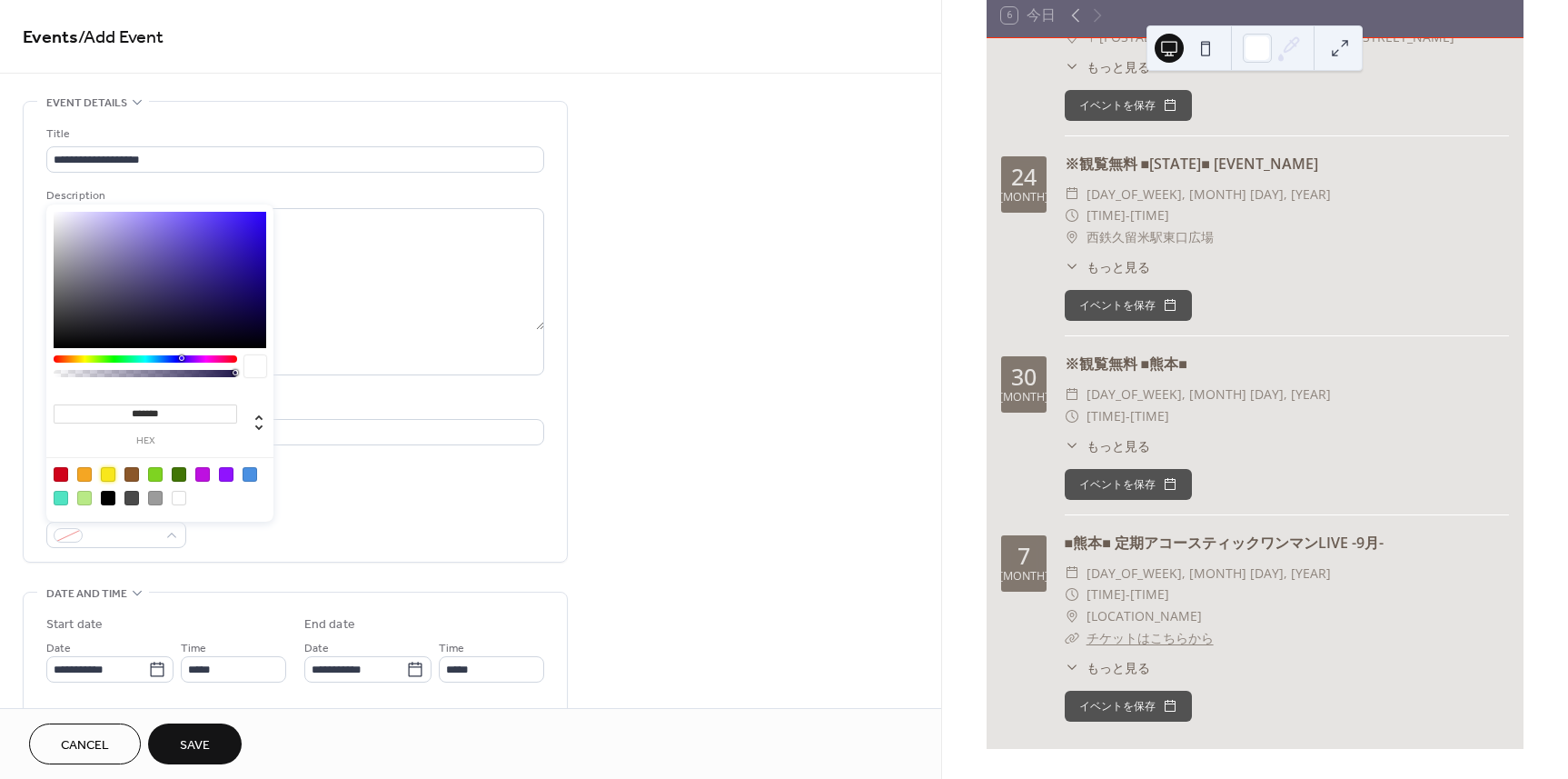 click at bounding box center [108, 474] 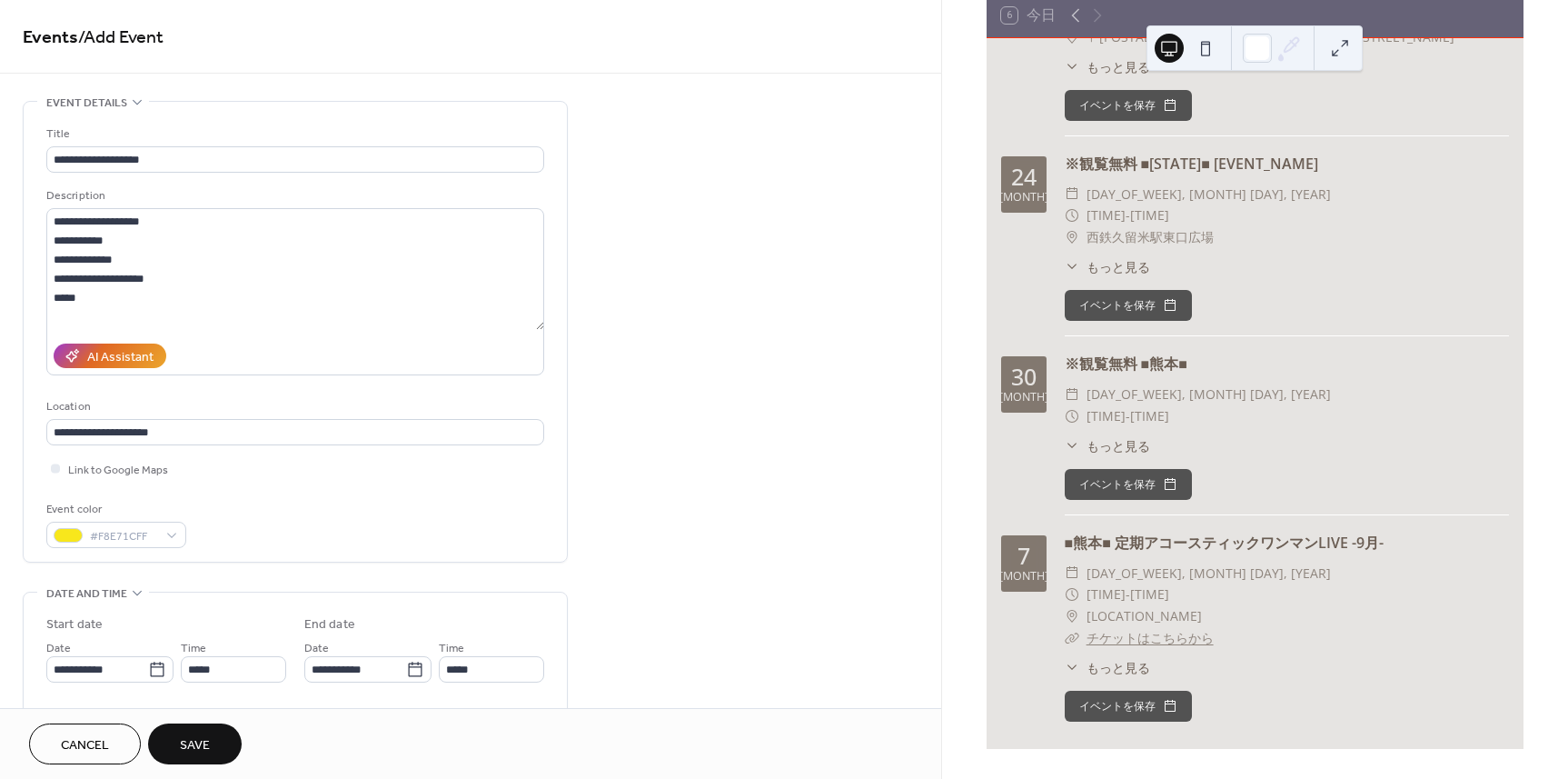 click on "Event color #F8E71CFF" at bounding box center [295, 524] 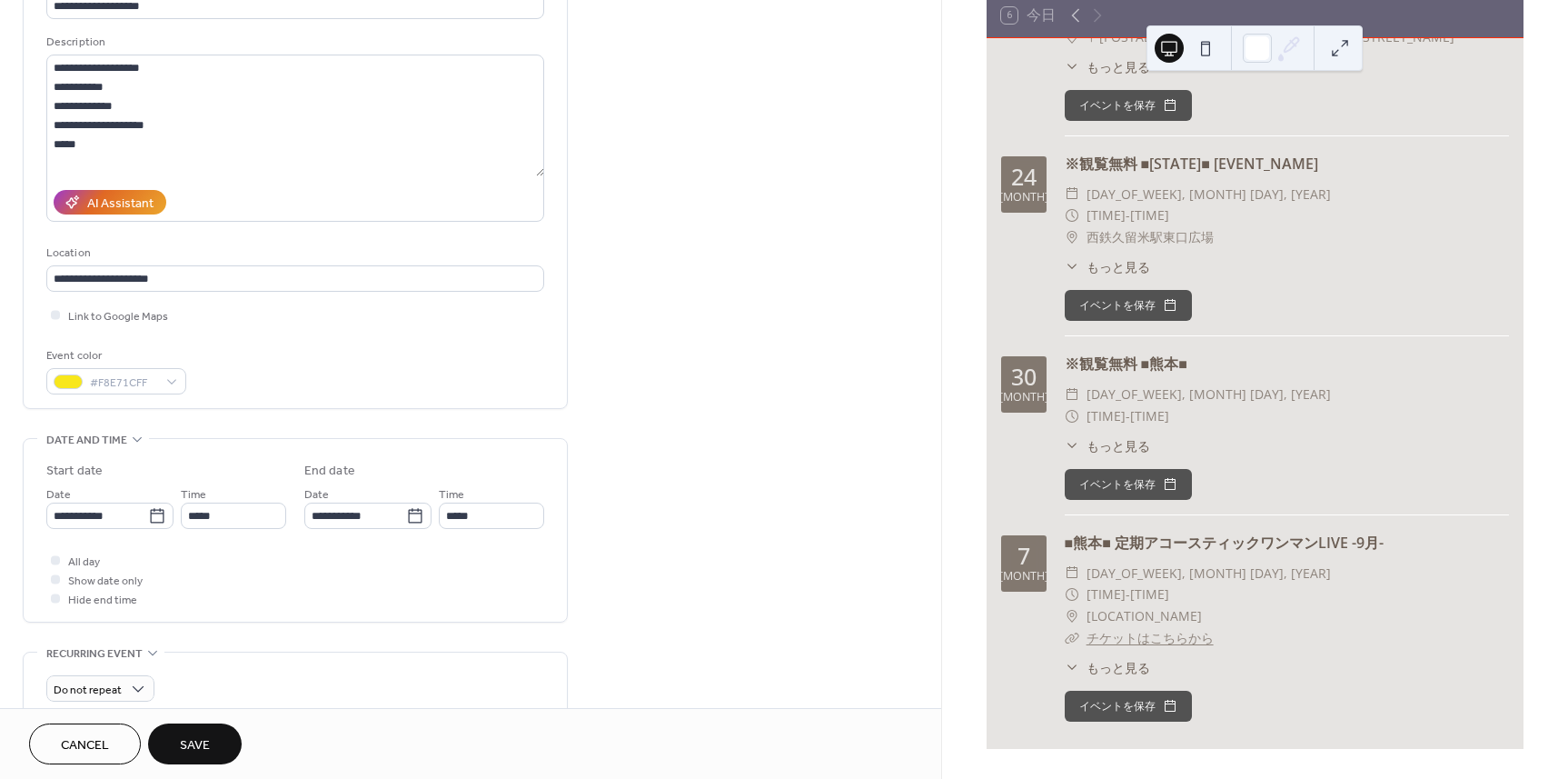 scroll, scrollTop: 182, scrollLeft: 0, axis: vertical 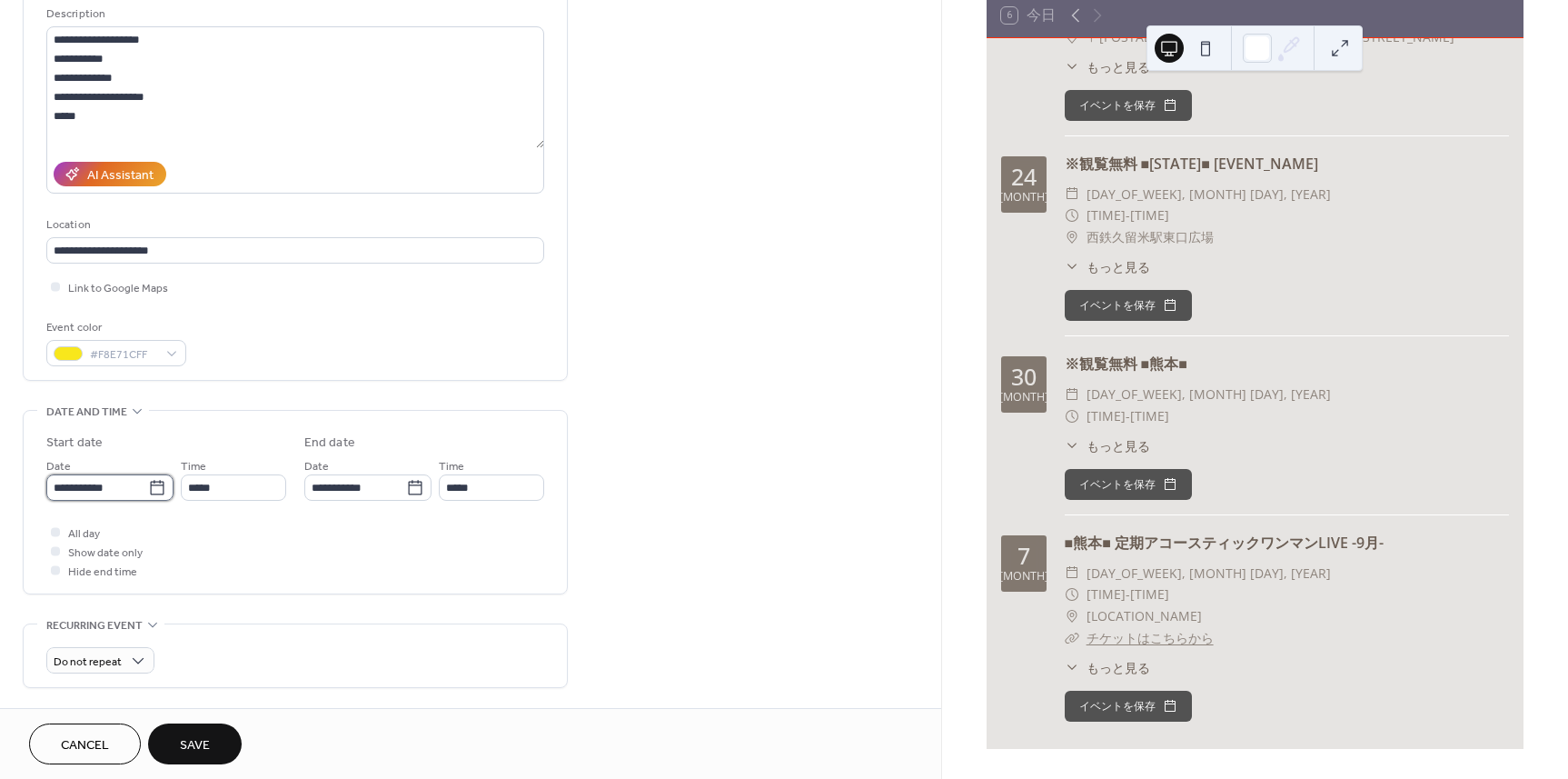 click on "**********" at bounding box center (97, 487) 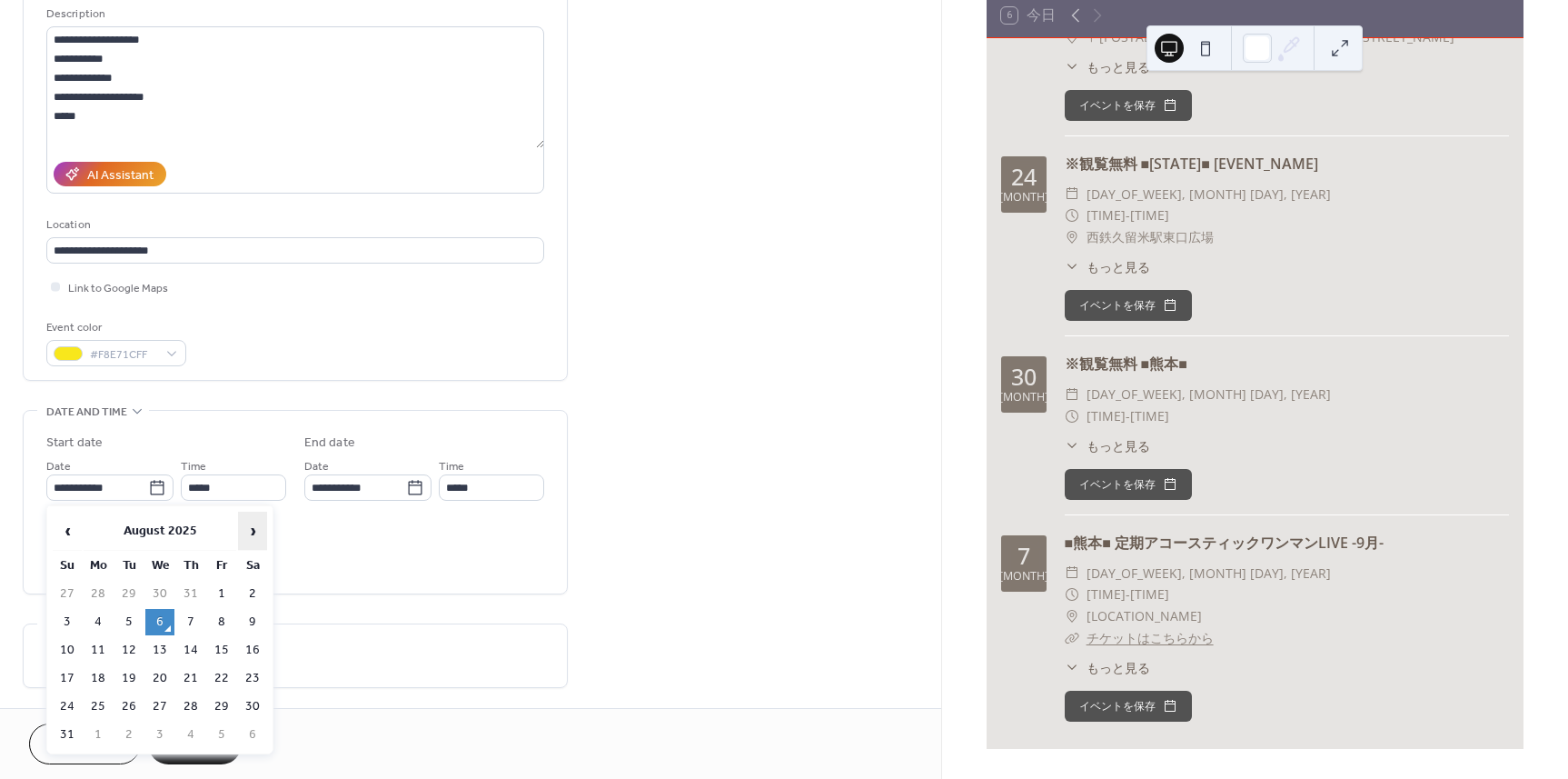 click on "›" at bounding box center (253, 531) 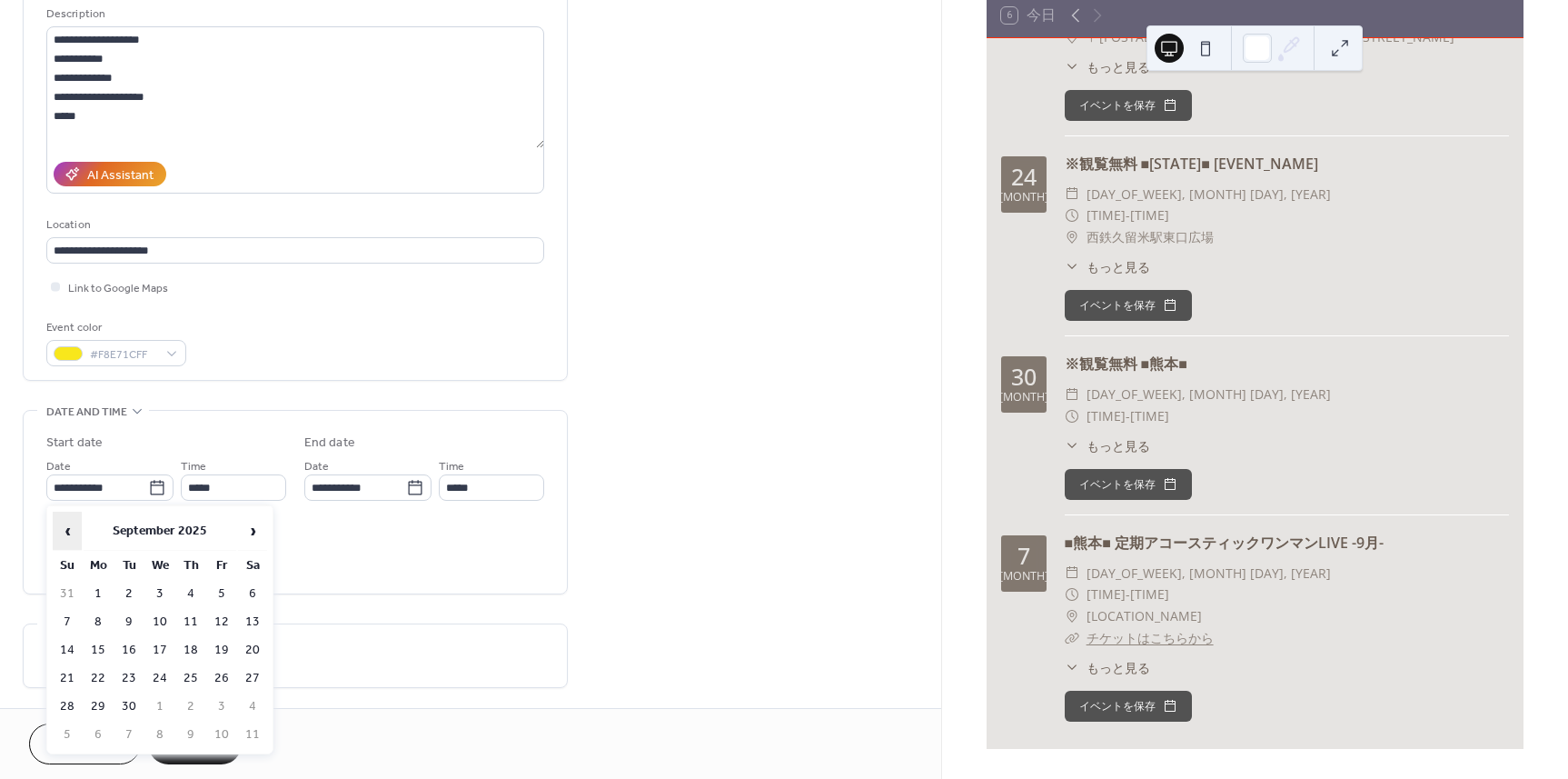click on "‹" at bounding box center [67, 531] 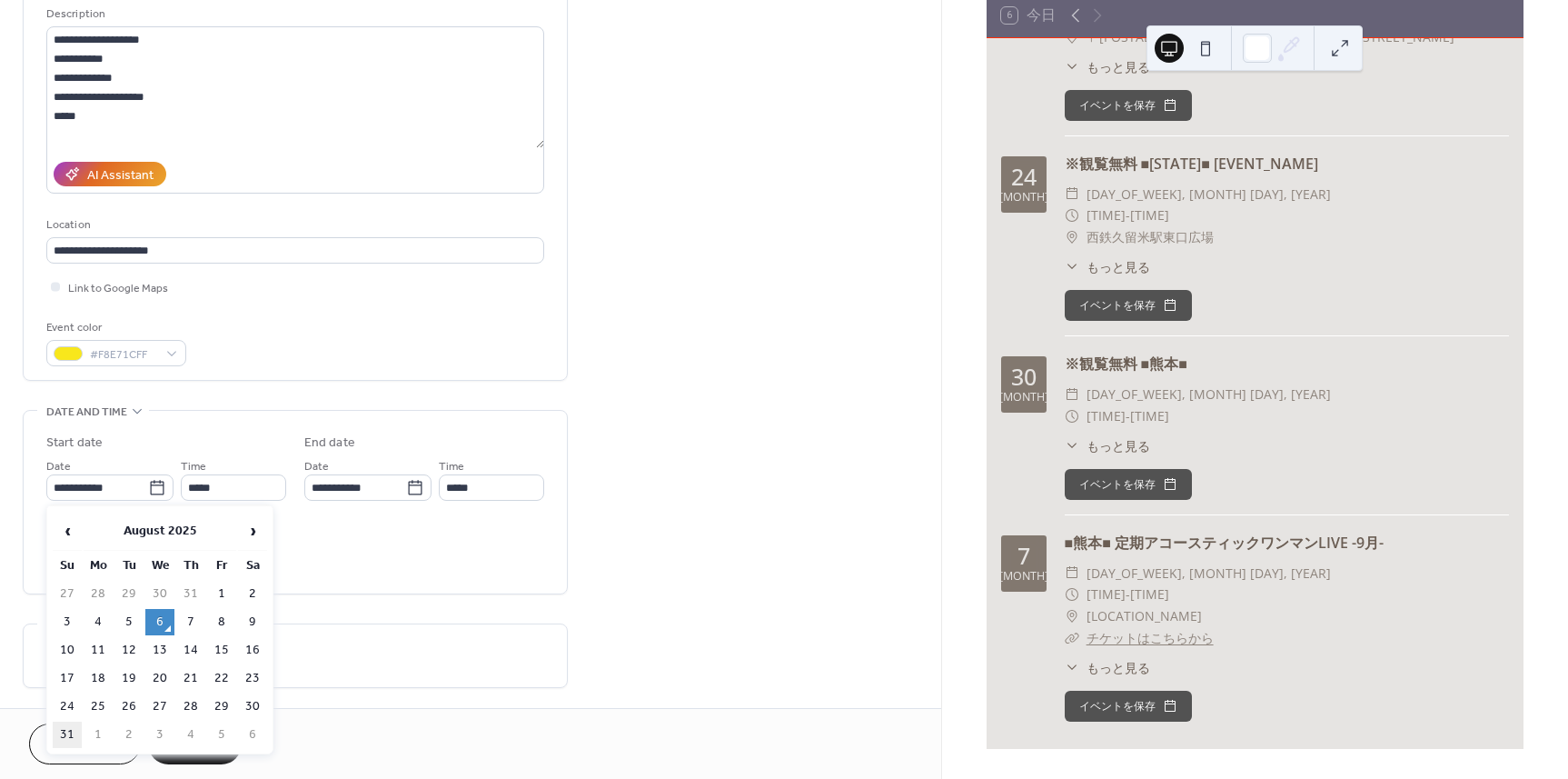 click on "31" at bounding box center [67, 734] 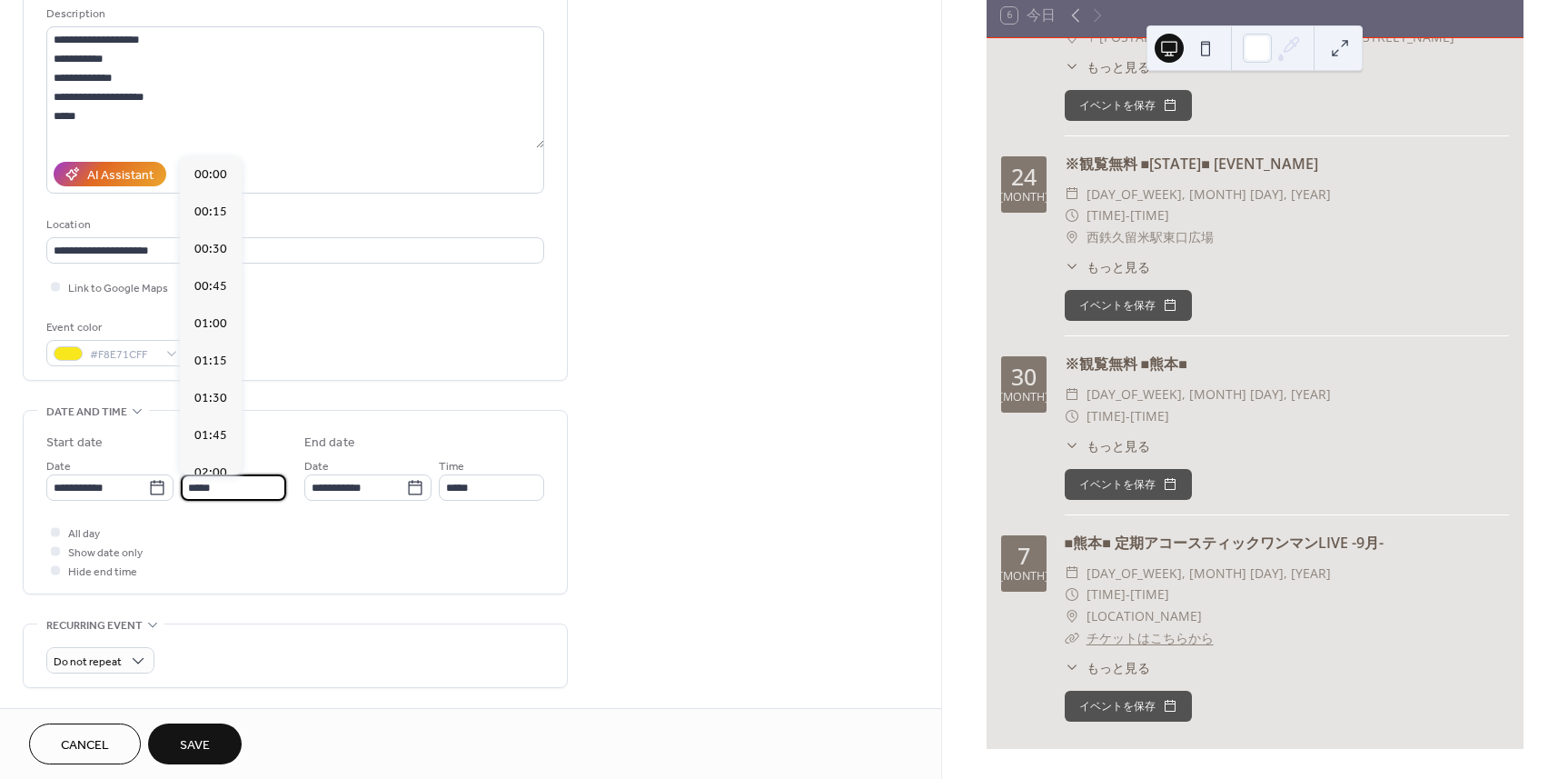 click on "*****" at bounding box center (233, 487) 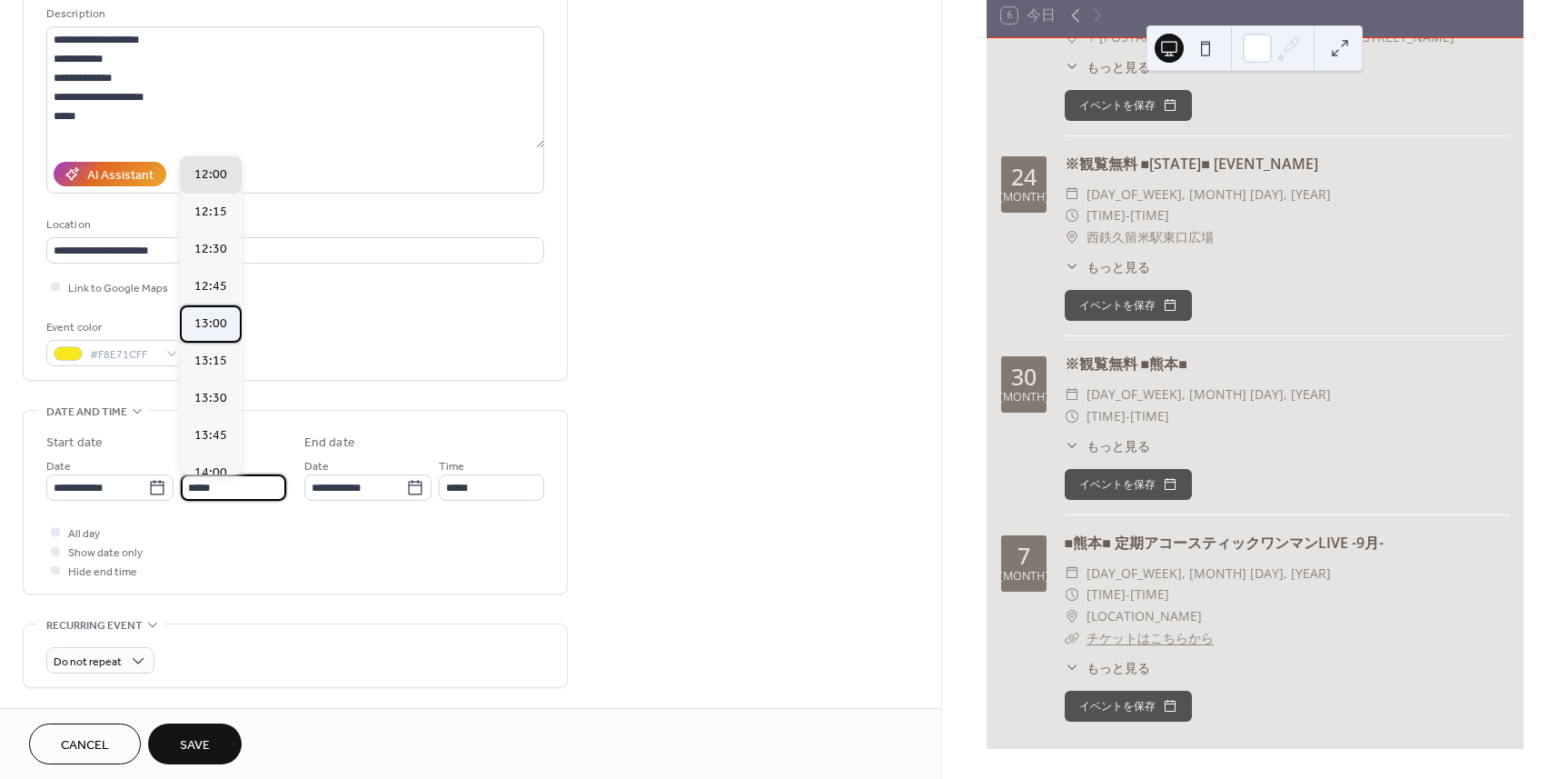 click on "13:00" at bounding box center [211, 324] 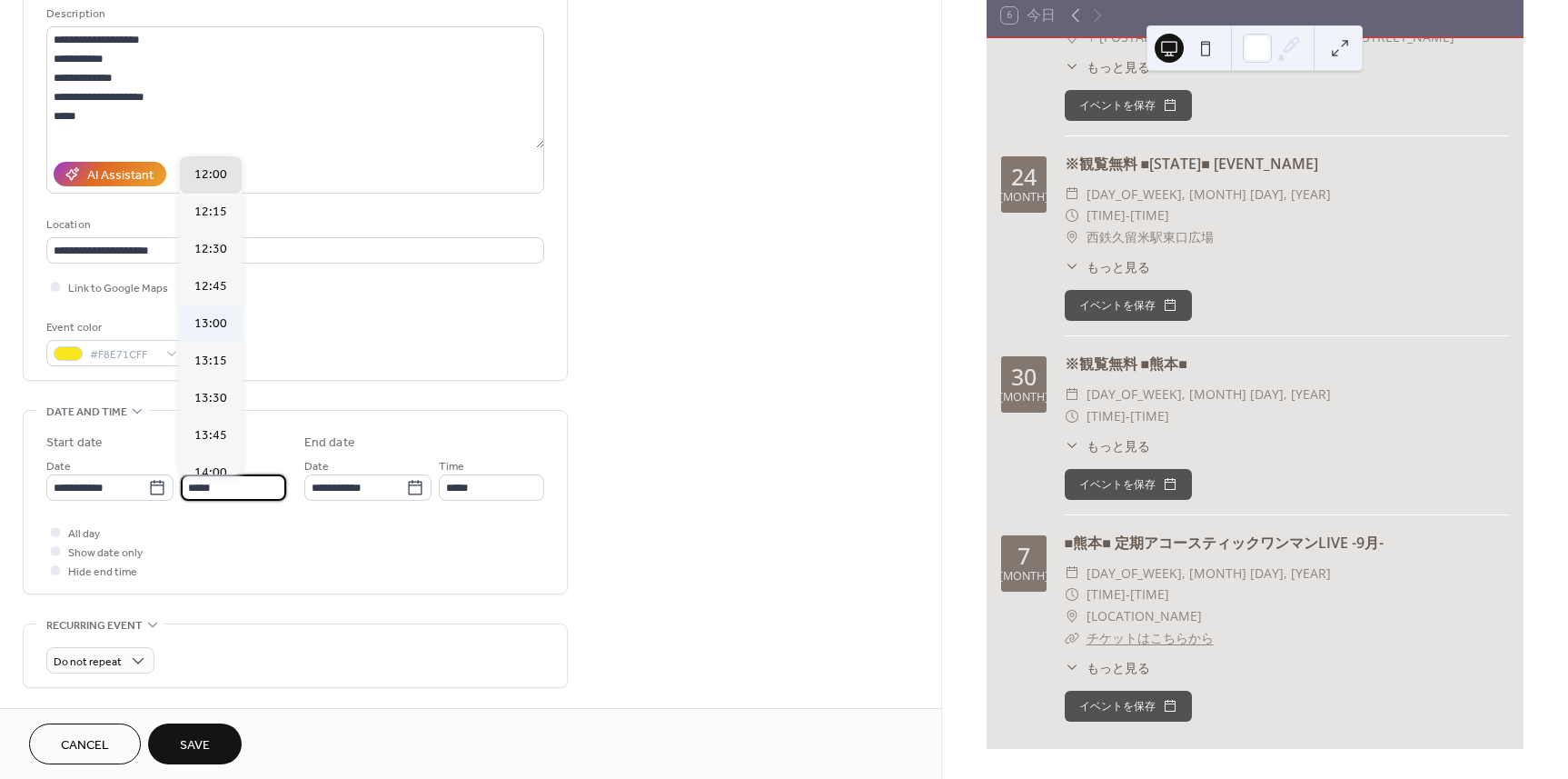 type on "*****" 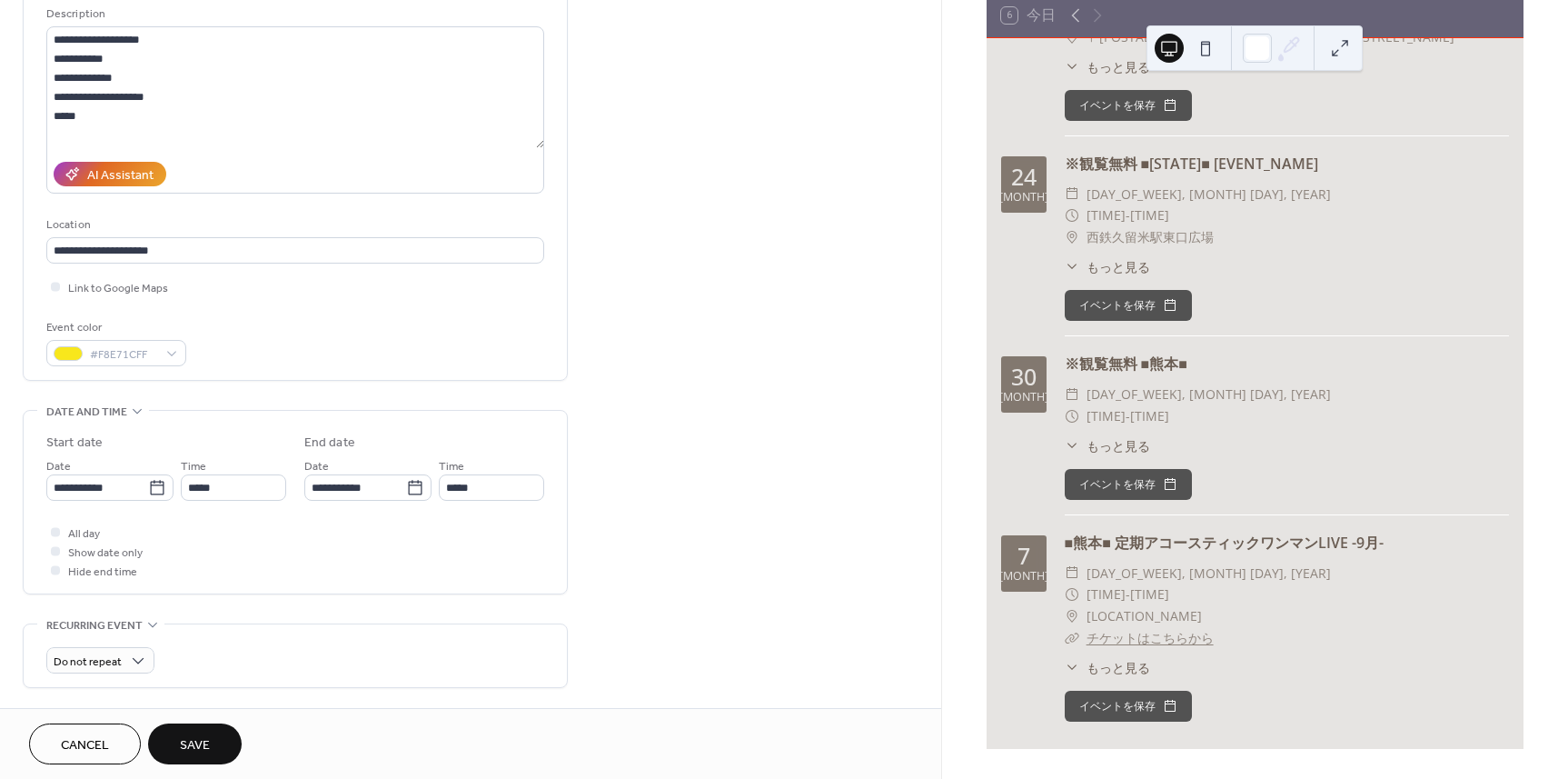 click on "All day Show date only Hide end time" at bounding box center [295, 551] 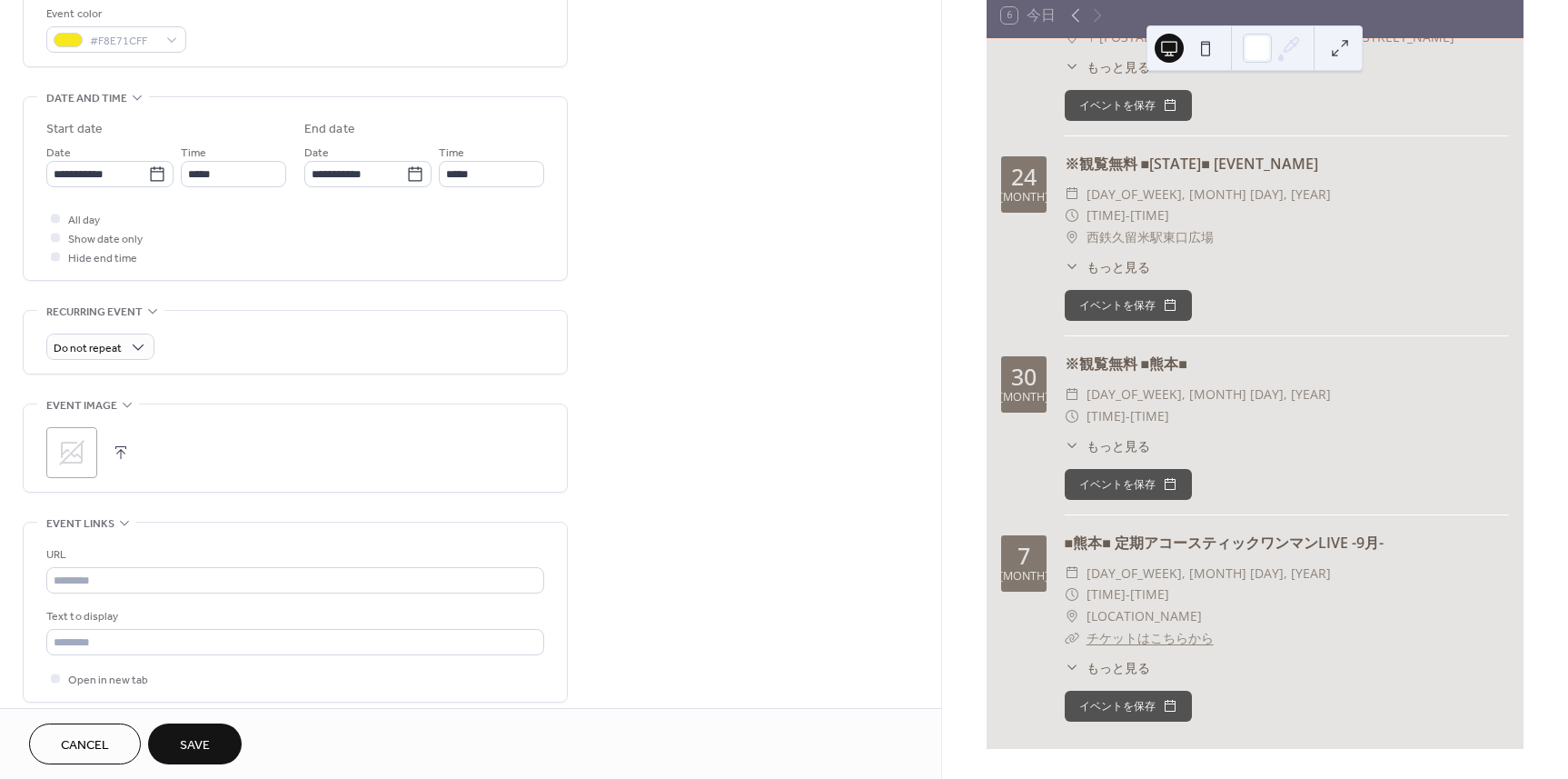 scroll, scrollTop: 545, scrollLeft: 0, axis: vertical 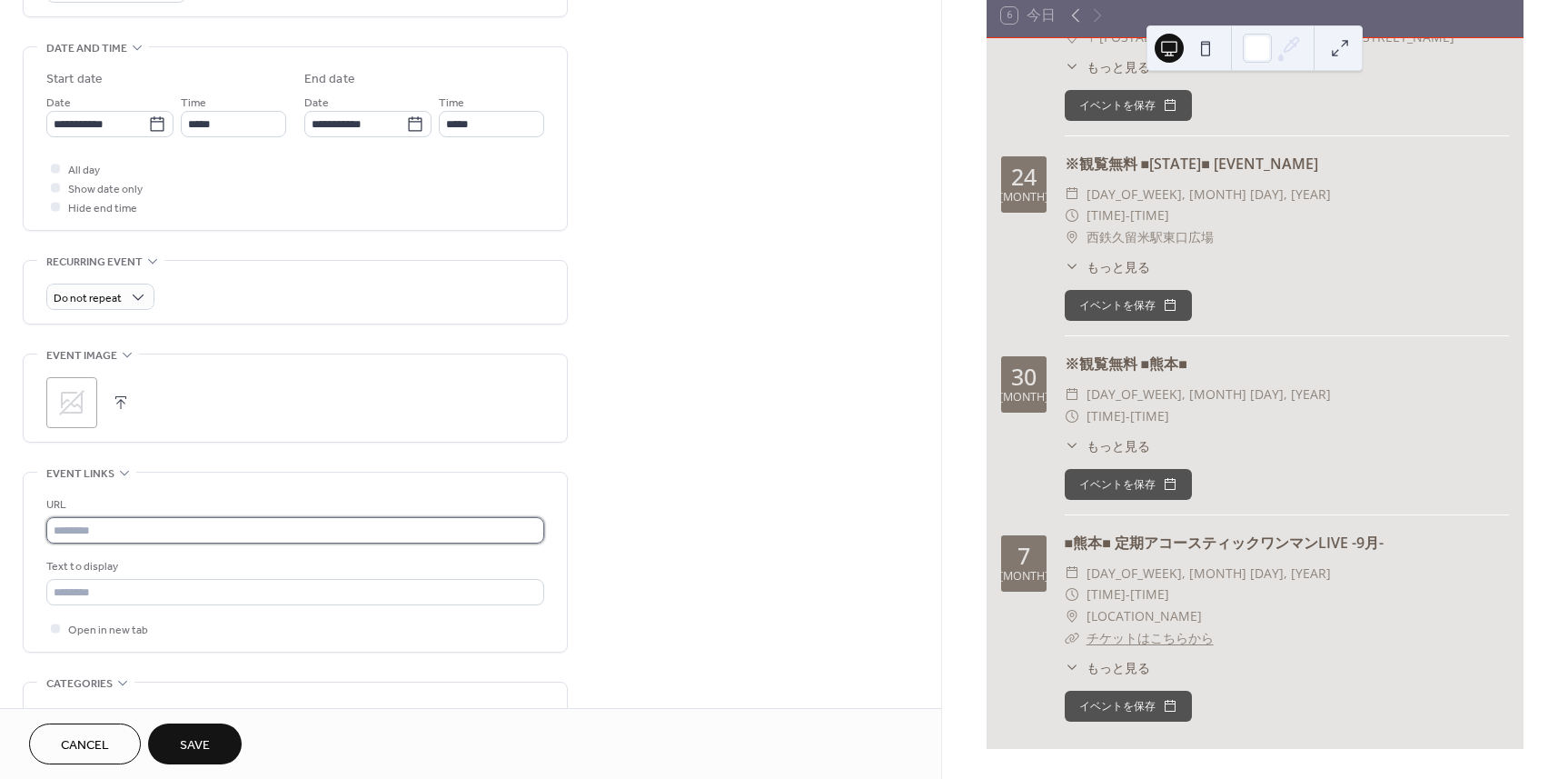 click at bounding box center (295, 530) 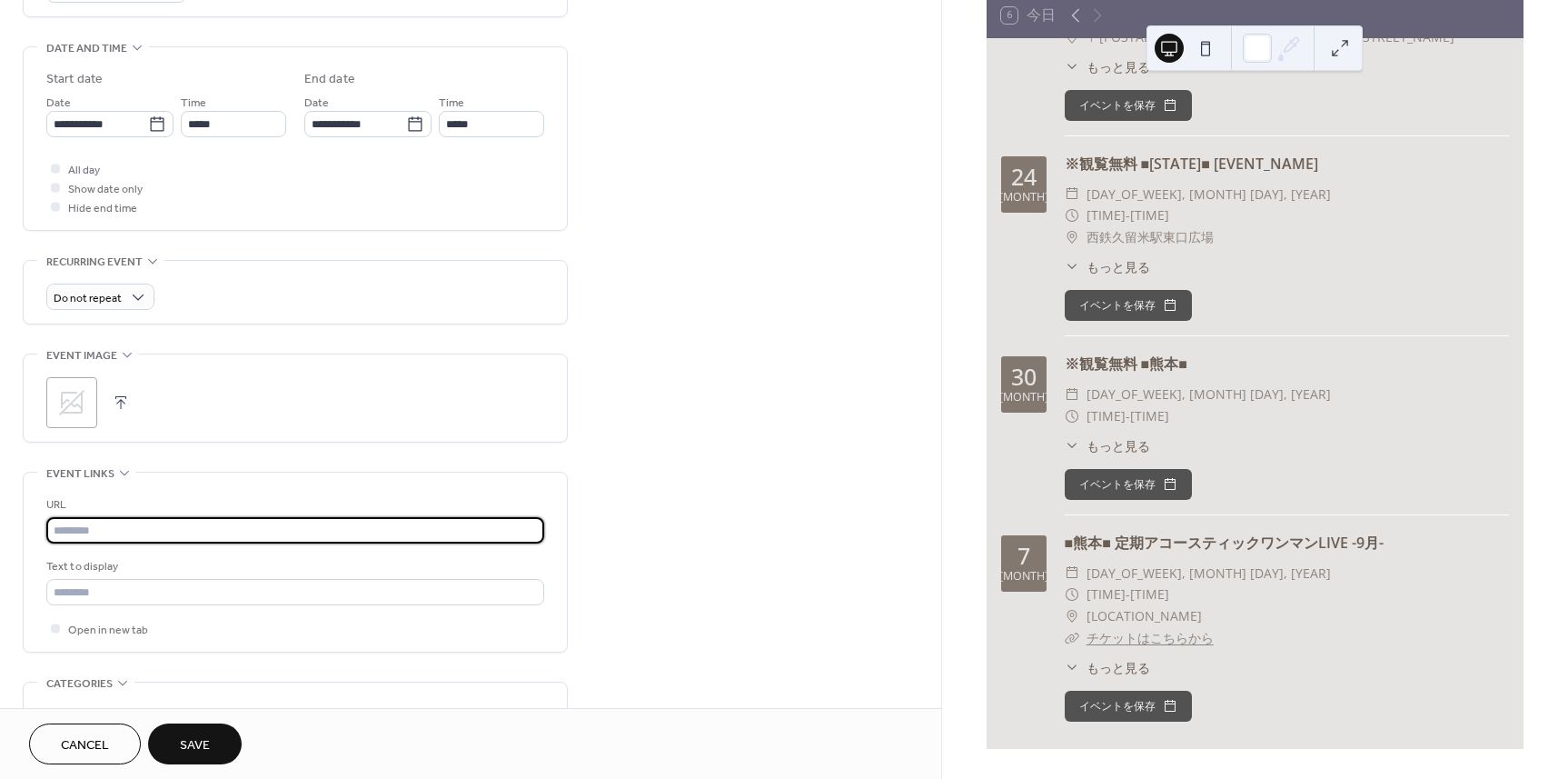 paste on "**********" 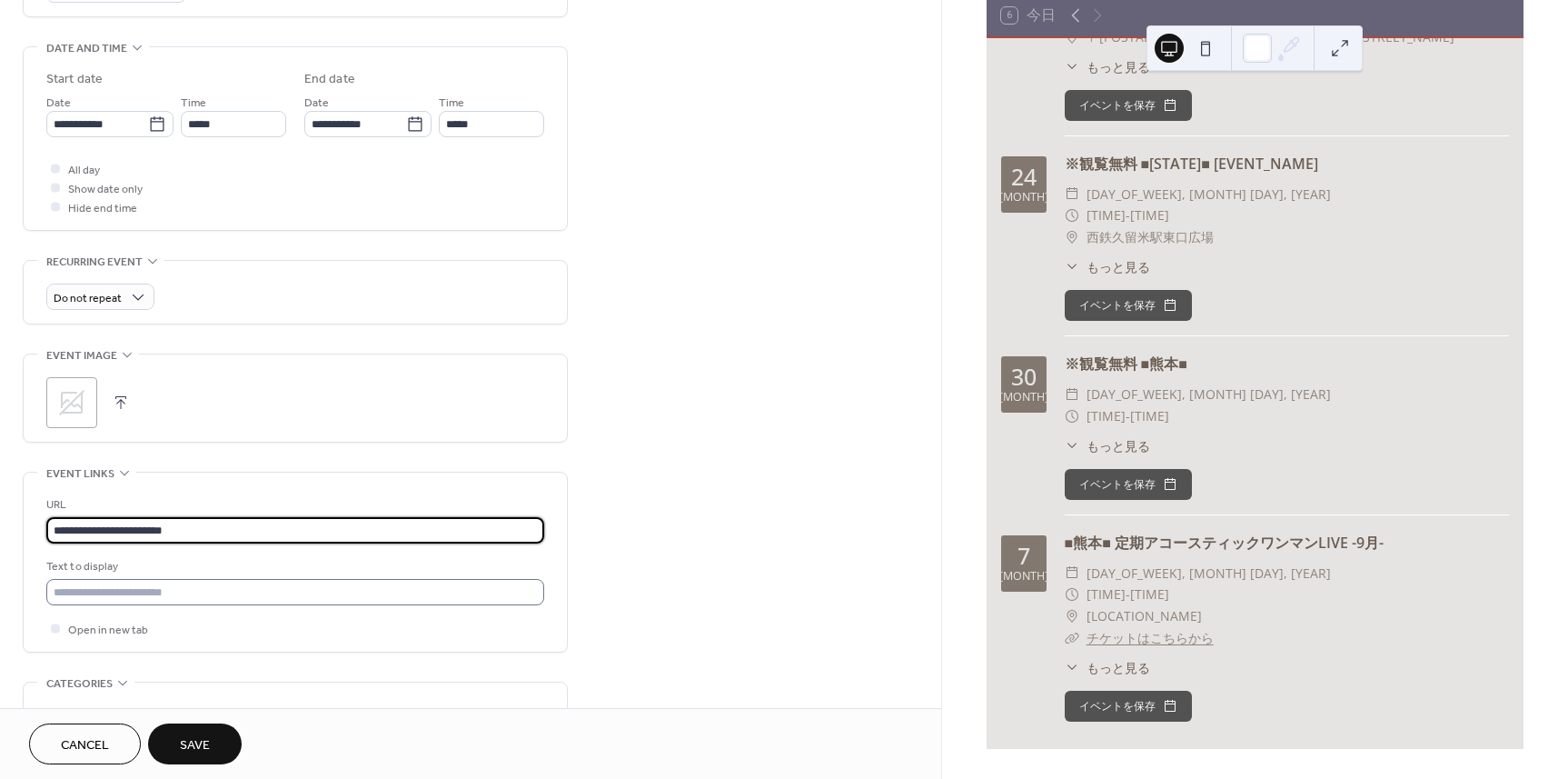 type on "**********" 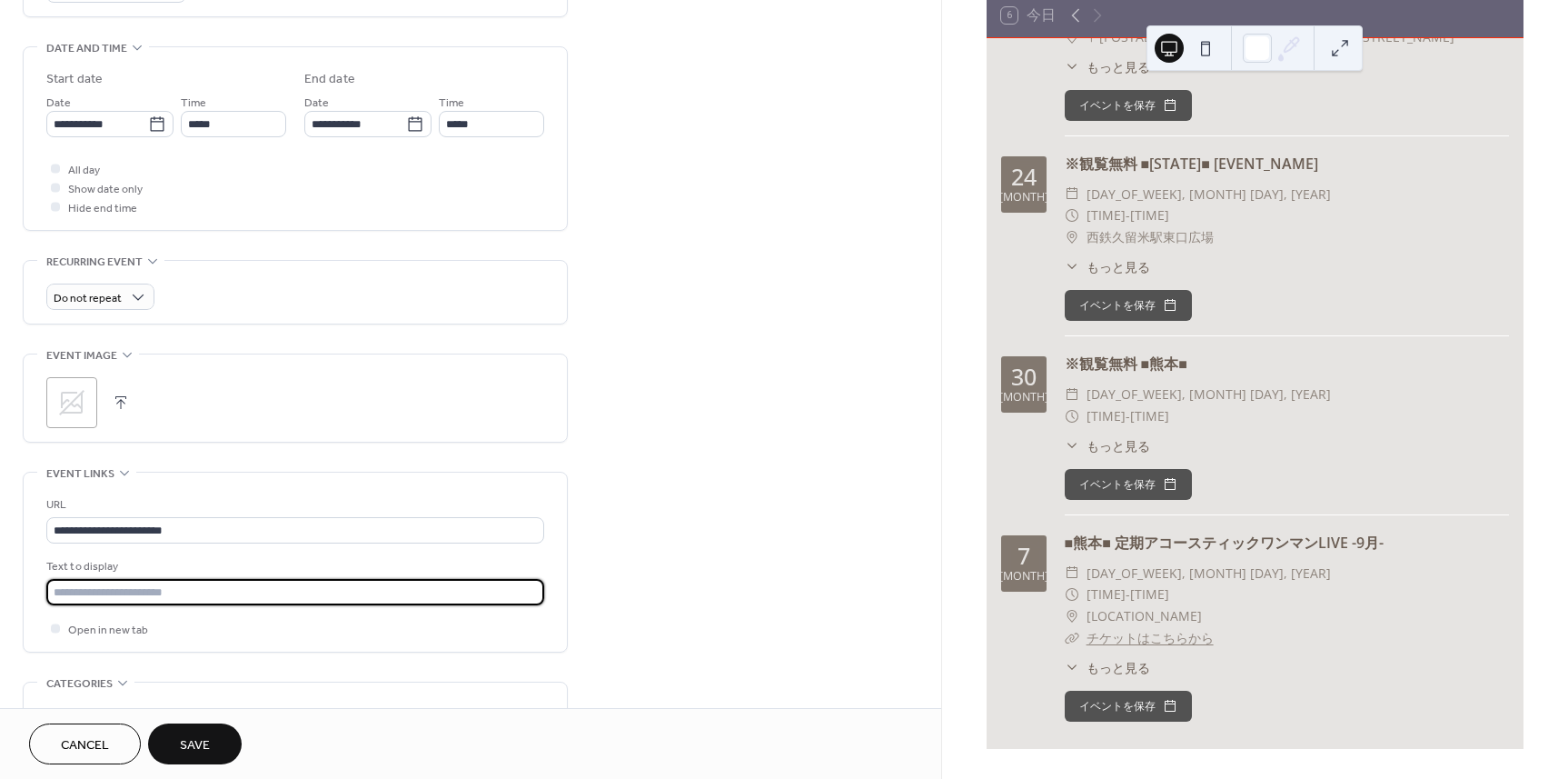 click at bounding box center [295, 592] 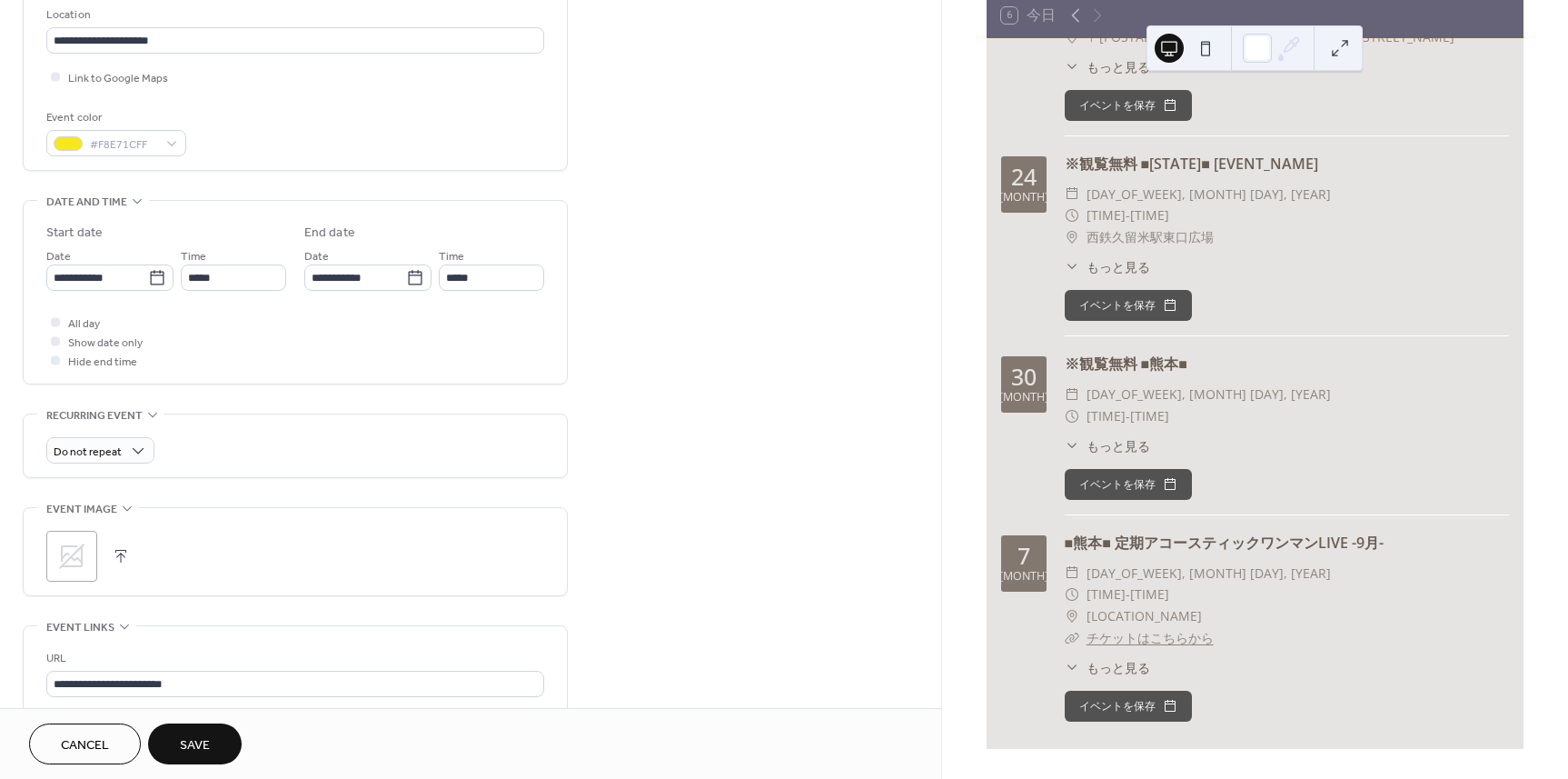 scroll, scrollTop: 545, scrollLeft: 0, axis: vertical 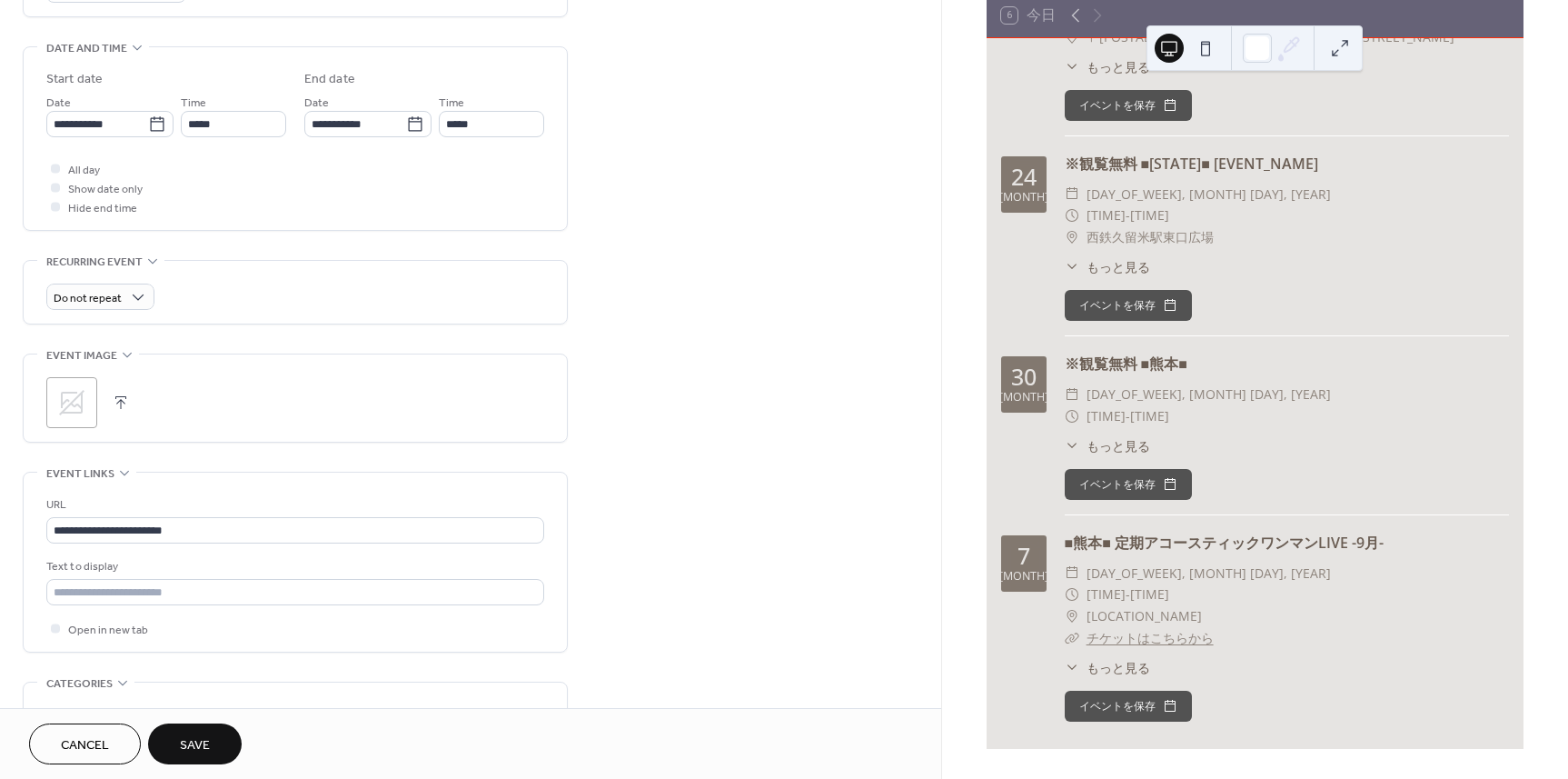 click on "Save" at bounding box center [194, 745] 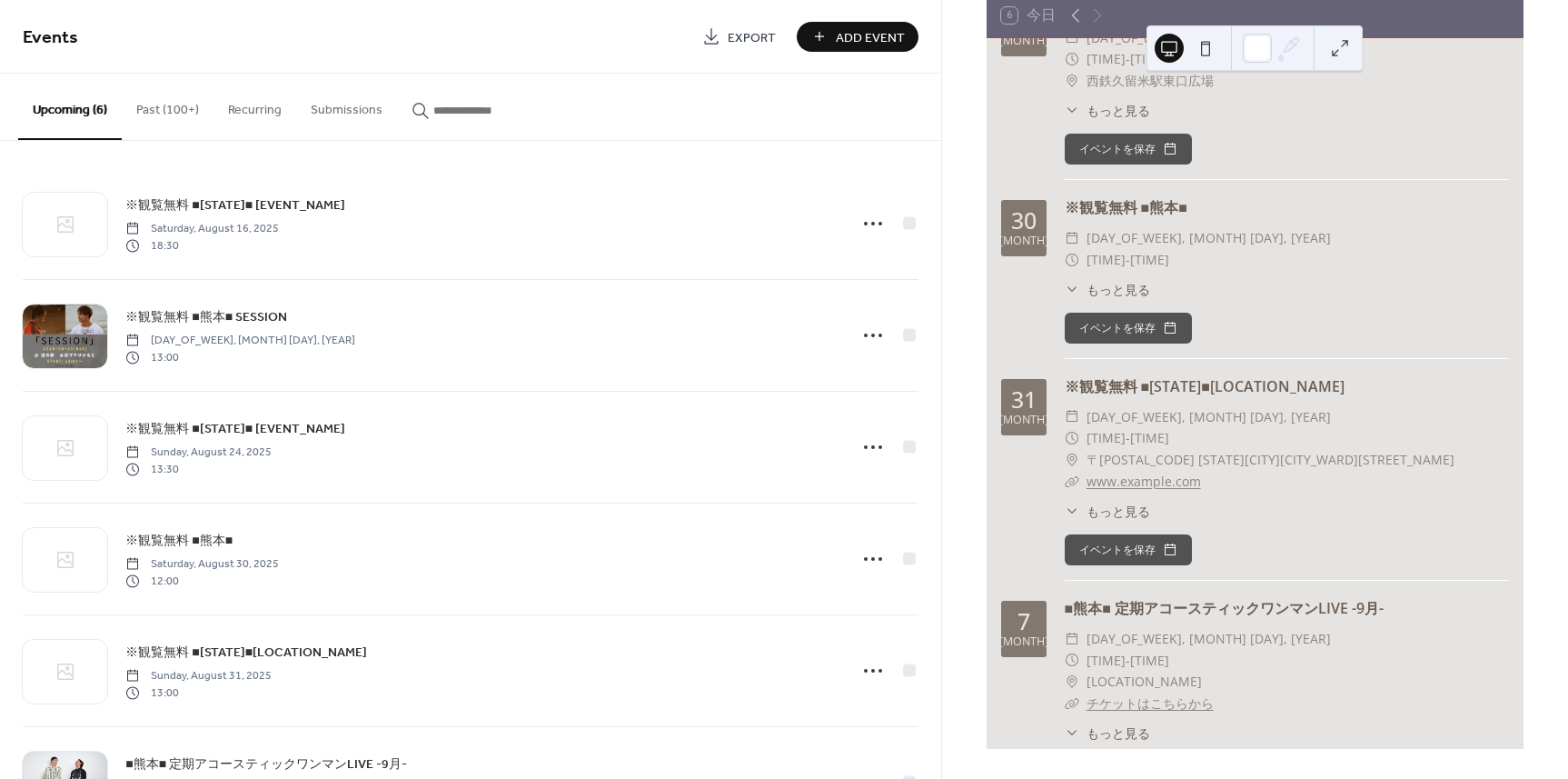 scroll, scrollTop: 552, scrollLeft: 0, axis: vertical 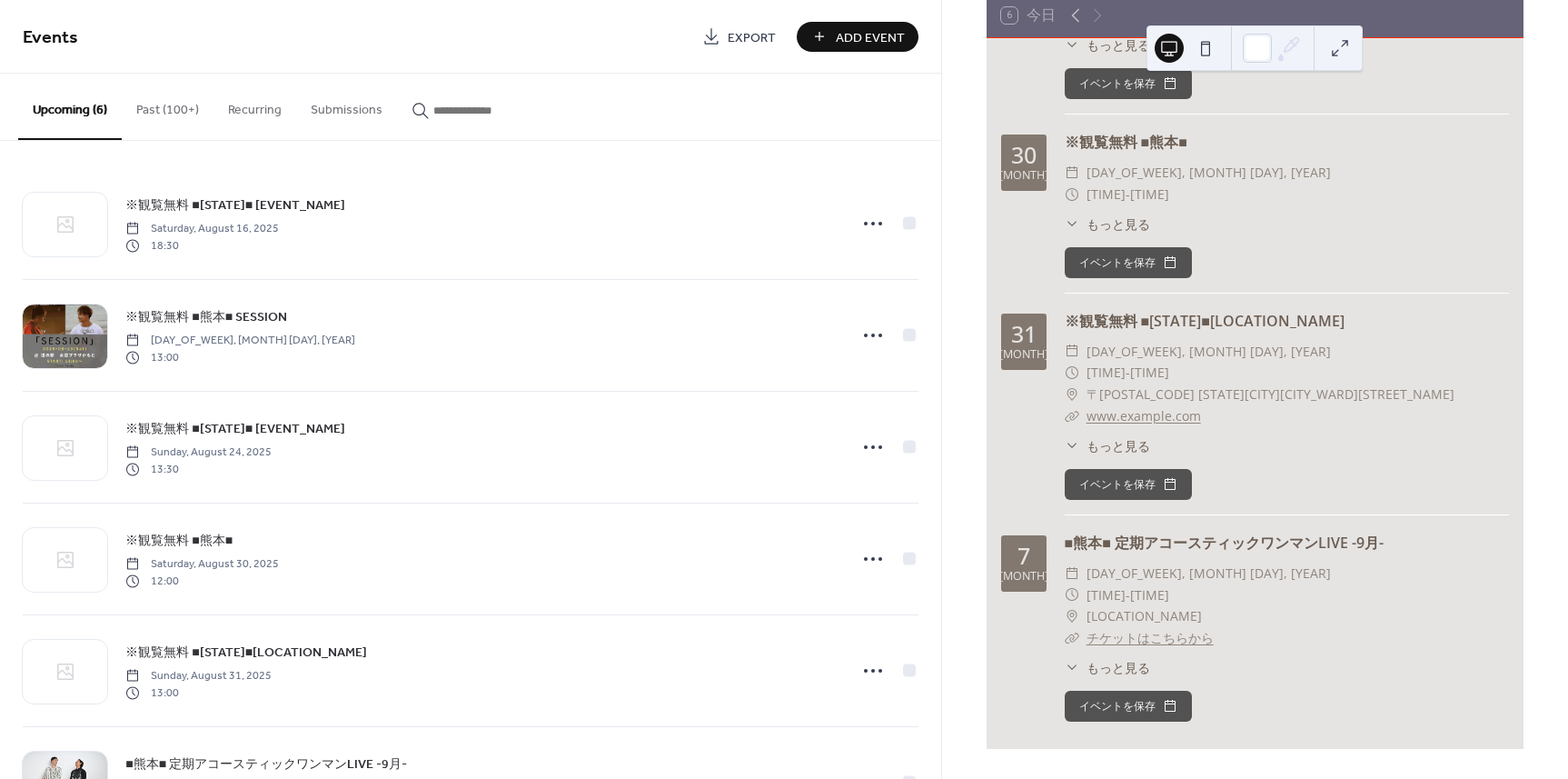 click on "Add Event" at bounding box center (870, 37) 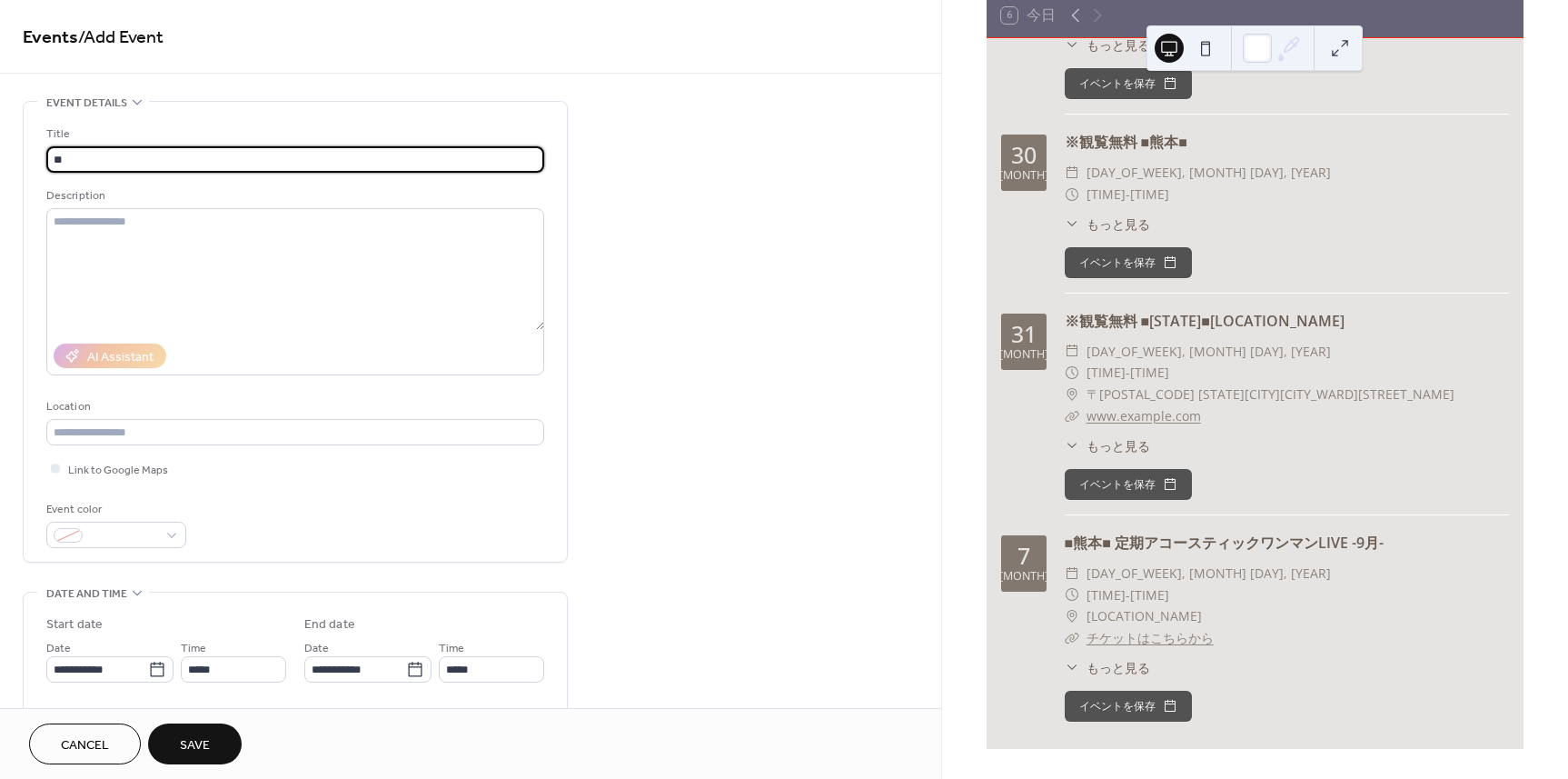 type on "*" 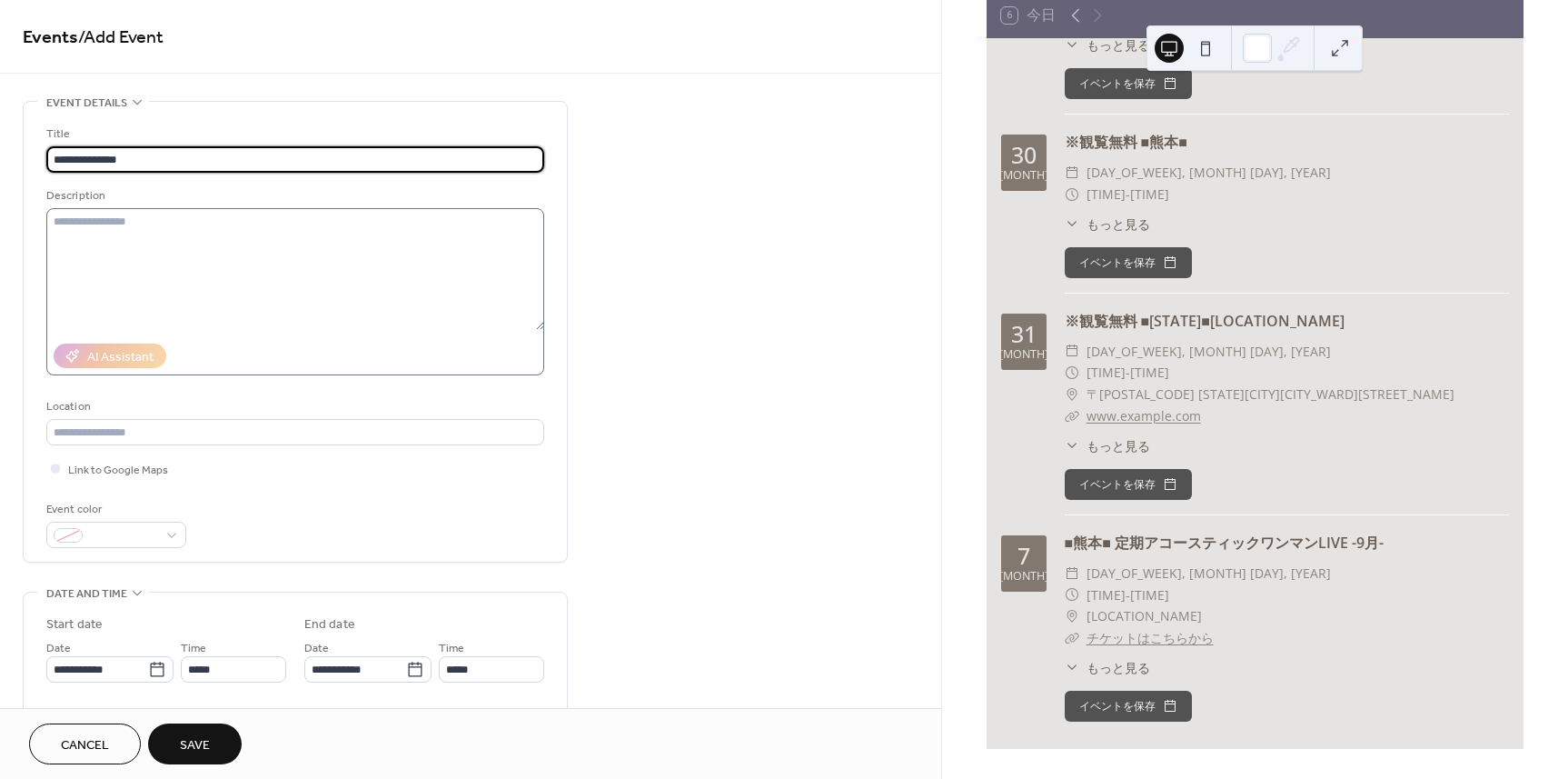 type on "**********" 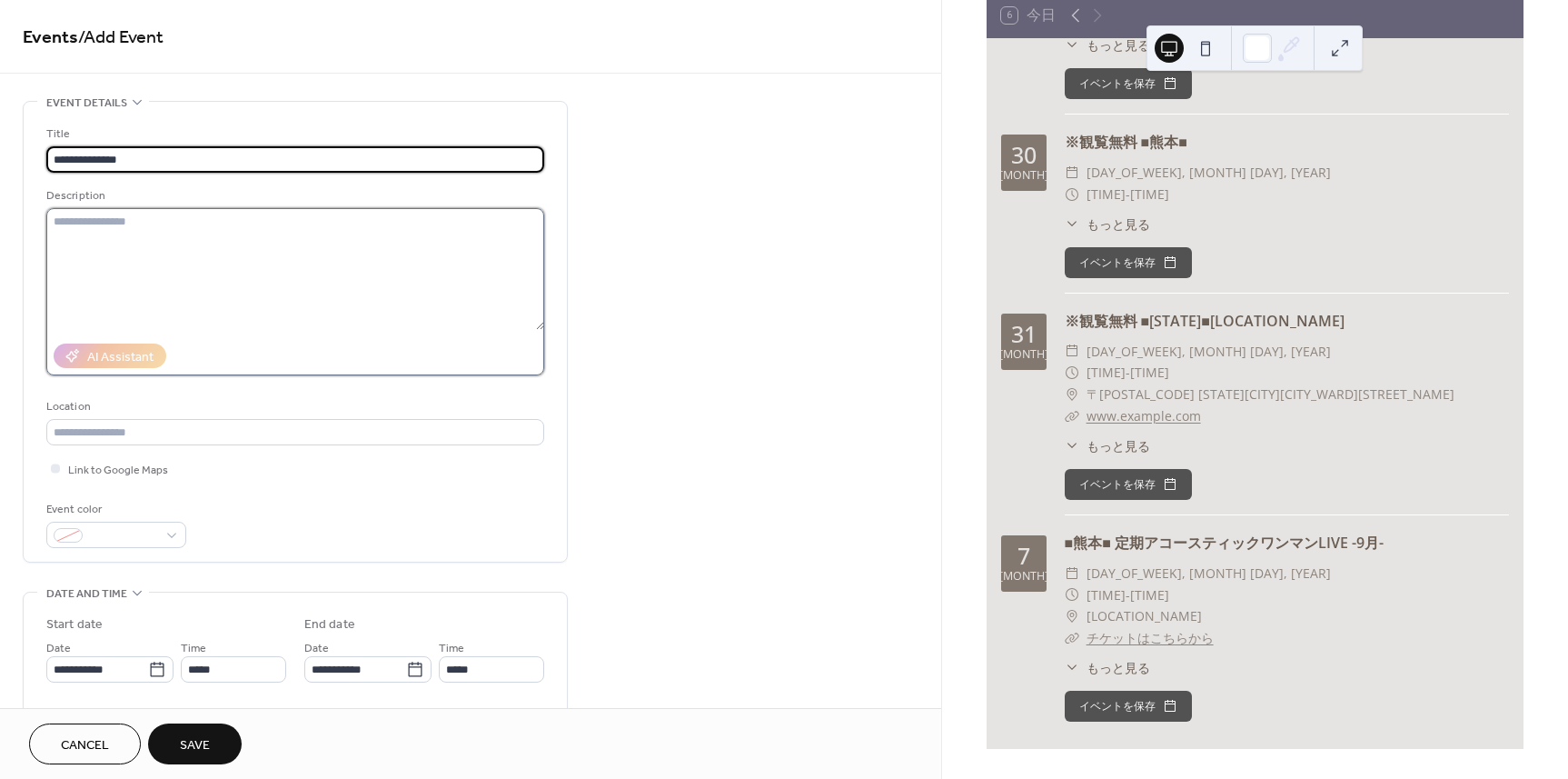 click at bounding box center (295, 269) 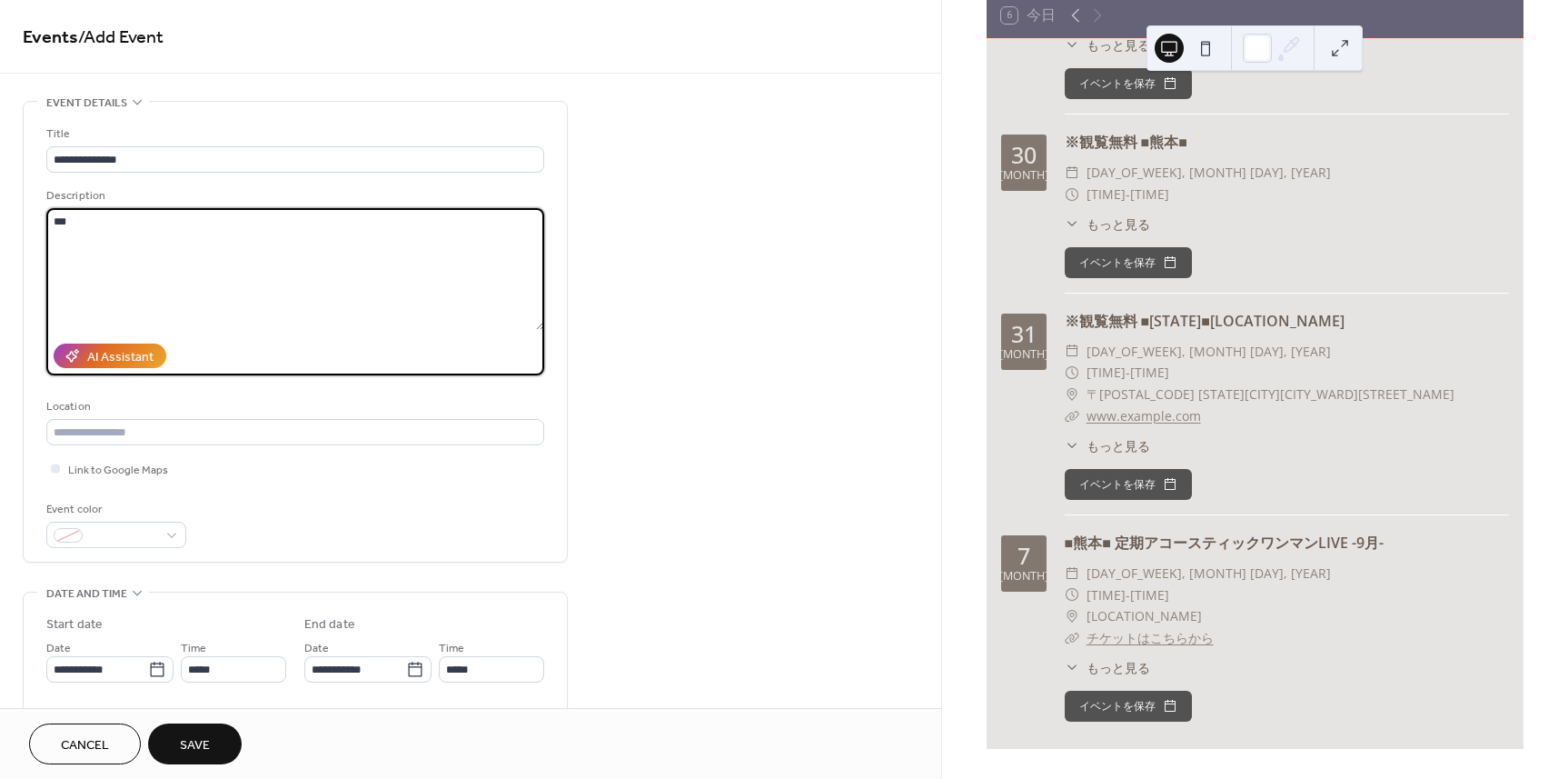 type on "*" 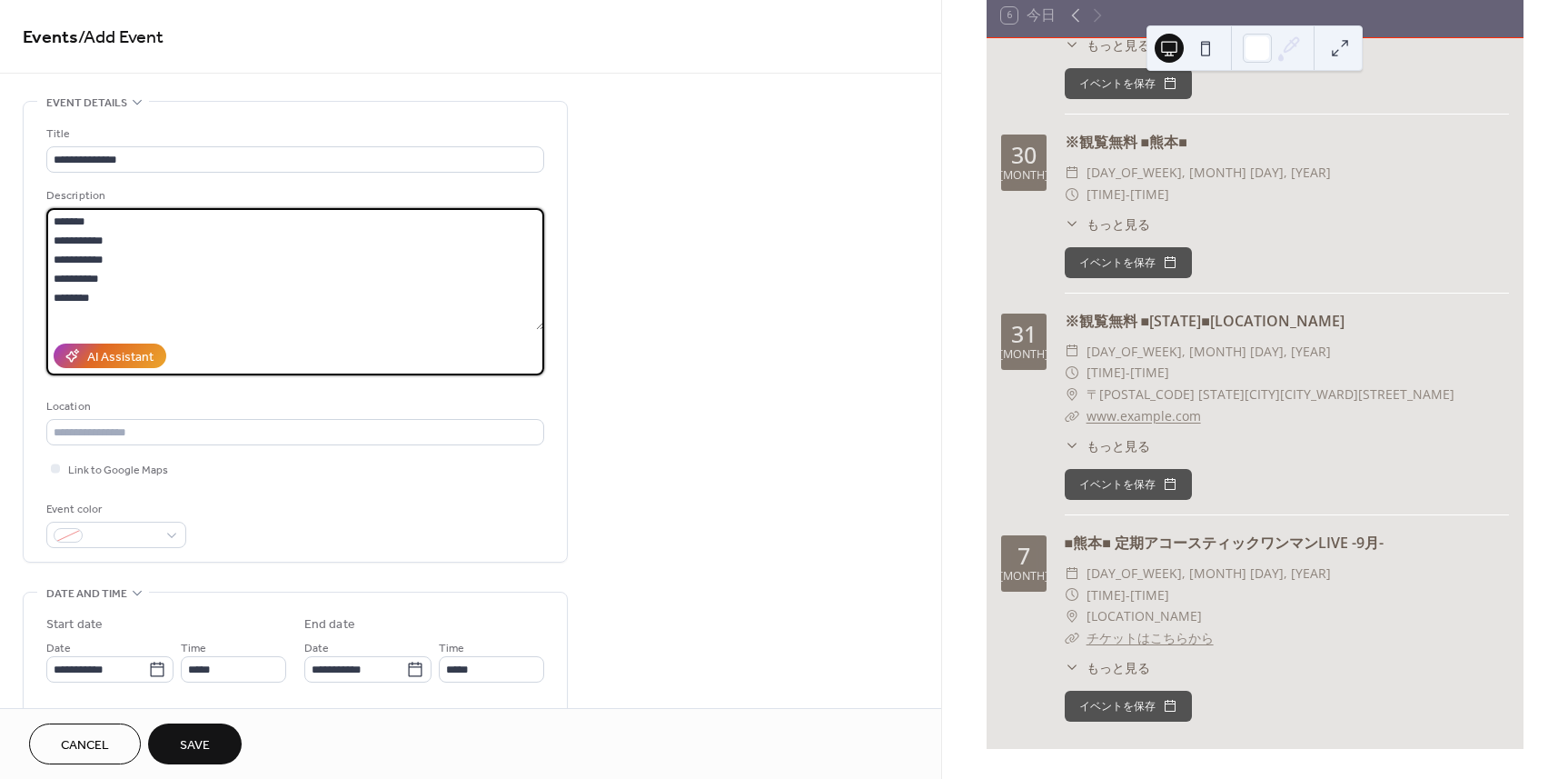 click on "**********" at bounding box center [295, 269] 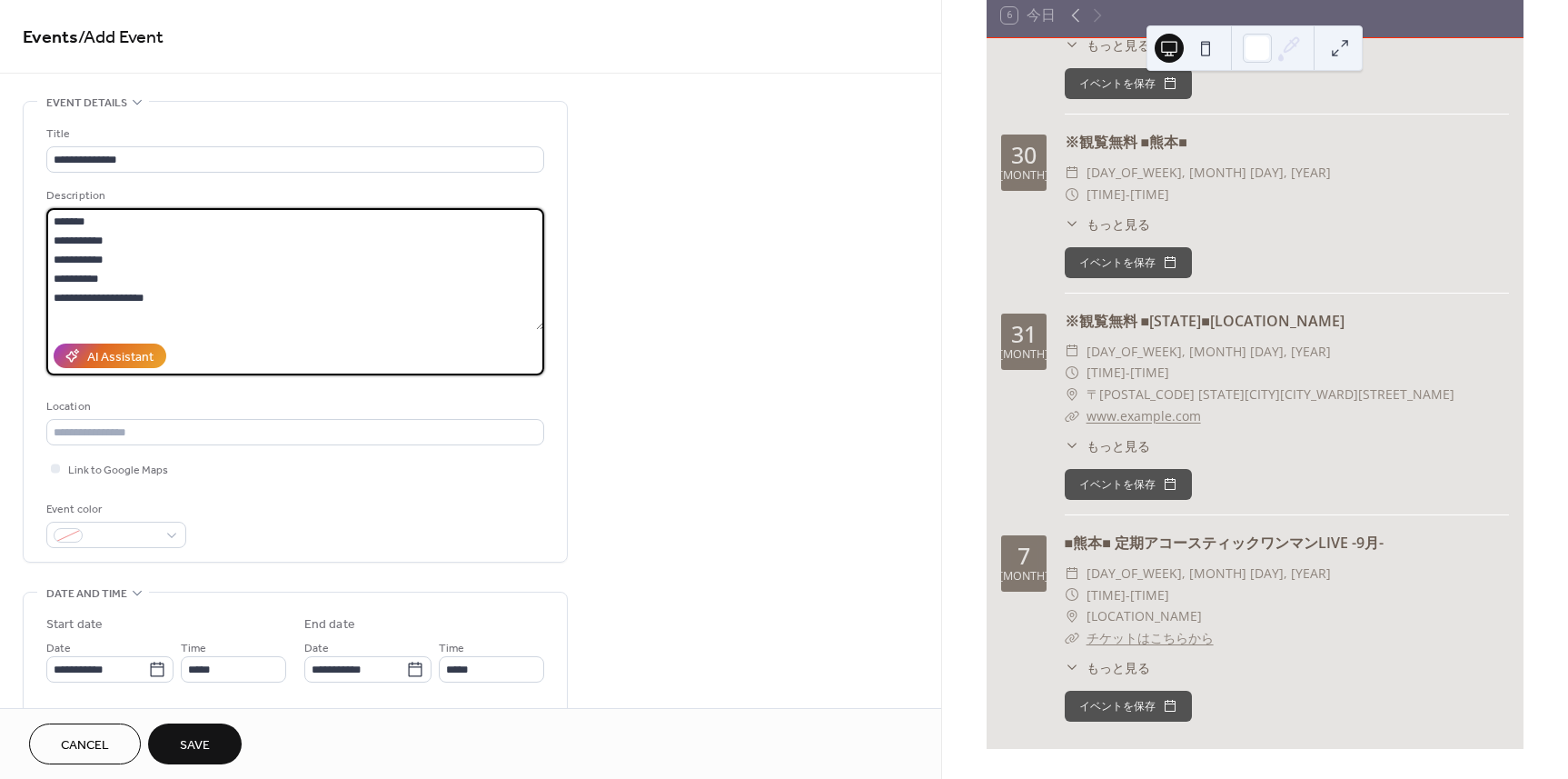 click on "**********" at bounding box center [295, 269] 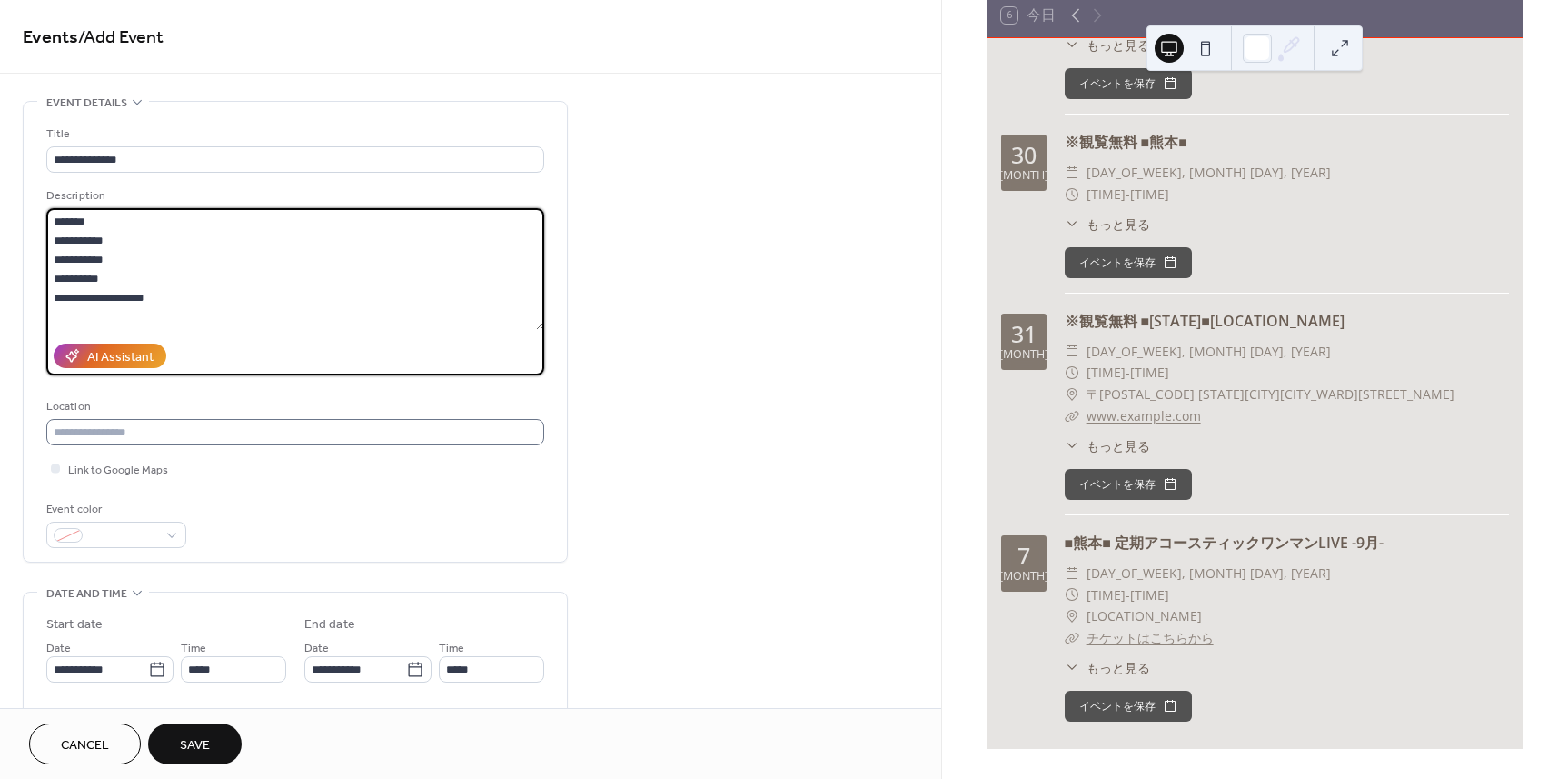 type on "**********" 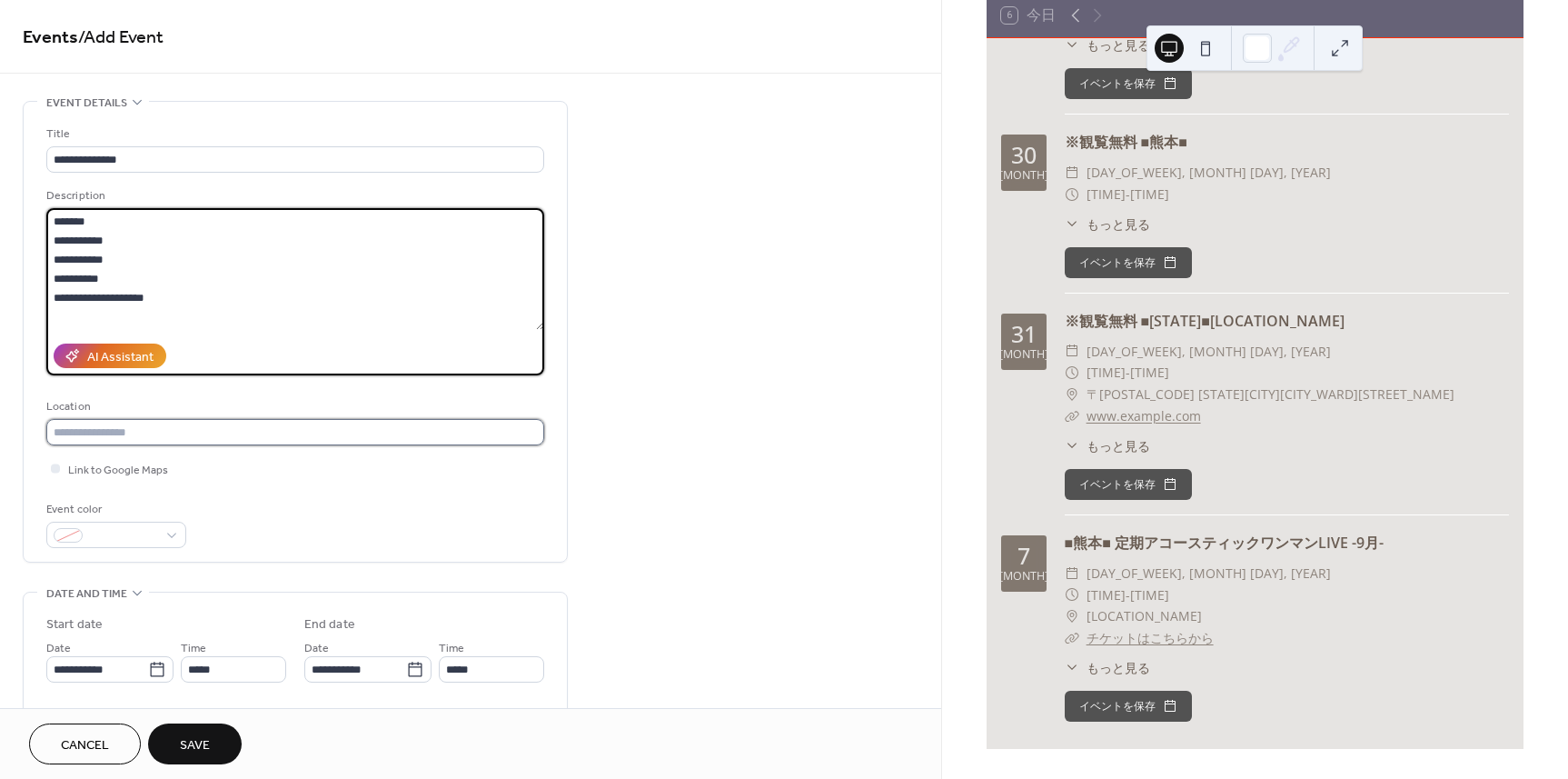 click at bounding box center [295, 432] 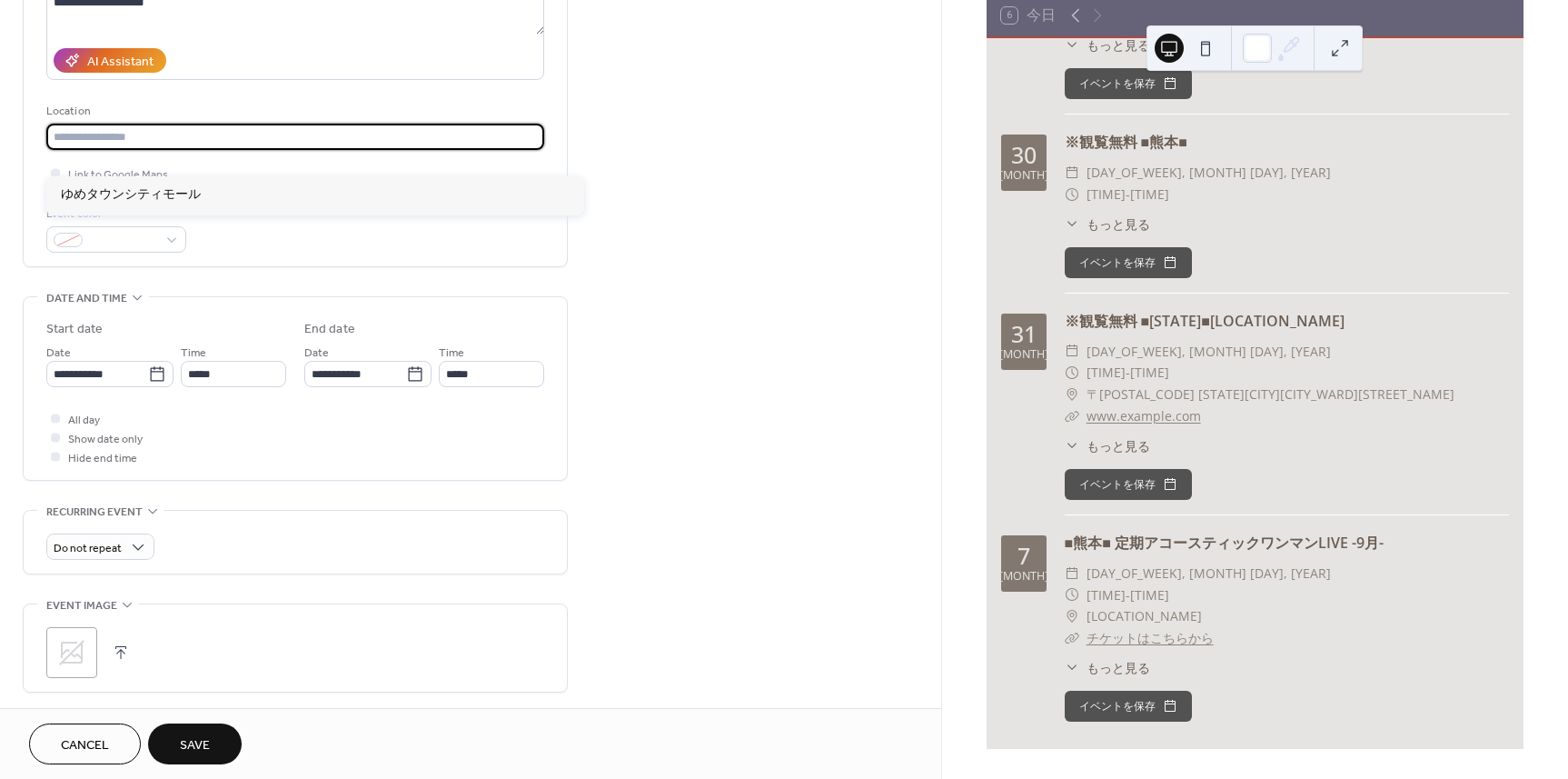 scroll, scrollTop: 273, scrollLeft: 0, axis: vertical 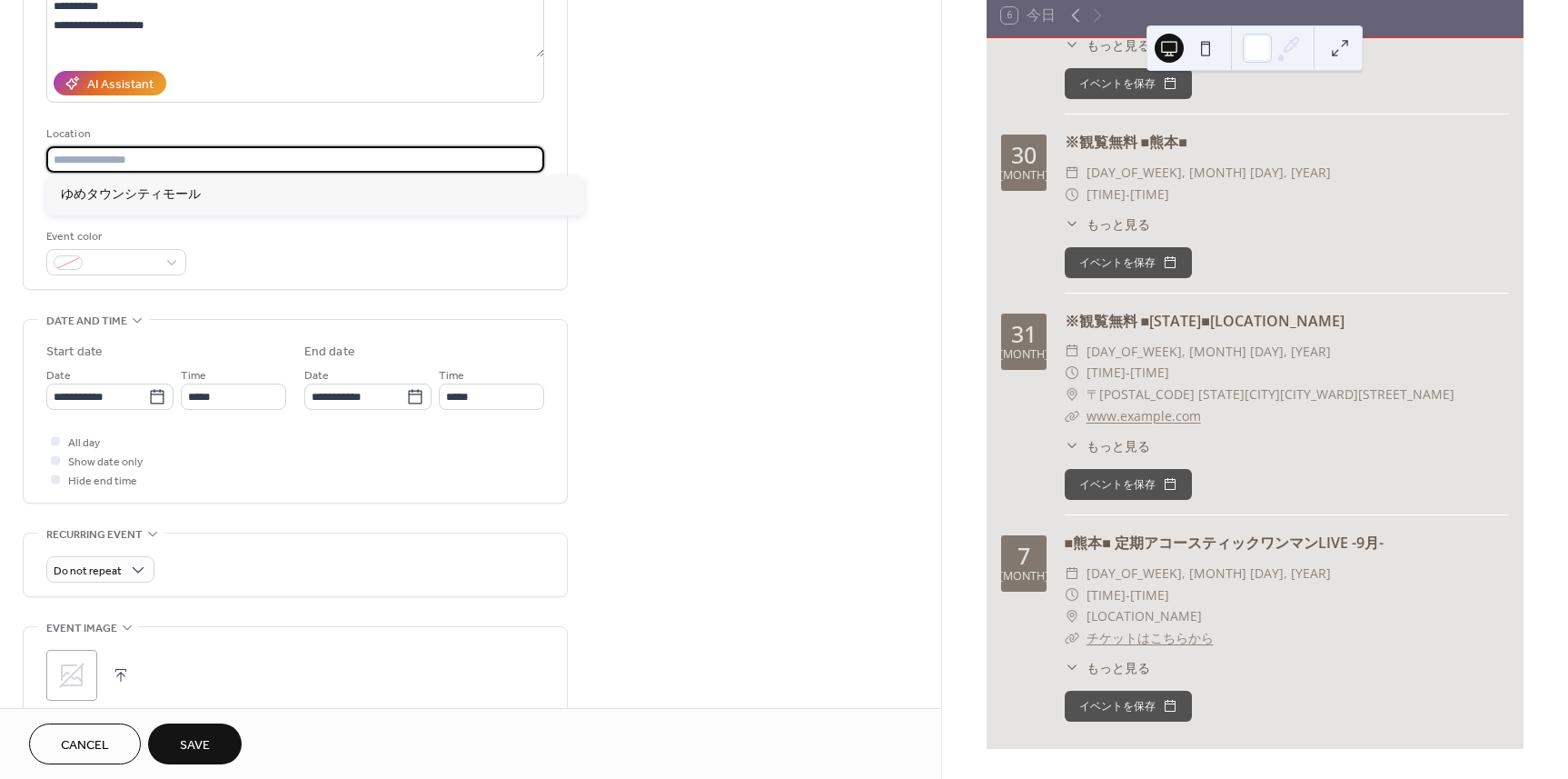 click at bounding box center [295, 159] 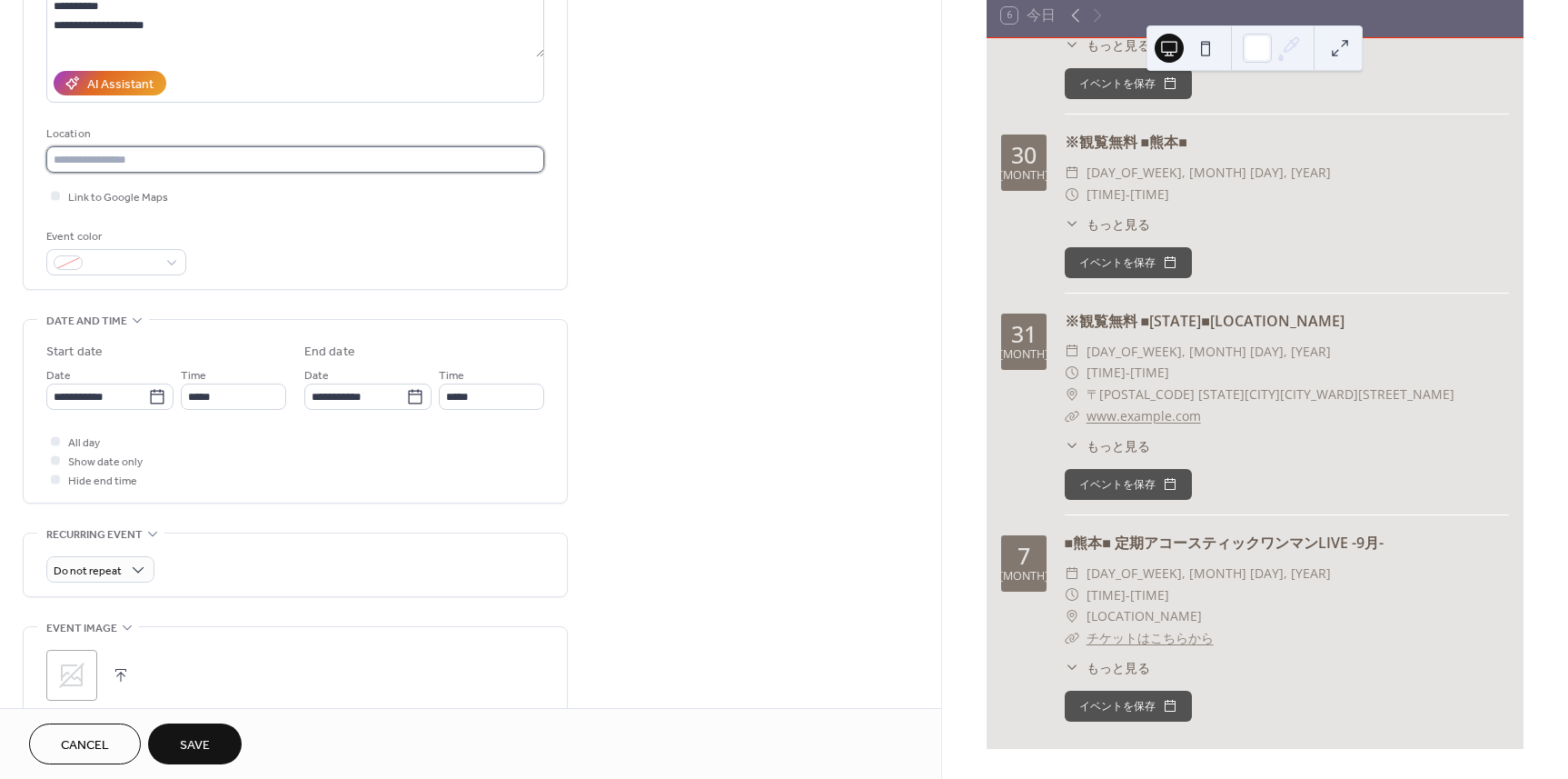 click at bounding box center [295, 159] 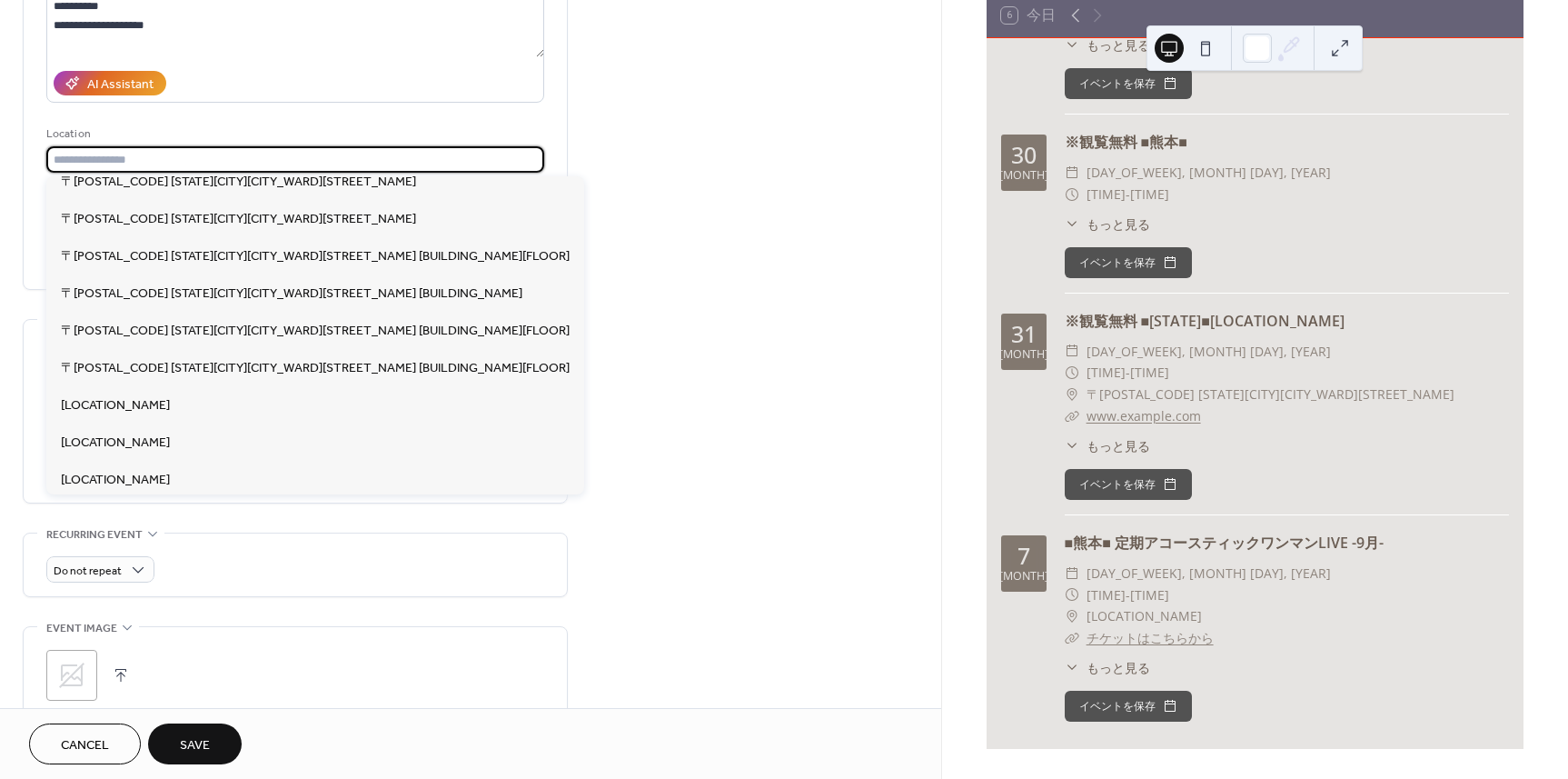 scroll, scrollTop: 1454, scrollLeft: 0, axis: vertical 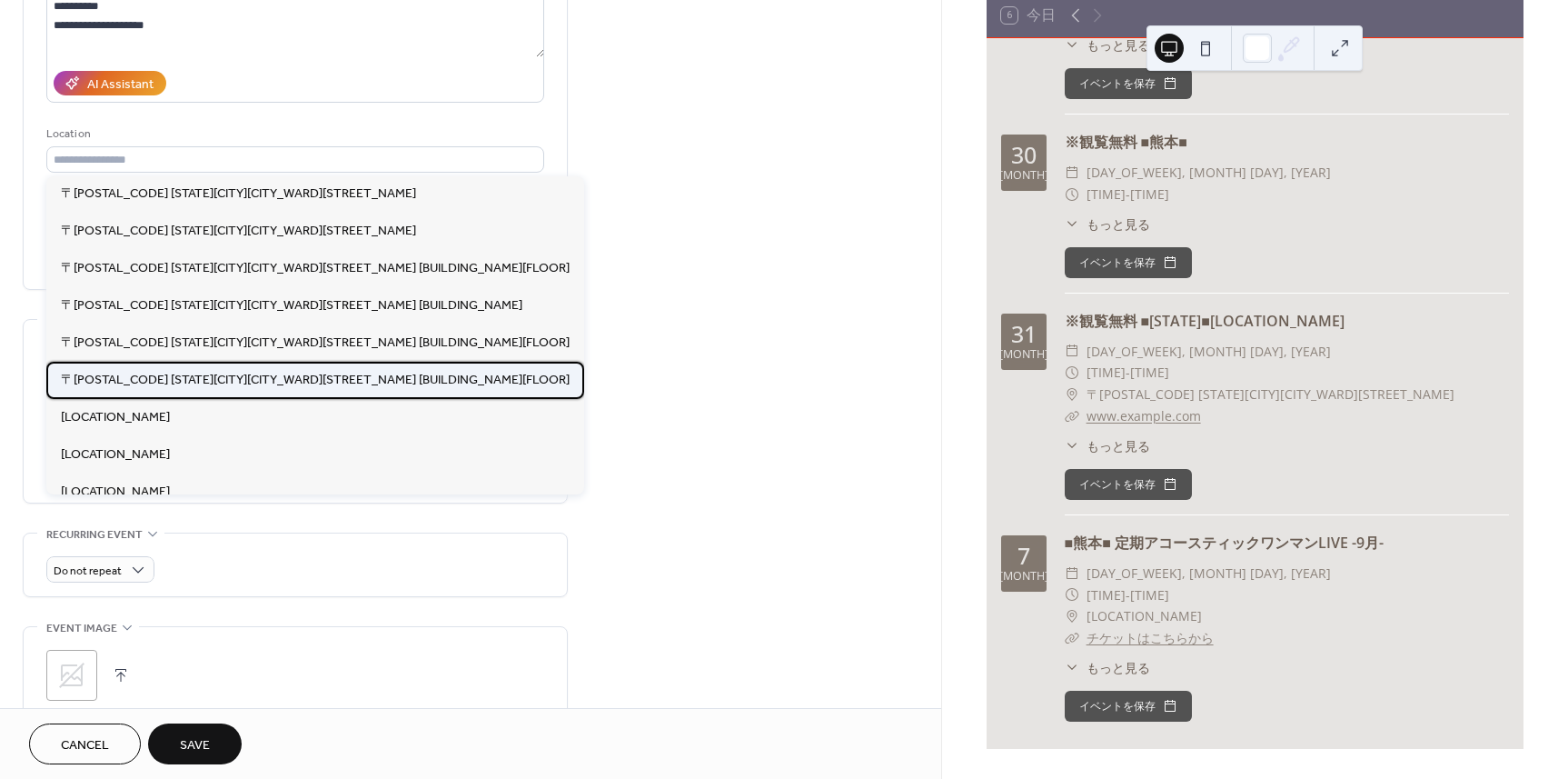 click on "〒[POSTAL_CODE] [STATE][CITY][CITY_WARD][STREET_NAME] [BUILDING_NAME][FLOOR]" at bounding box center [315, 380] 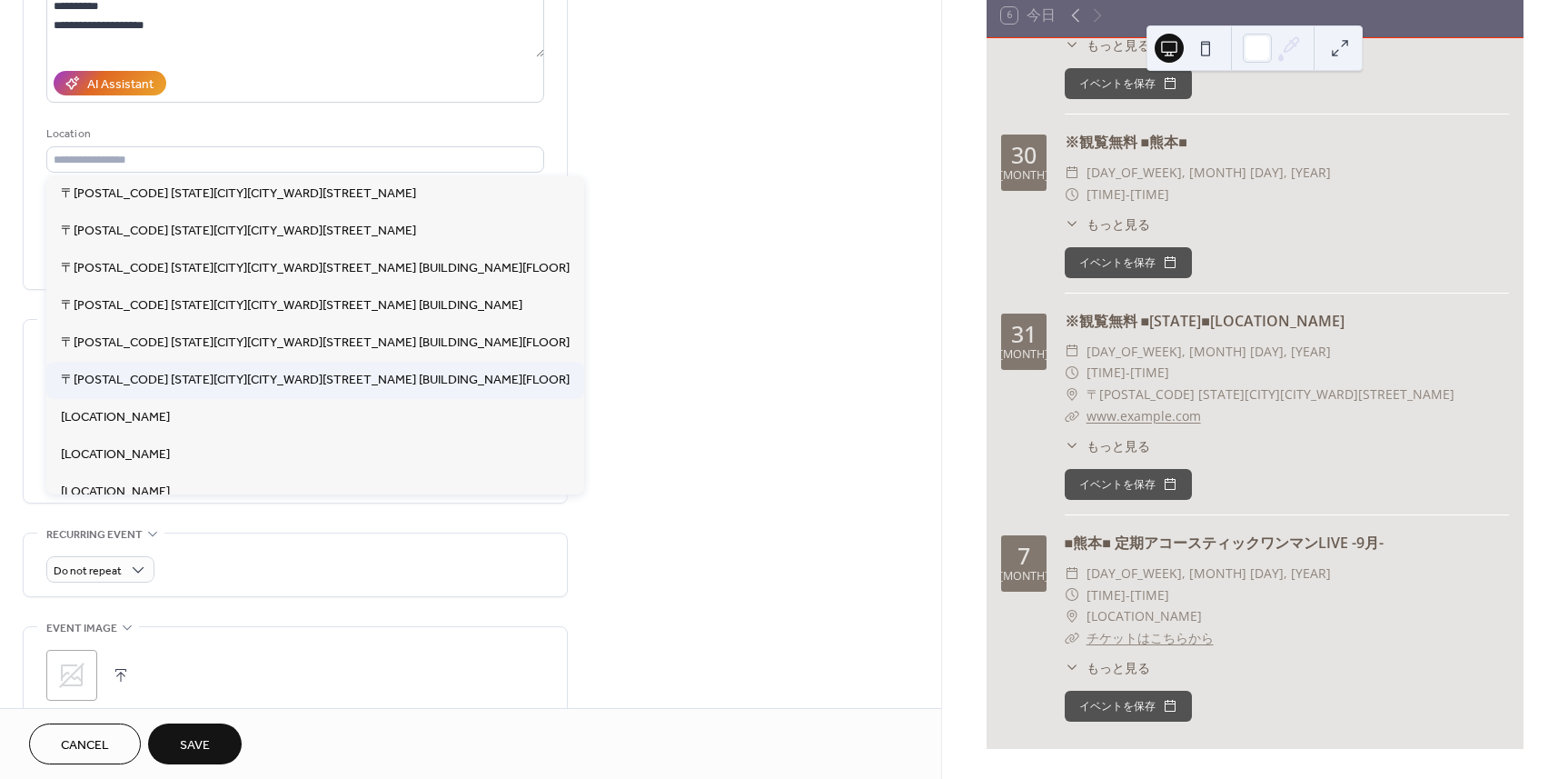 type on "**********" 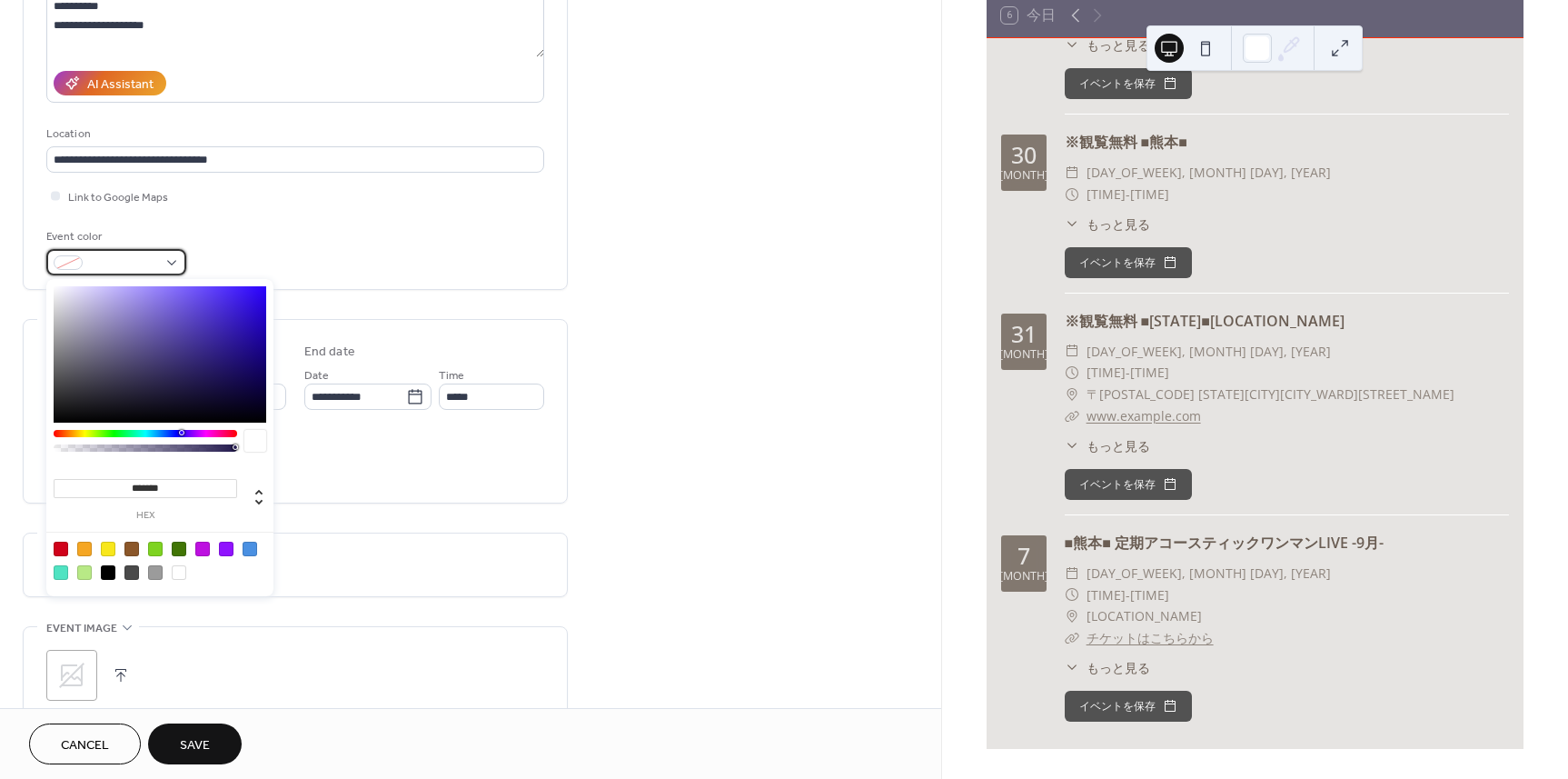 click at bounding box center [116, 262] 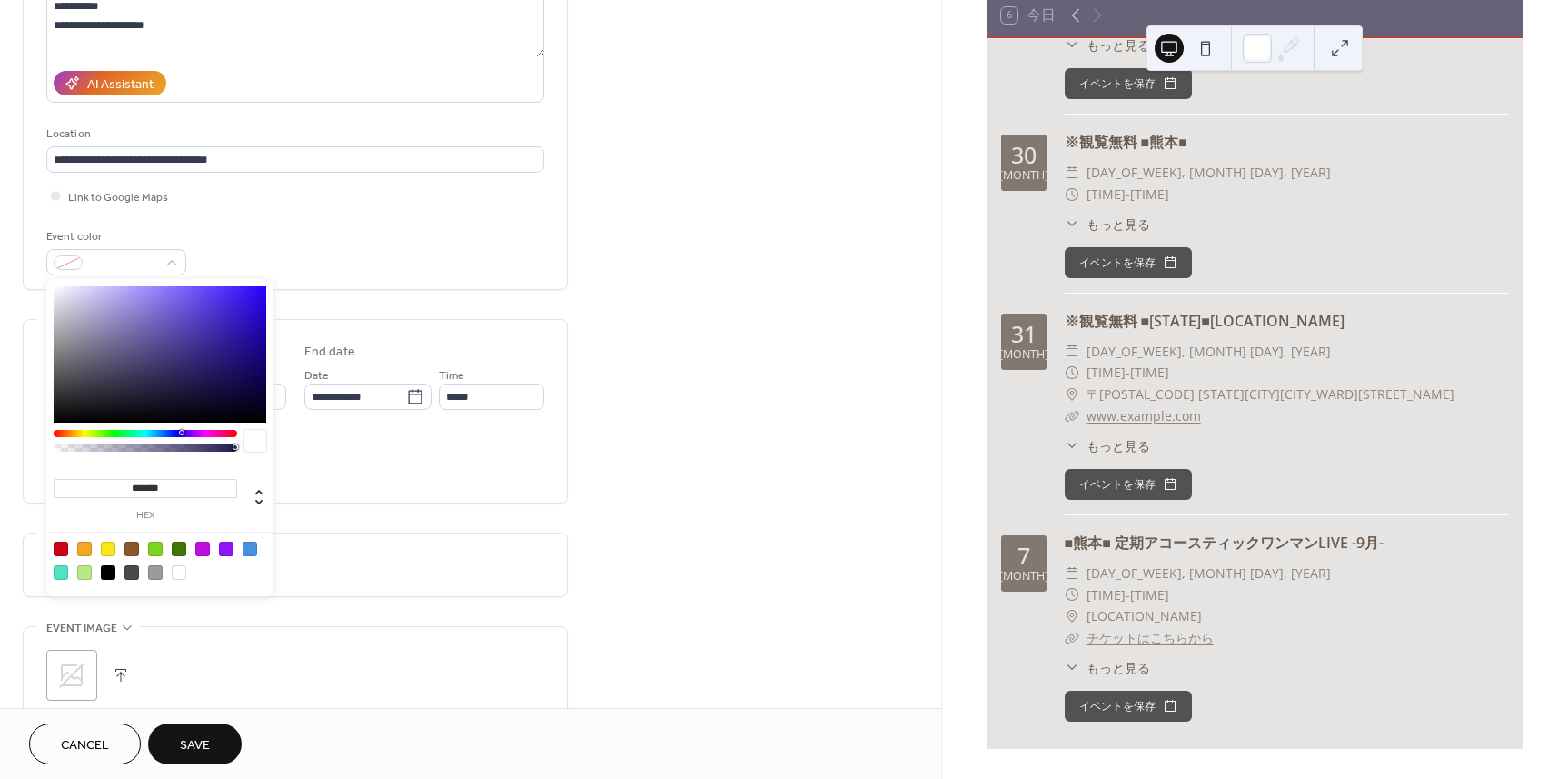 click at bounding box center [61, 549] 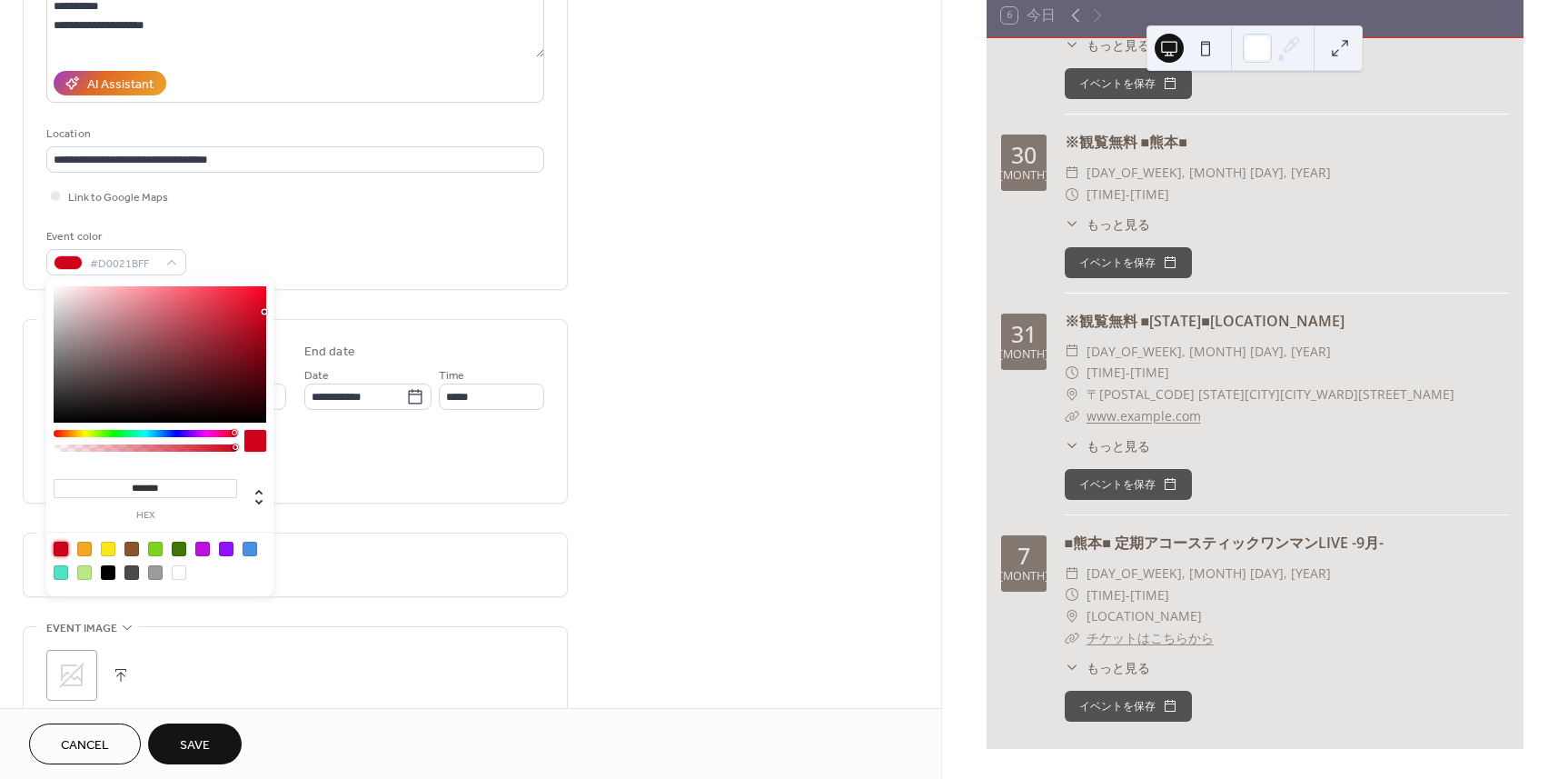 click on "Event color #D0021BFF" at bounding box center (295, 251) 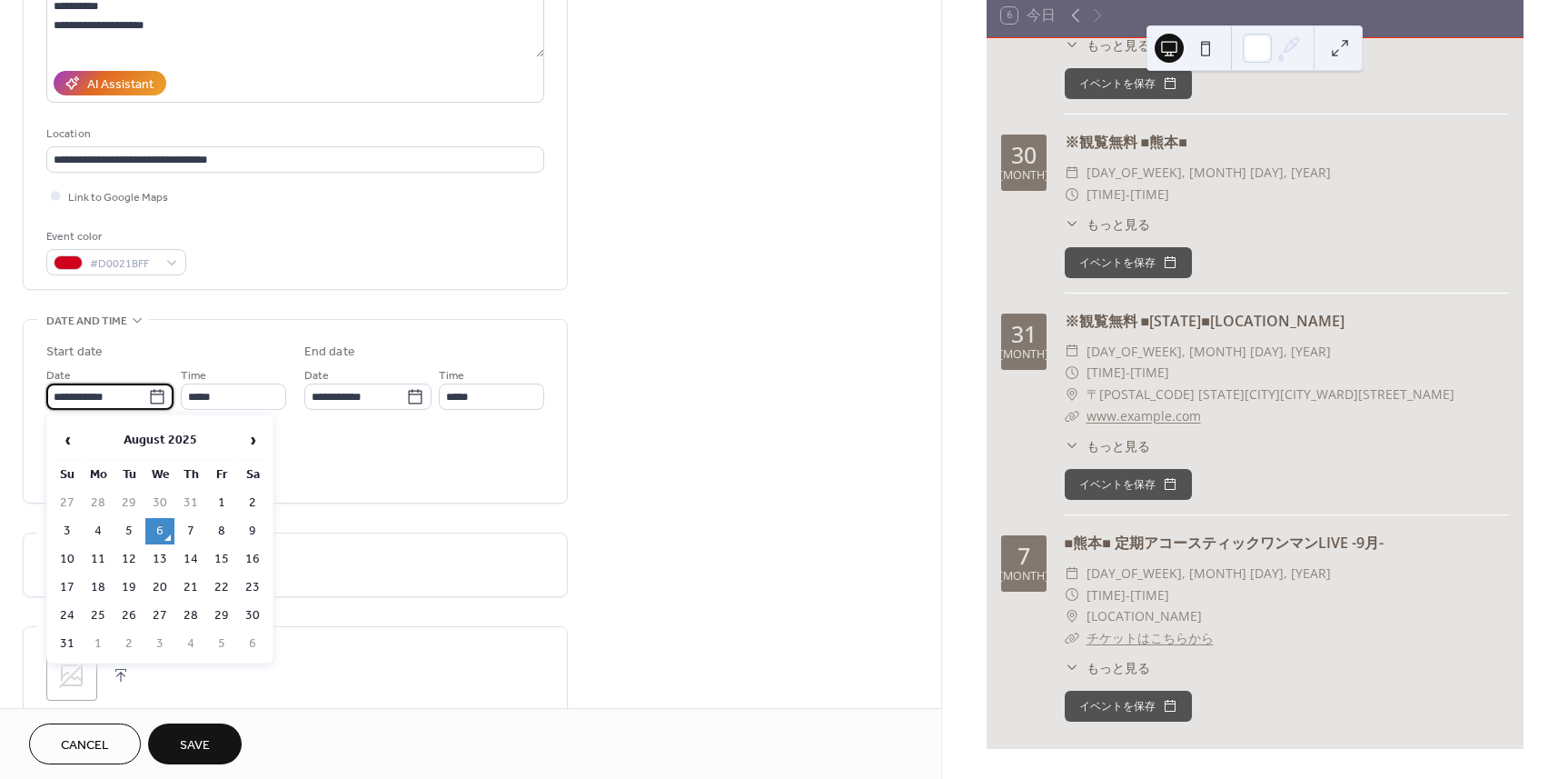 click on "**********" at bounding box center (97, 396) 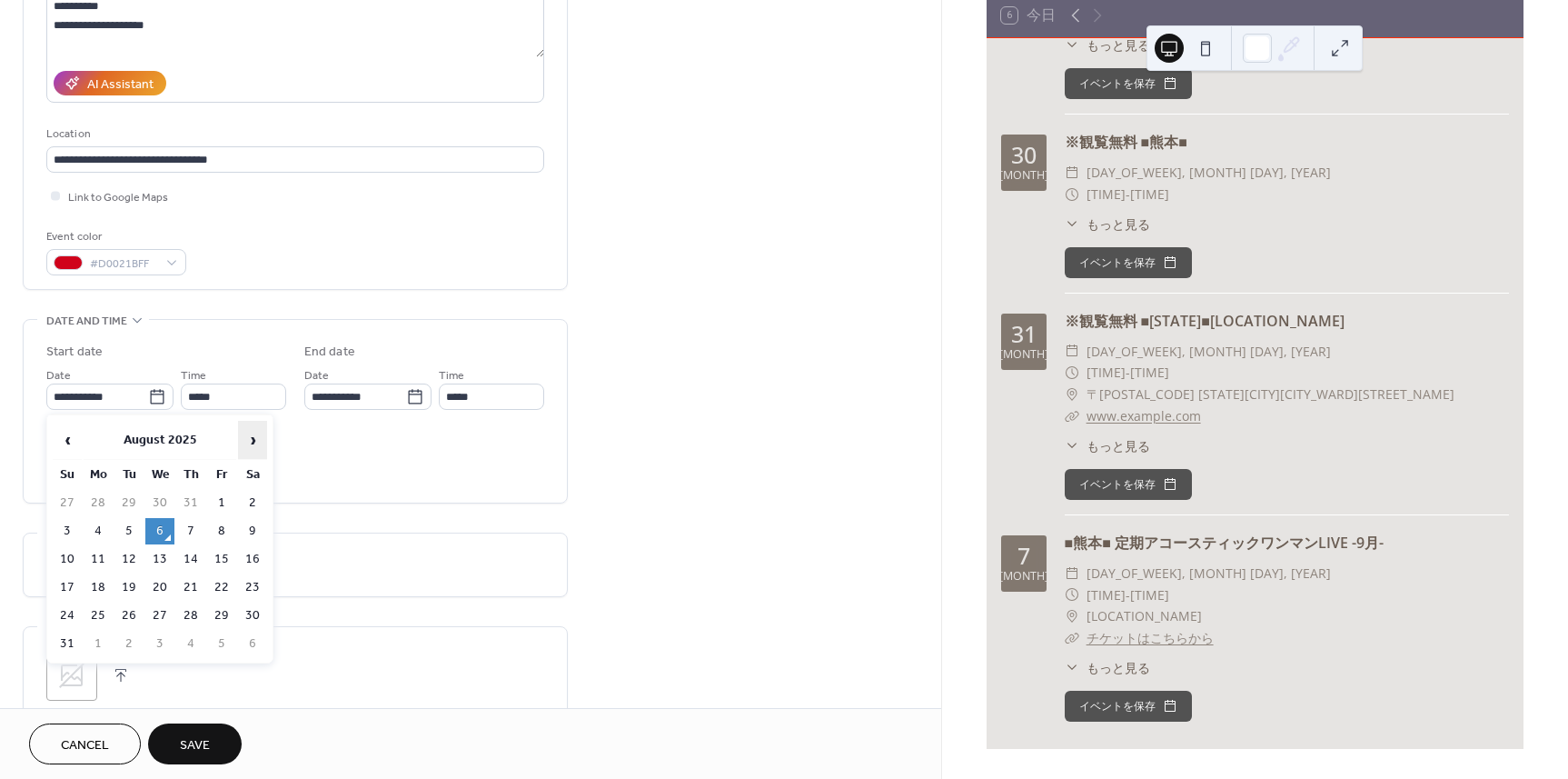 click on "›" at bounding box center [253, 440] 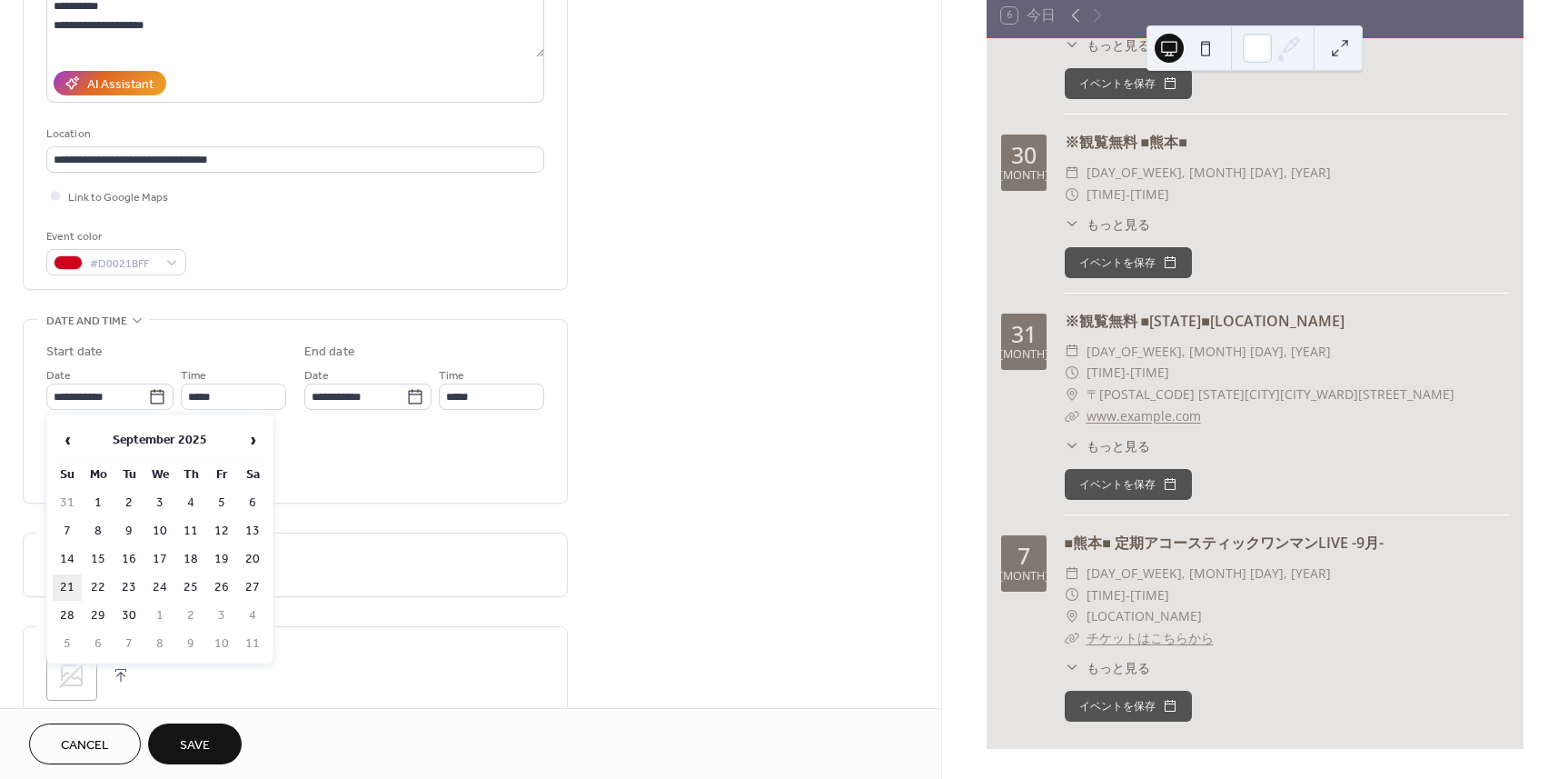 click on "21" at bounding box center [67, 587] 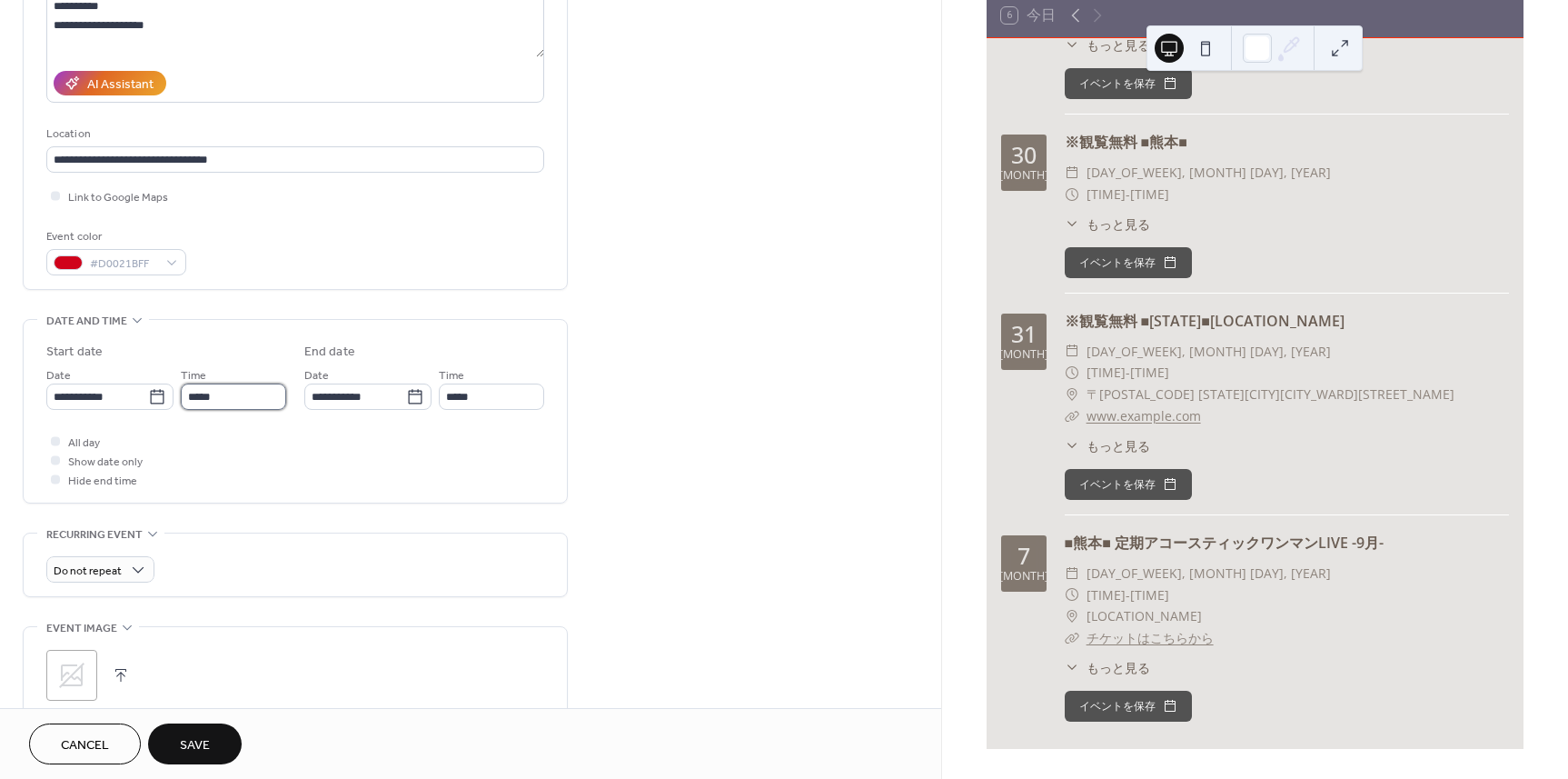click on "*****" at bounding box center (233, 396) 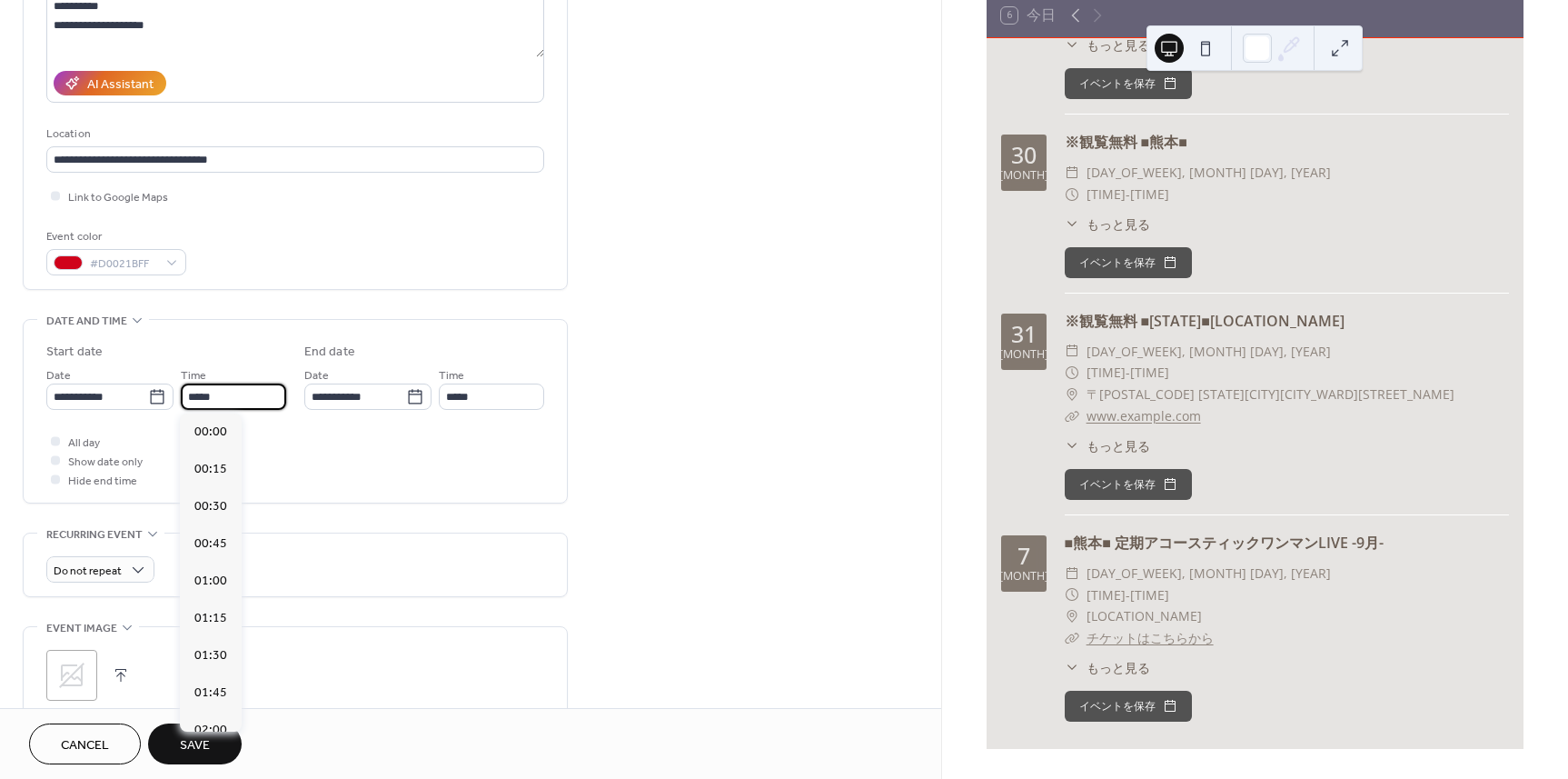 scroll, scrollTop: 1789, scrollLeft: 0, axis: vertical 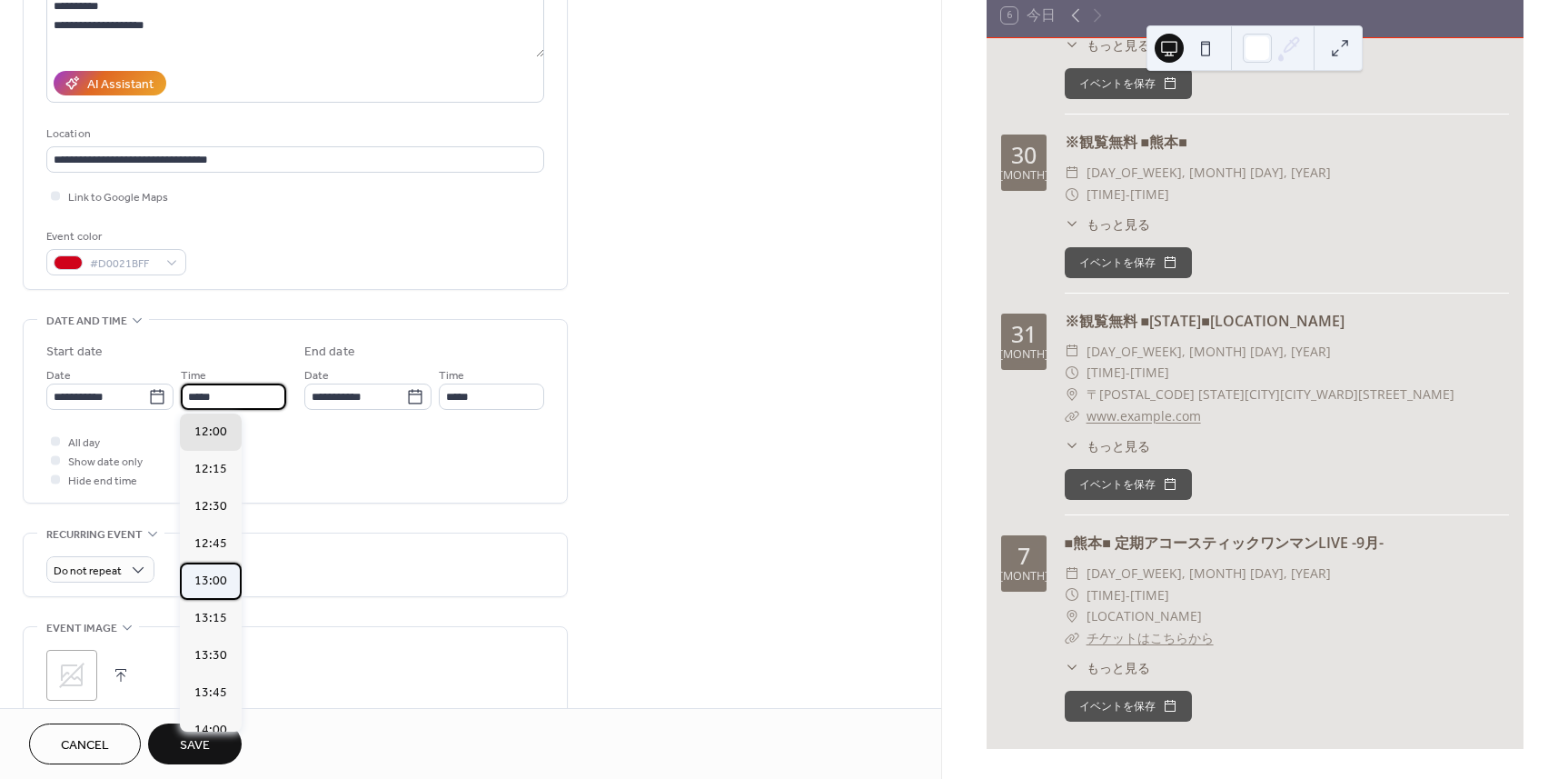 click on "13:00" at bounding box center [211, 581] 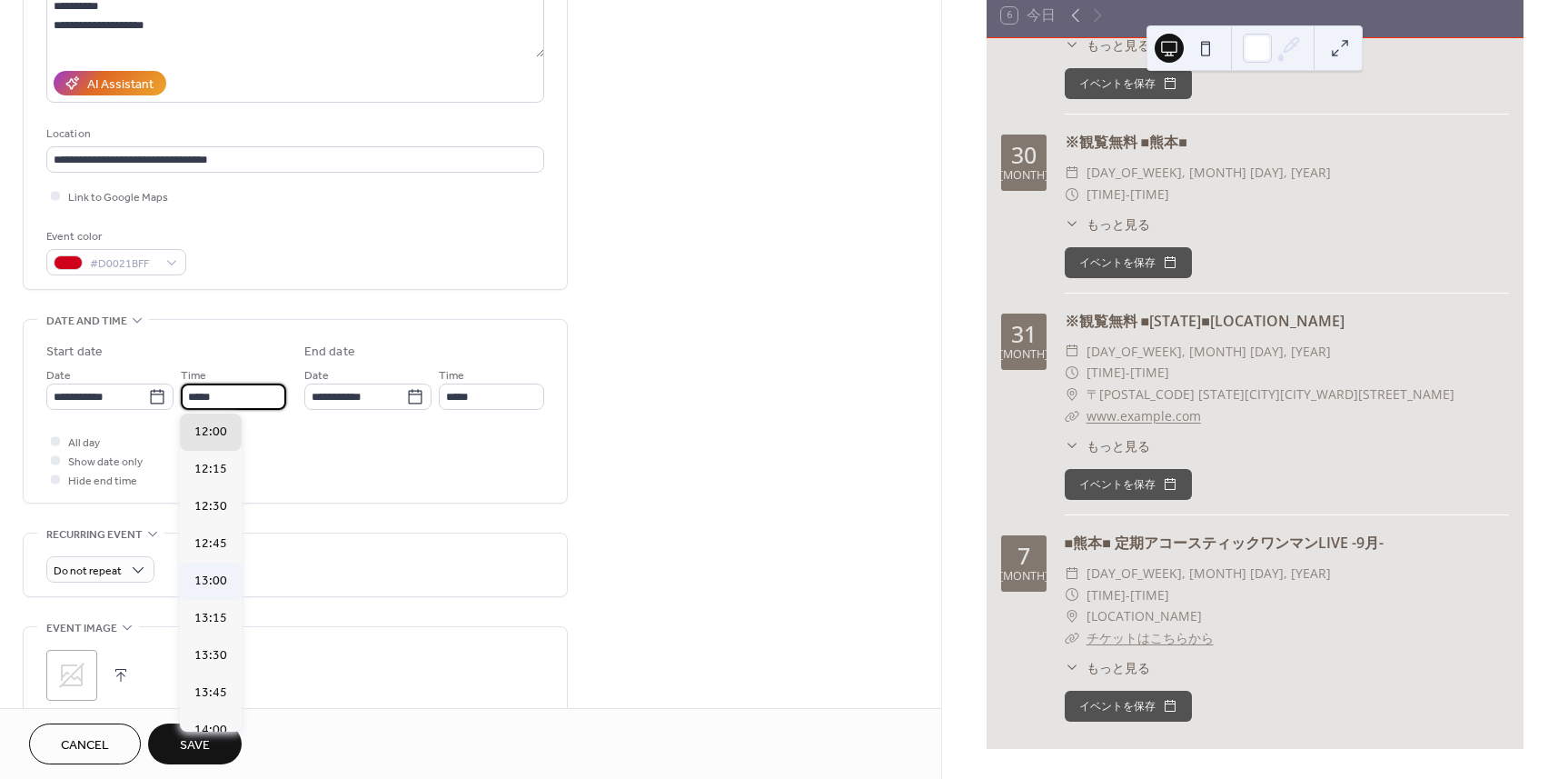 type on "*****" 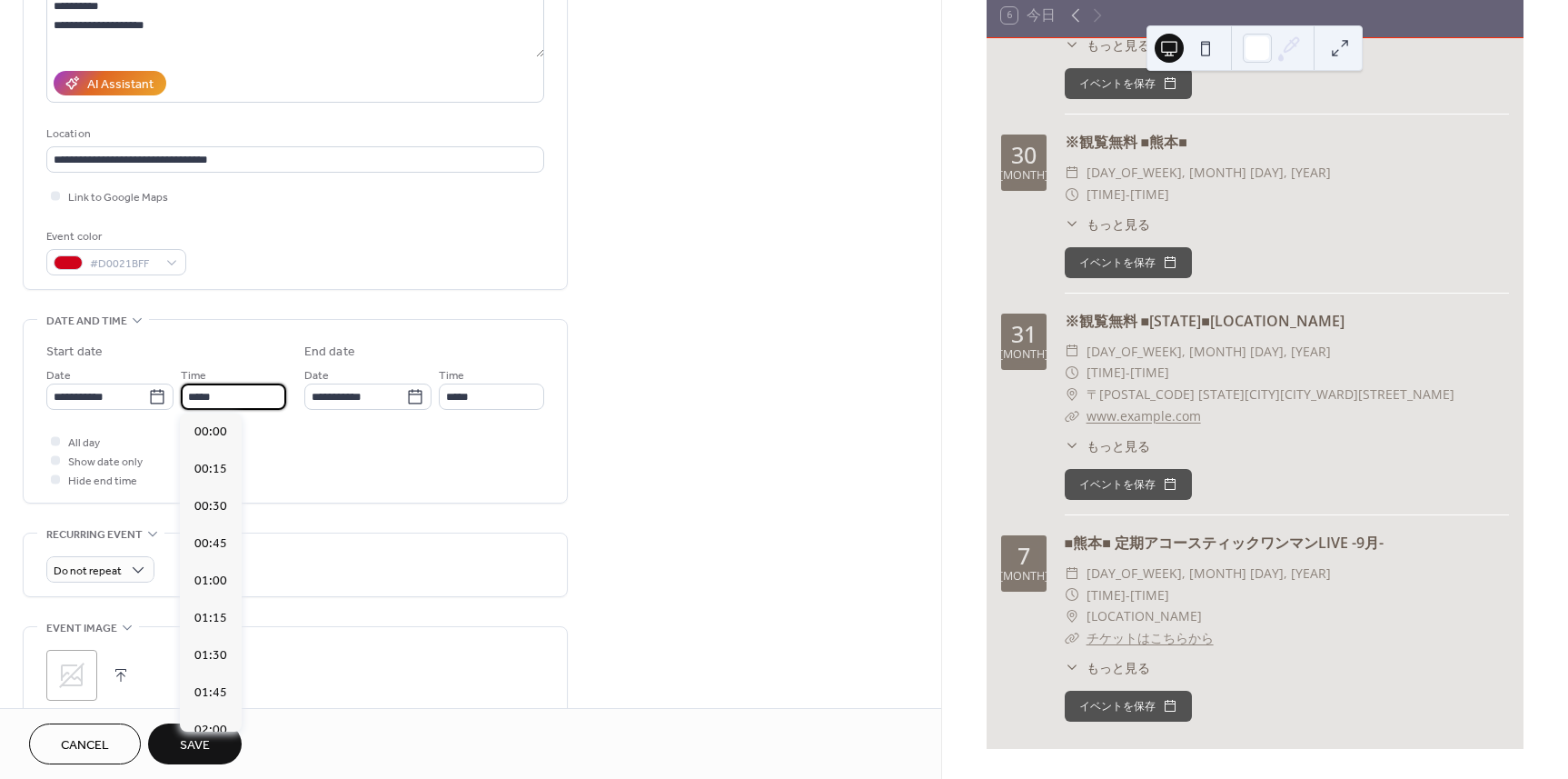 scroll, scrollTop: 1938, scrollLeft: 0, axis: vertical 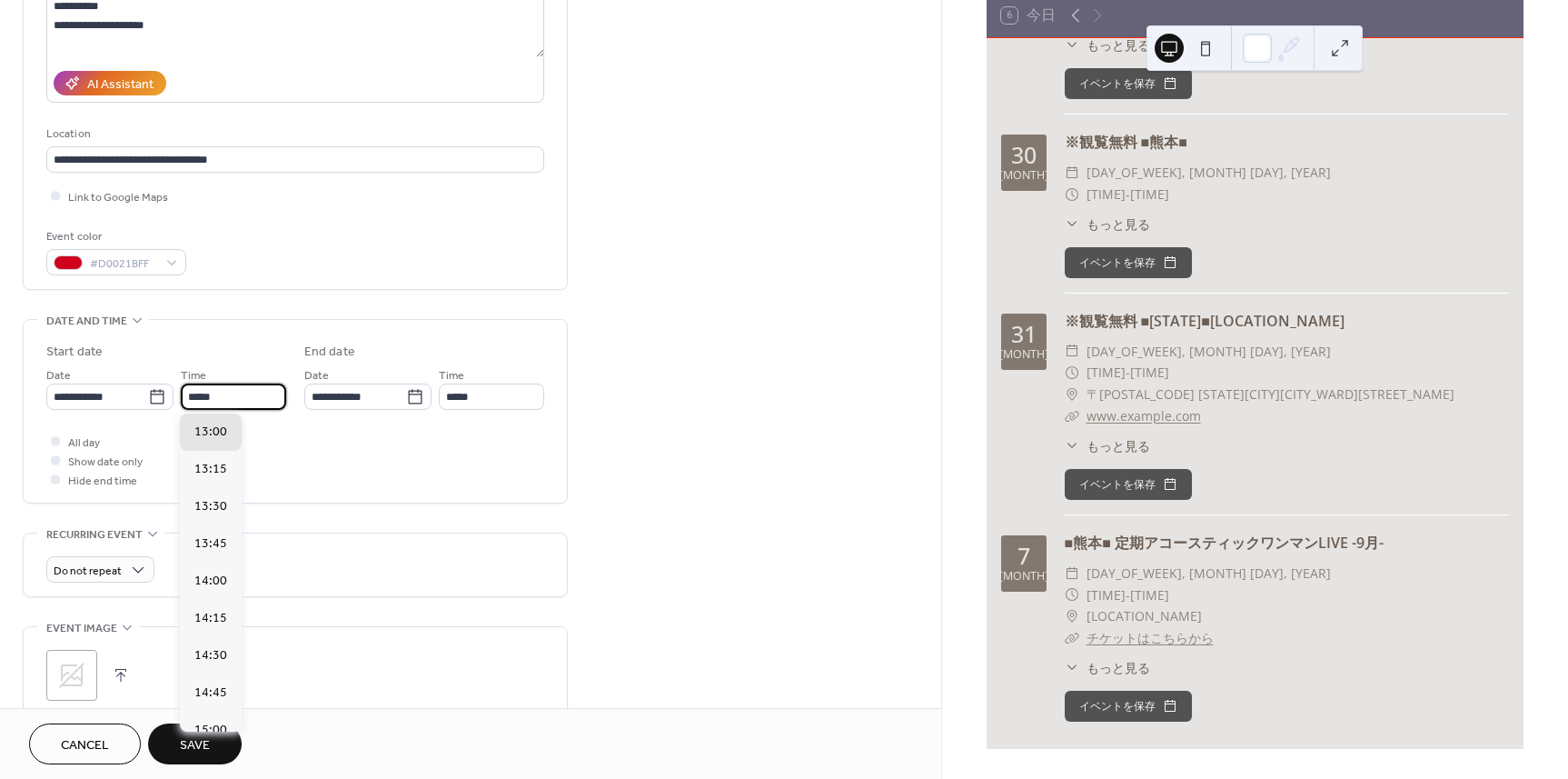 click on "*****" at bounding box center [233, 396] 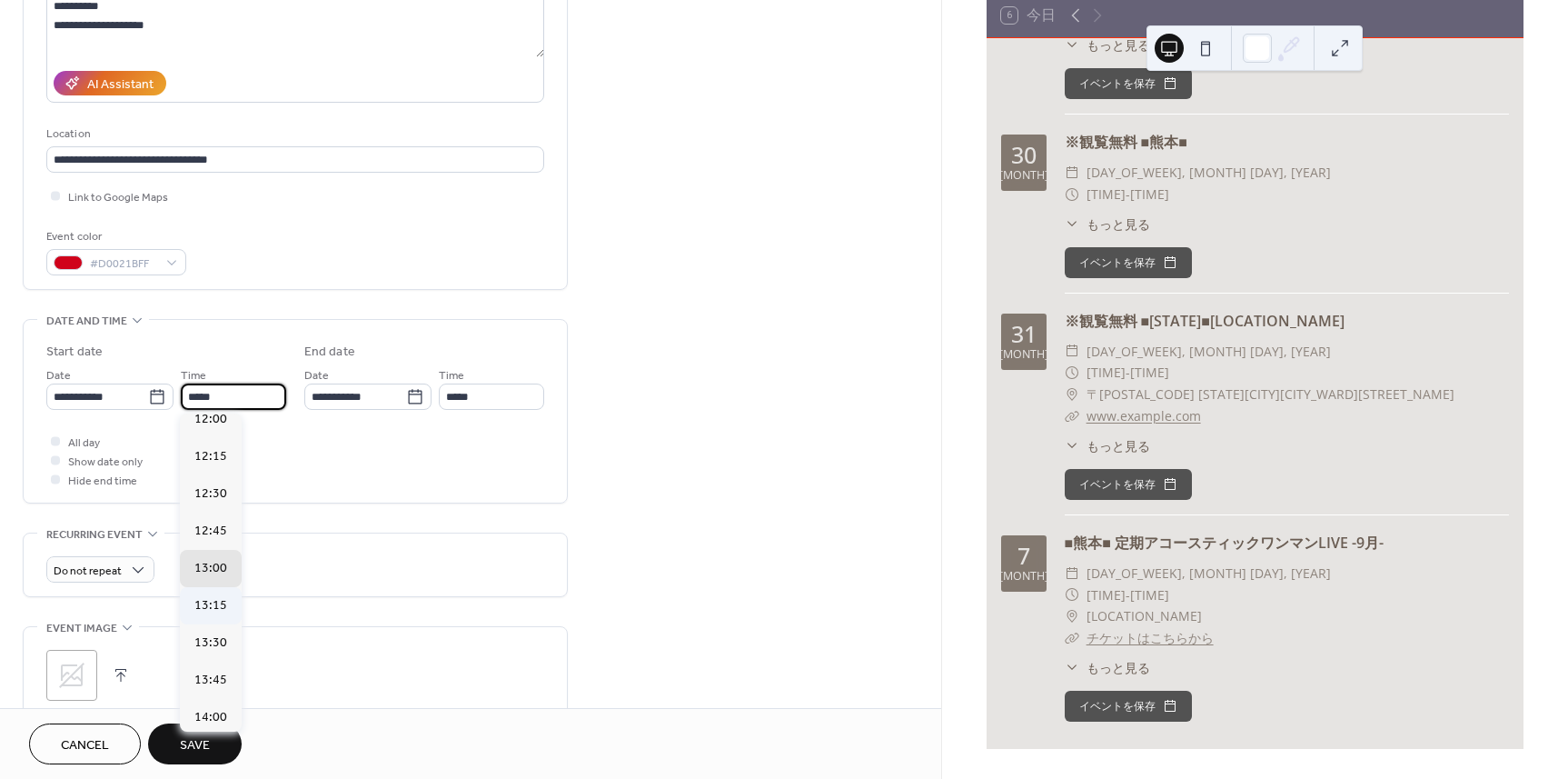 scroll, scrollTop: 1756, scrollLeft: 0, axis: vertical 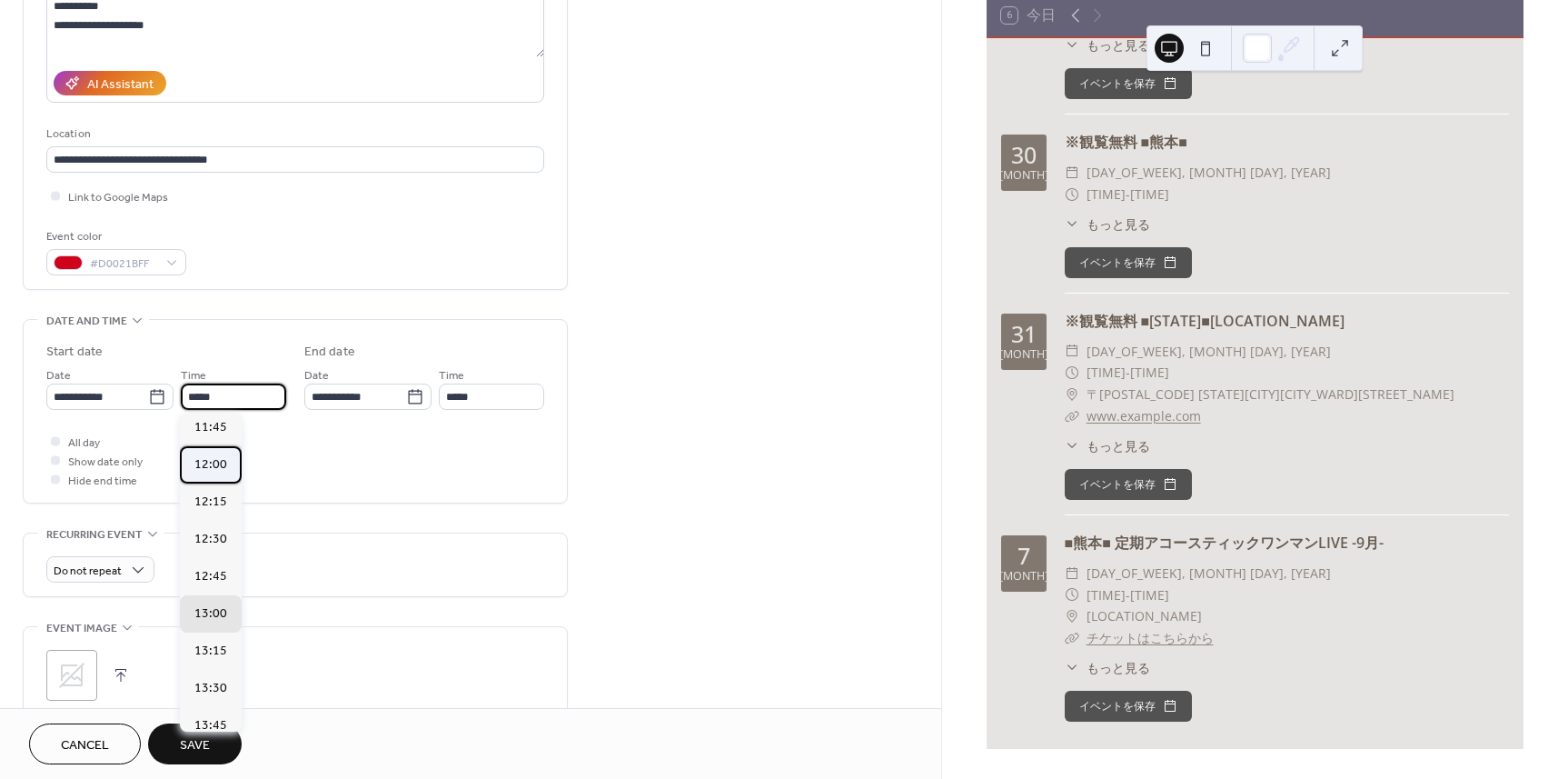 click on "12:00" at bounding box center (211, 464) 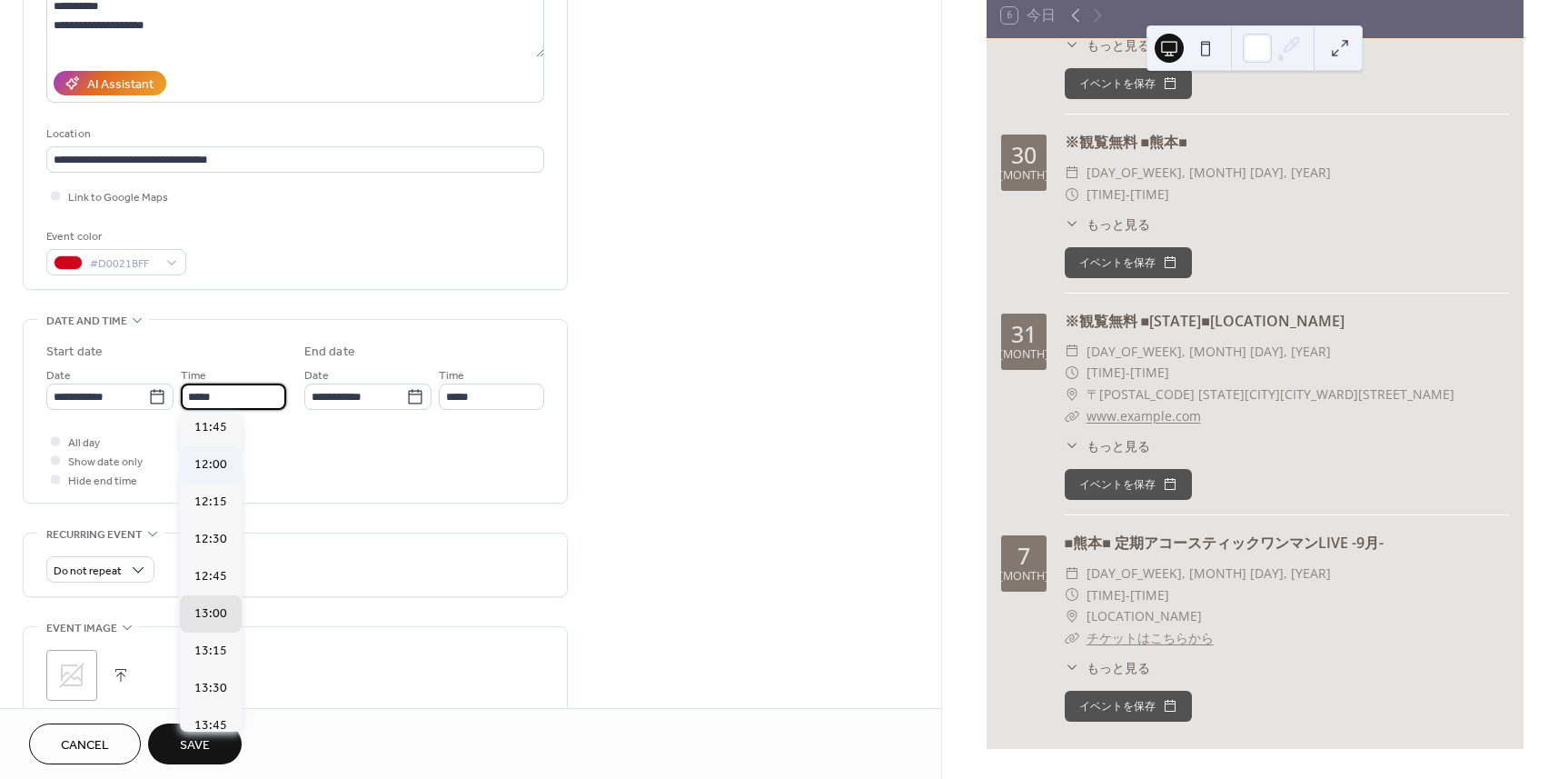 type on "*****" 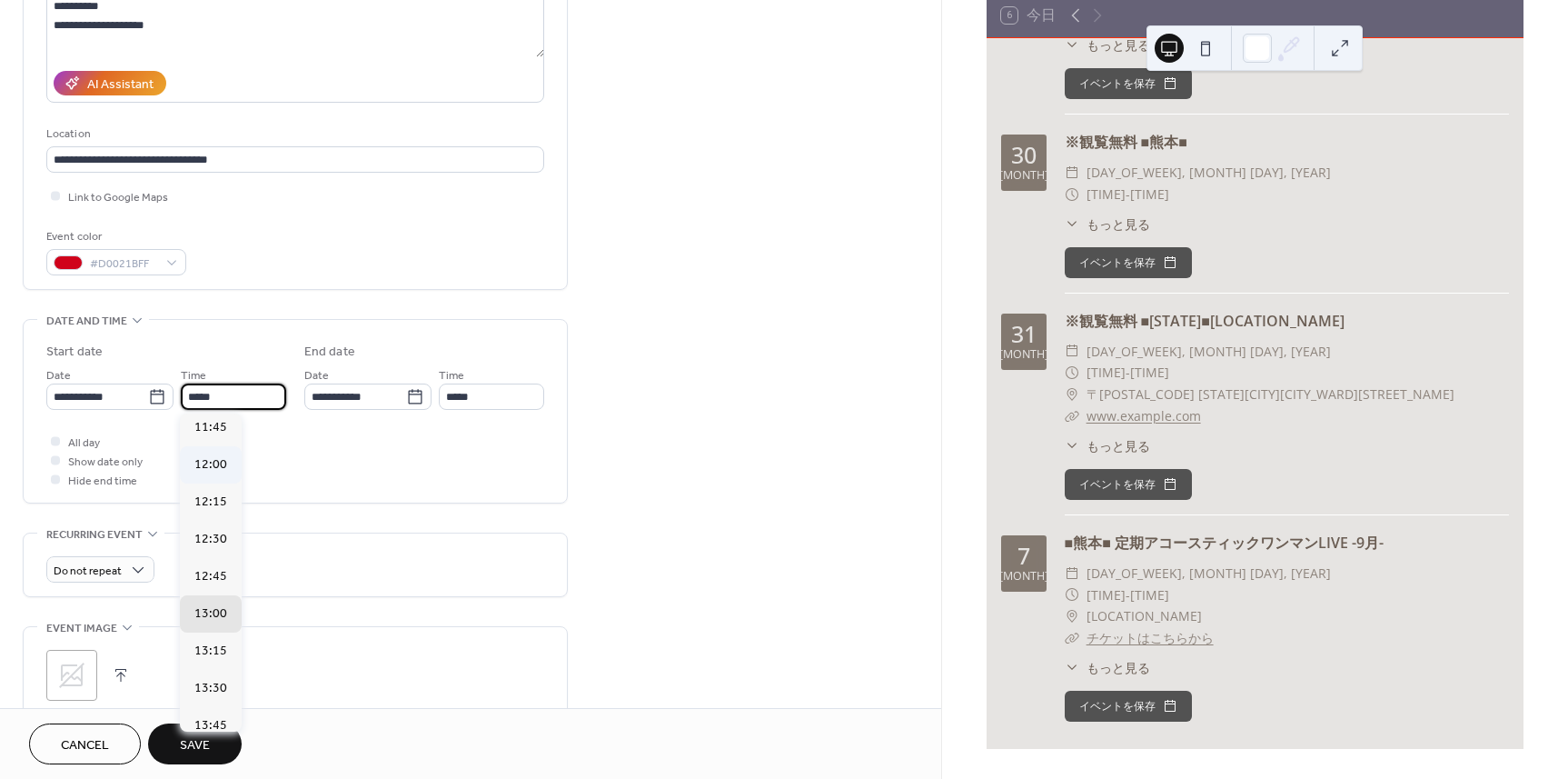 type on "*****" 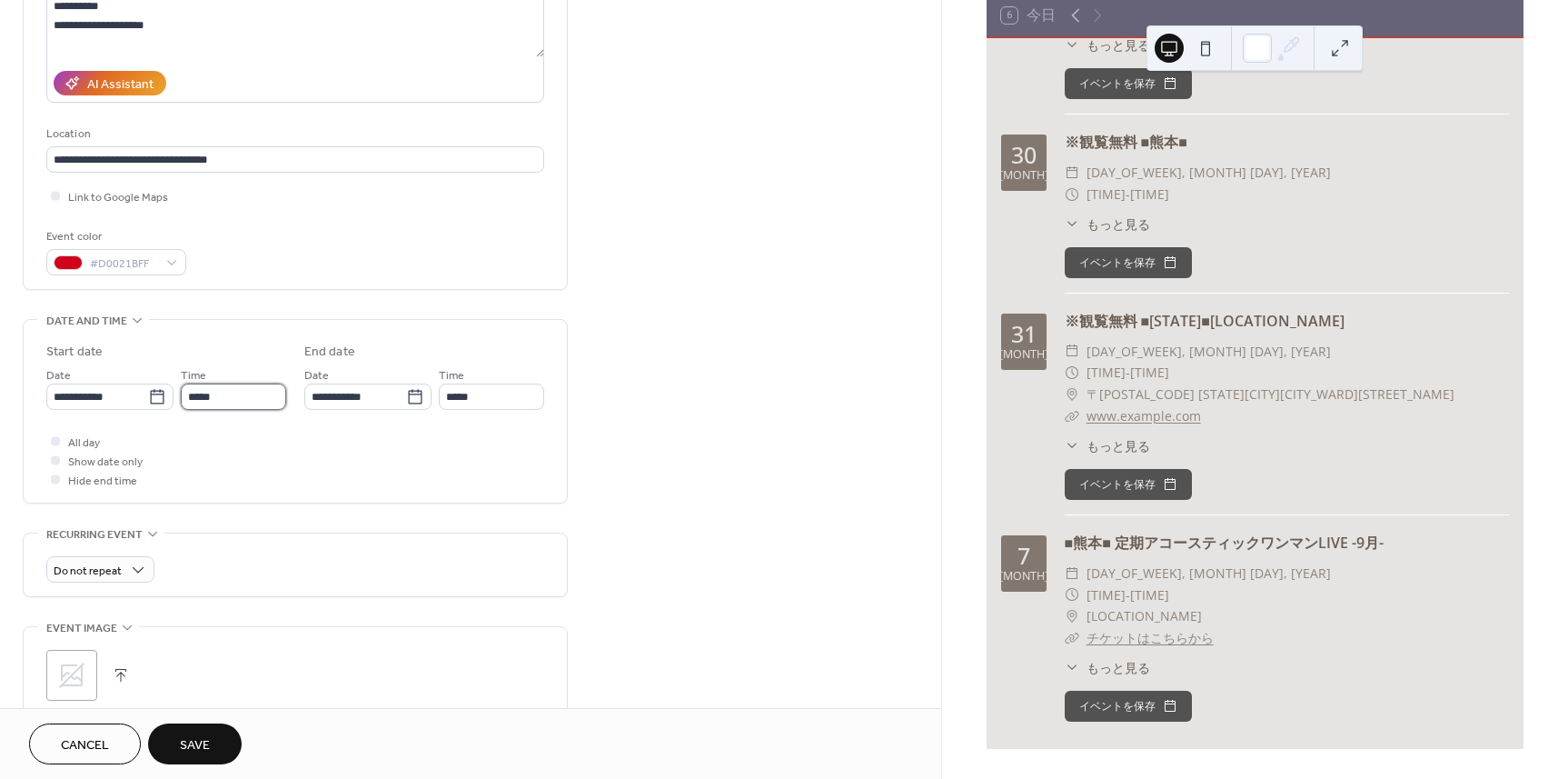 click on "*****" at bounding box center (233, 396) 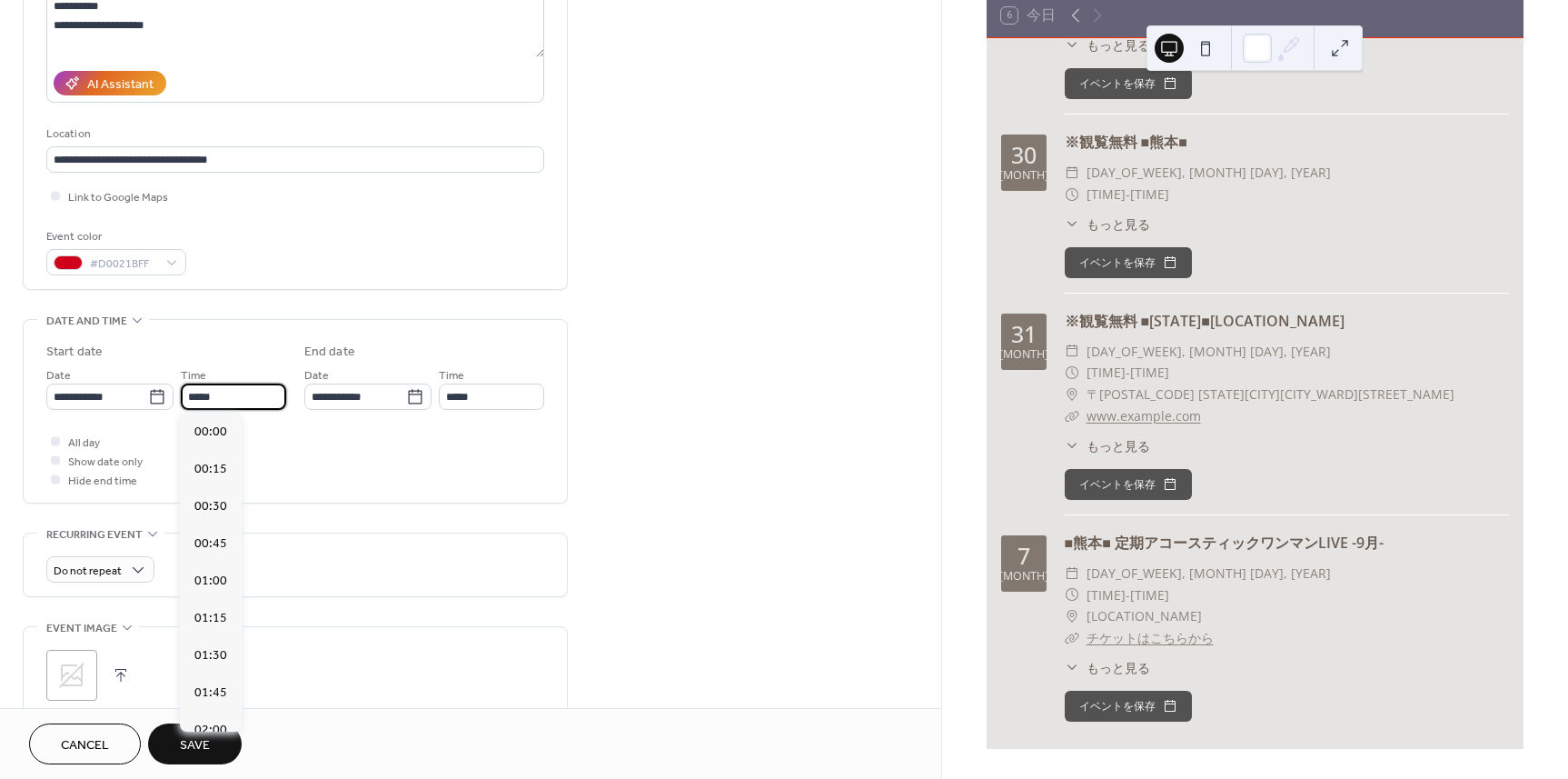 scroll, scrollTop: 1789, scrollLeft: 0, axis: vertical 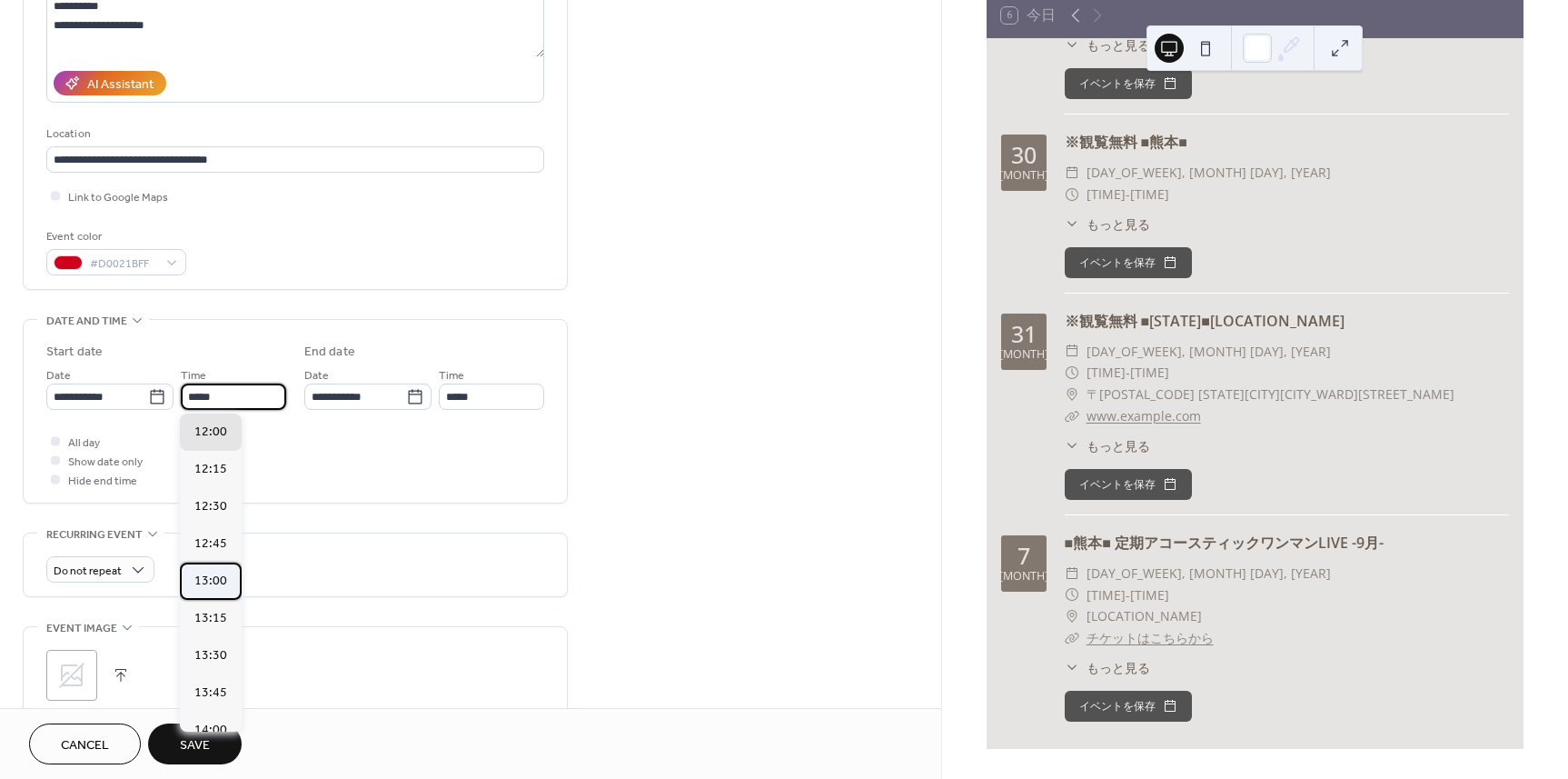 click on "13:00" at bounding box center [211, 581] 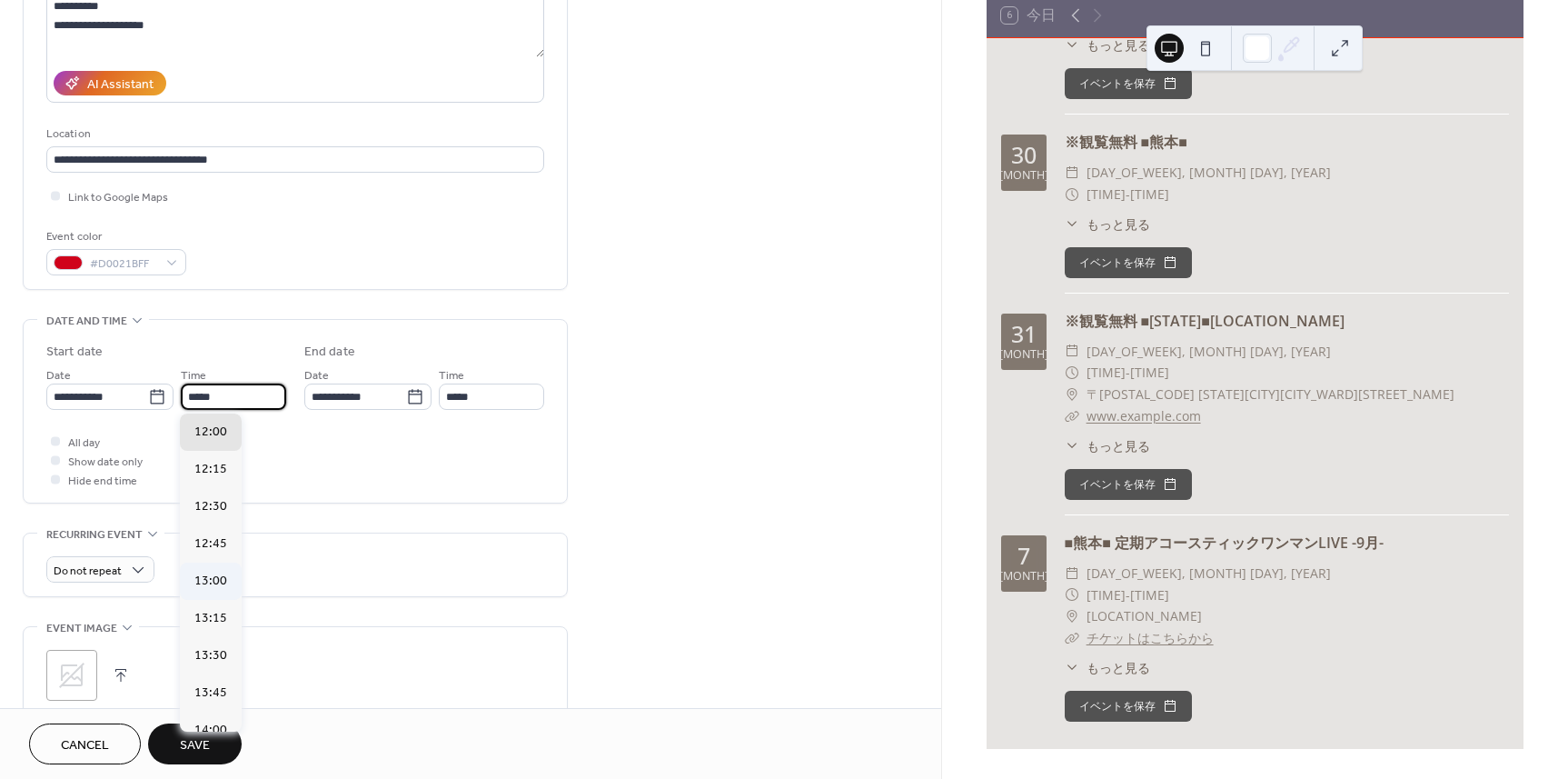 type on "*****" 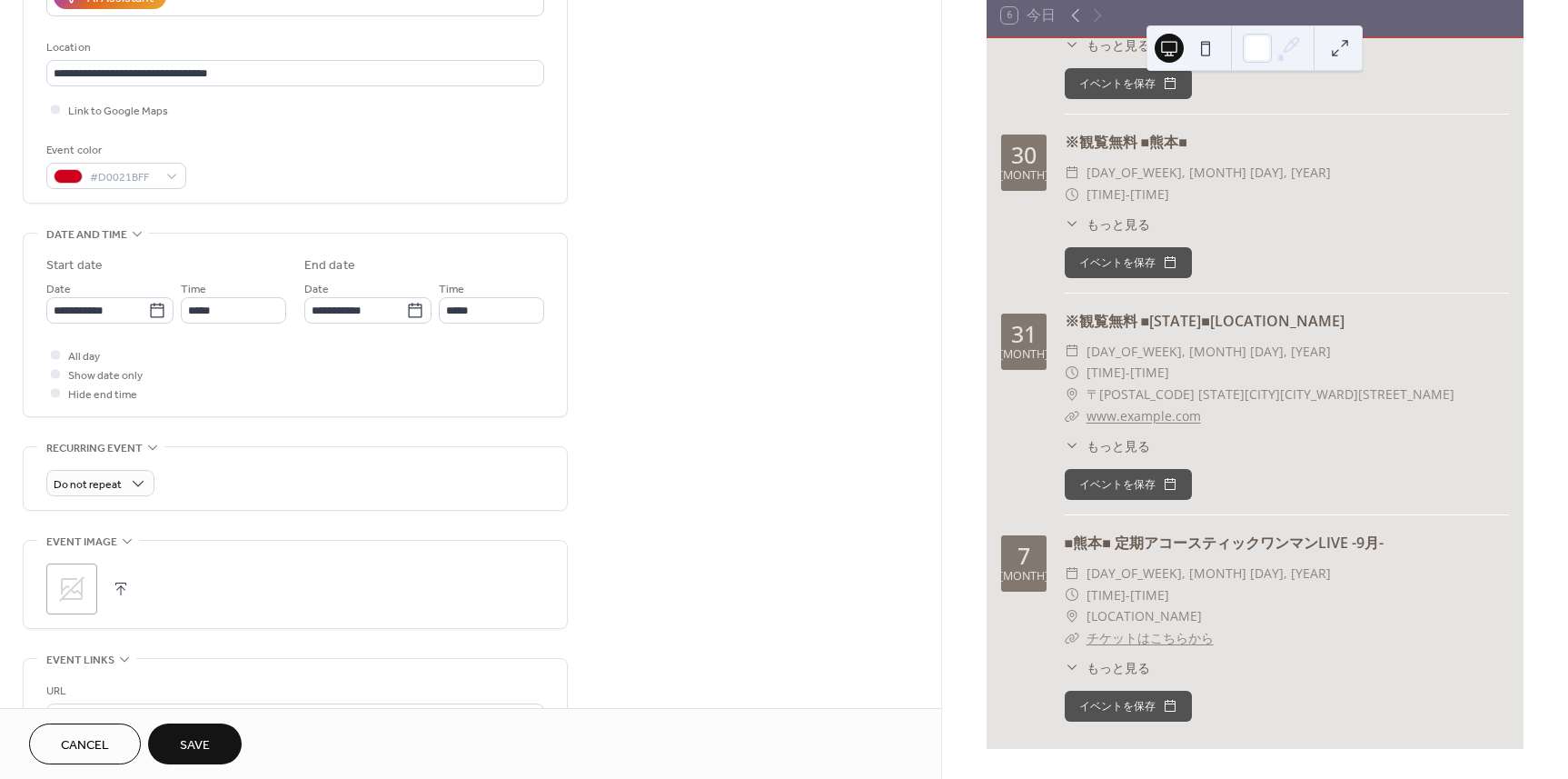 scroll, scrollTop: 364, scrollLeft: 0, axis: vertical 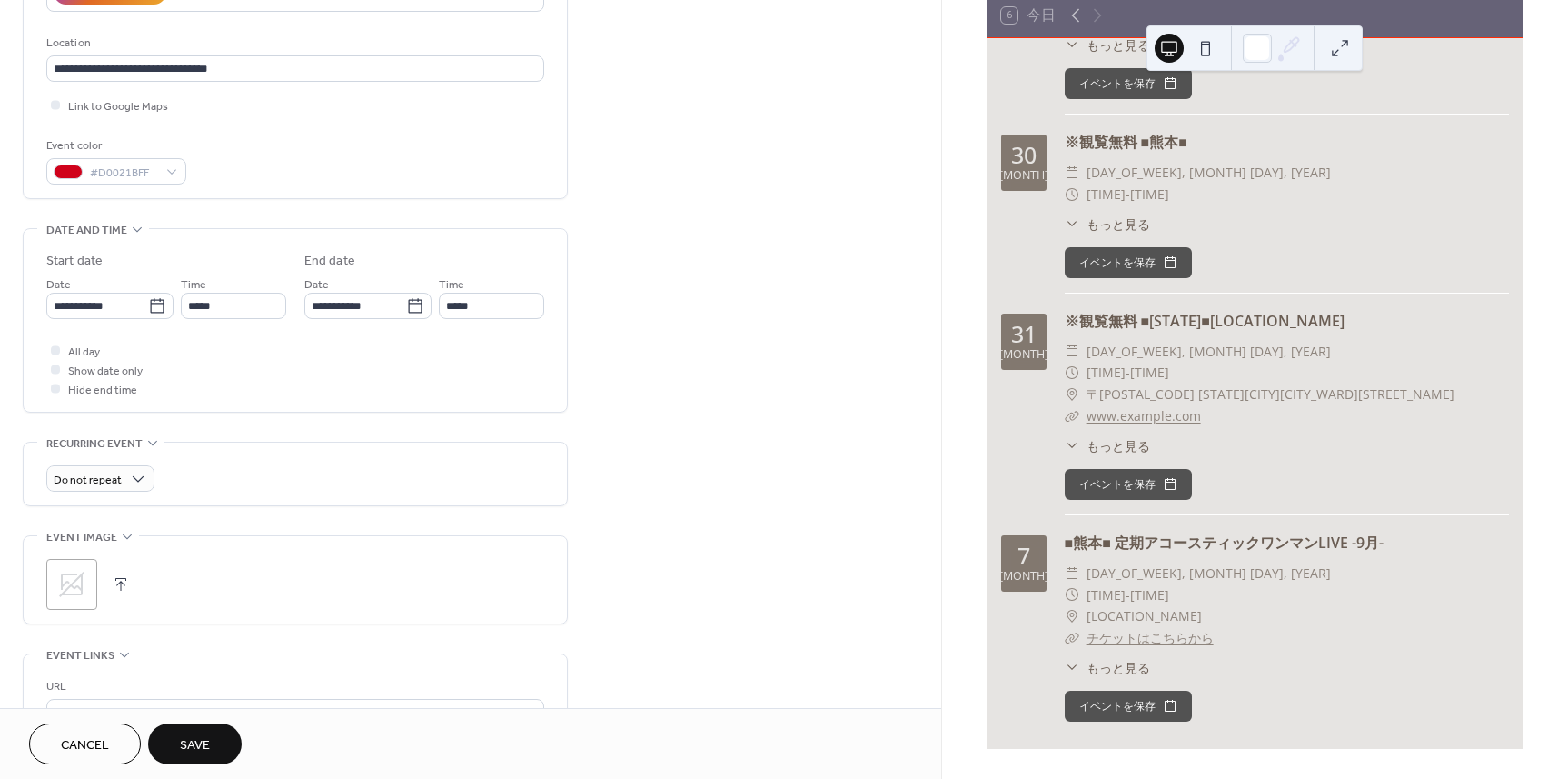 click at bounding box center [121, 584] 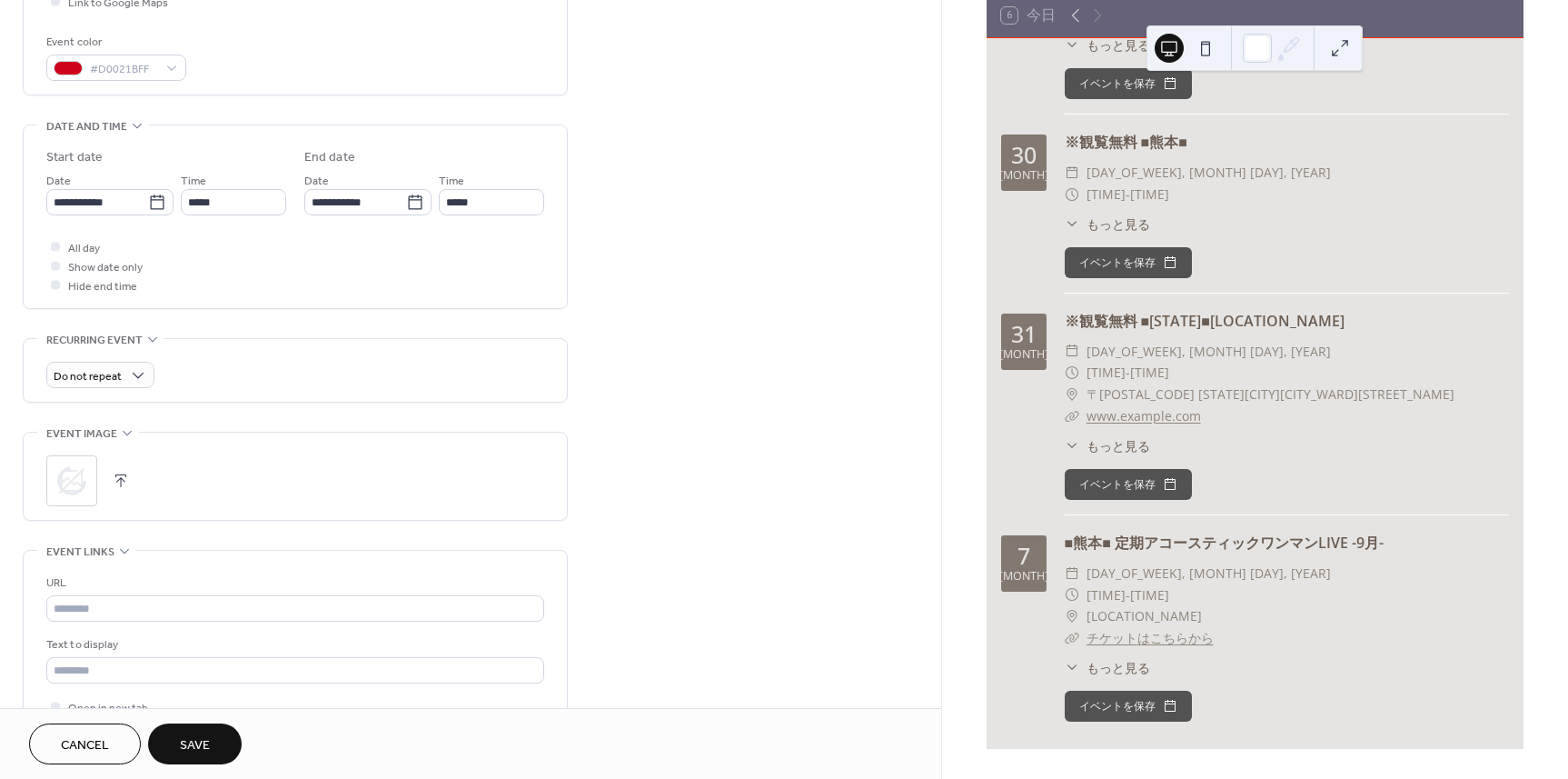 scroll, scrollTop: 545, scrollLeft: 0, axis: vertical 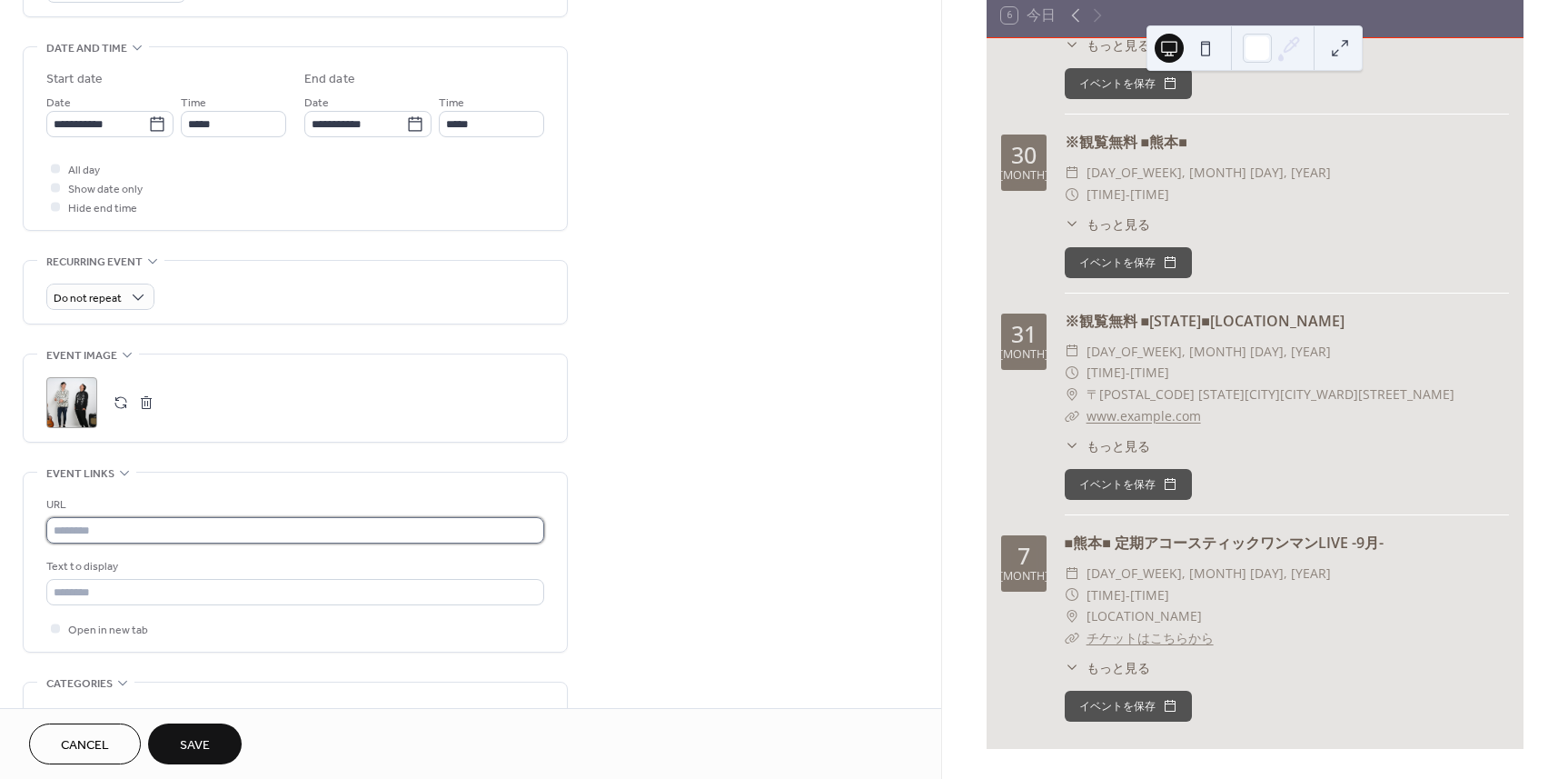click at bounding box center [295, 530] 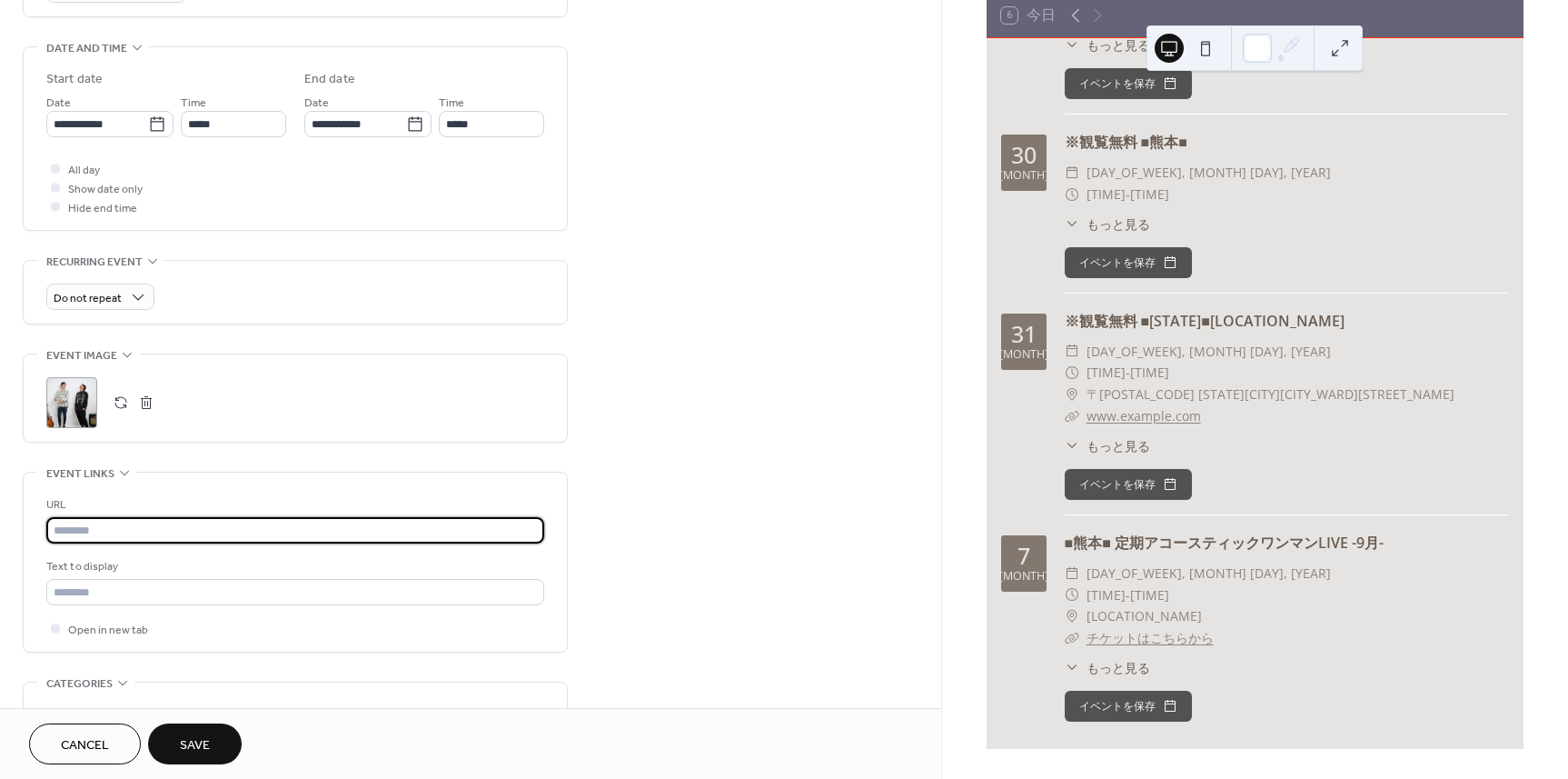 paste on "**********" 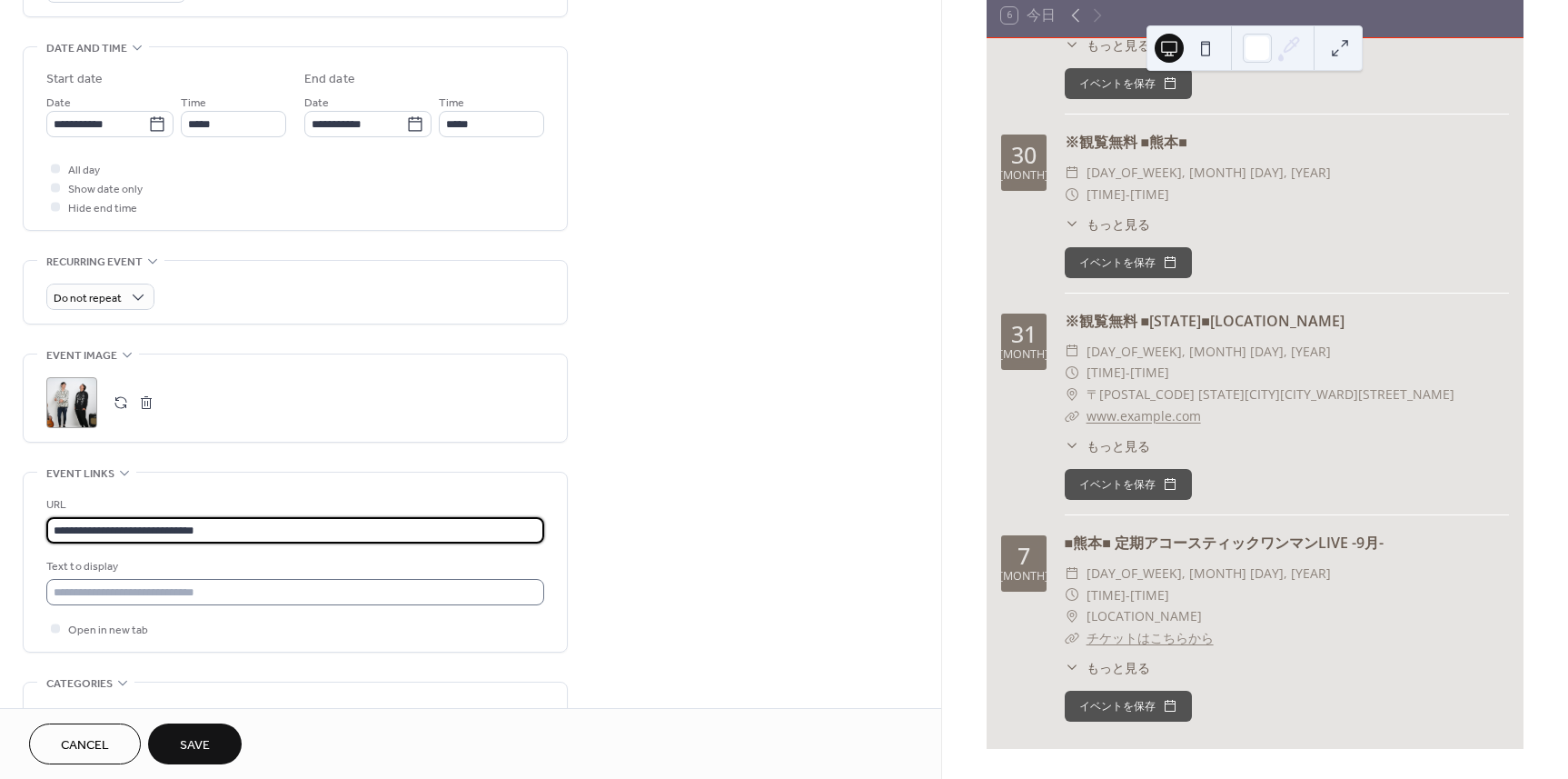 type on "**********" 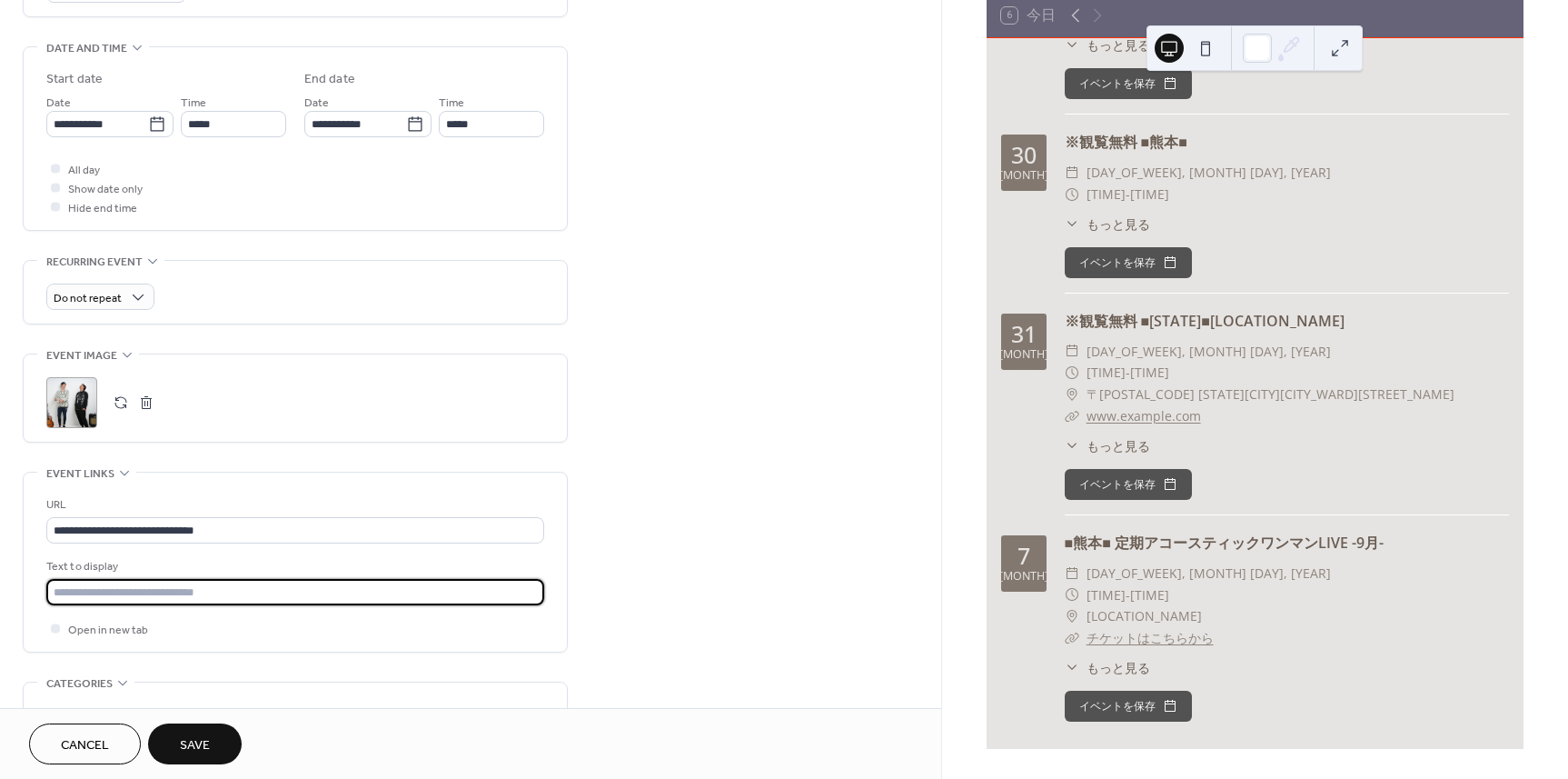 click at bounding box center (295, 592) 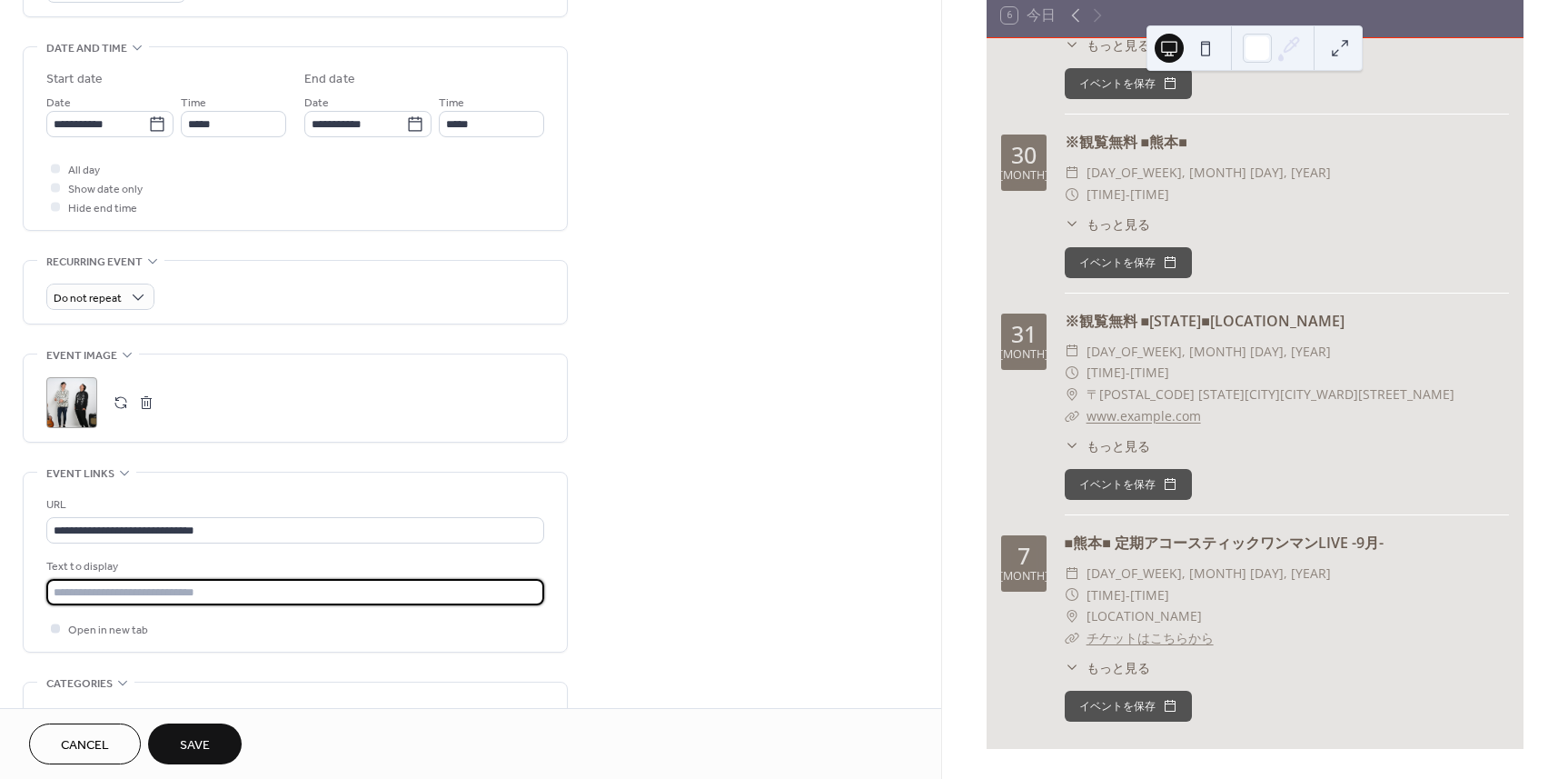 type on "**********" 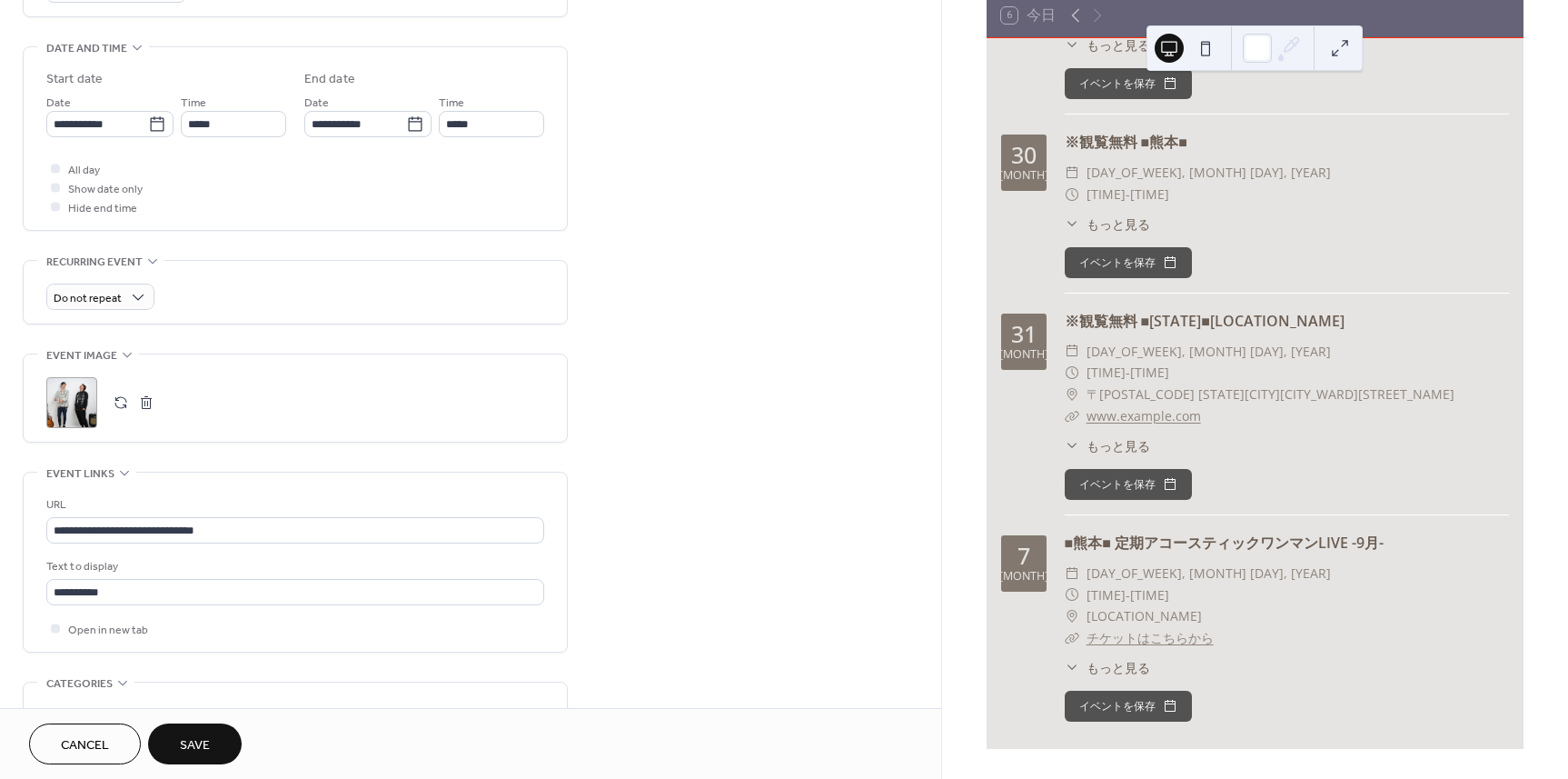 click on "Event details Title [TITLE] Description [DESCRIPTION] AI Assistant Location [LOCATION] Link to Google Maps Event color [COLOR] ••• Date and time Start date Date [DATE] Time [TIME] End date Date [DATE] Time [TIME] All day Show date only Hide end time ••• Recurring event Do not repeat ••• Event image ; ••• Event links URL [URL] Text to display [TEXT] Open in new tab ••• Categories No categories added yet. Add Category 🔒 ••• RSVP Enable RSVP 🔒 Limit number of guests •••" at bounding box center [471, 218] 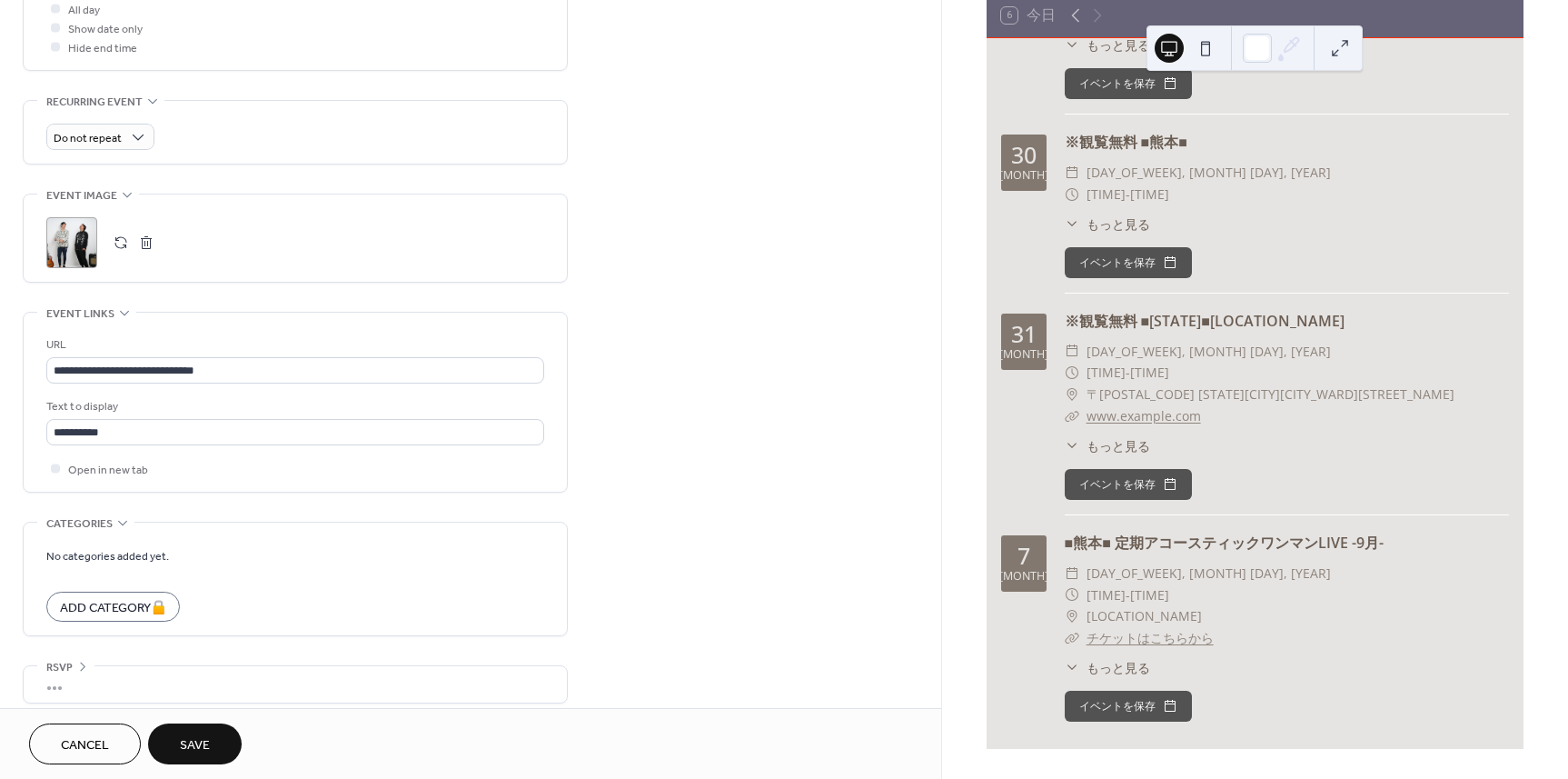 scroll, scrollTop: 719, scrollLeft: 0, axis: vertical 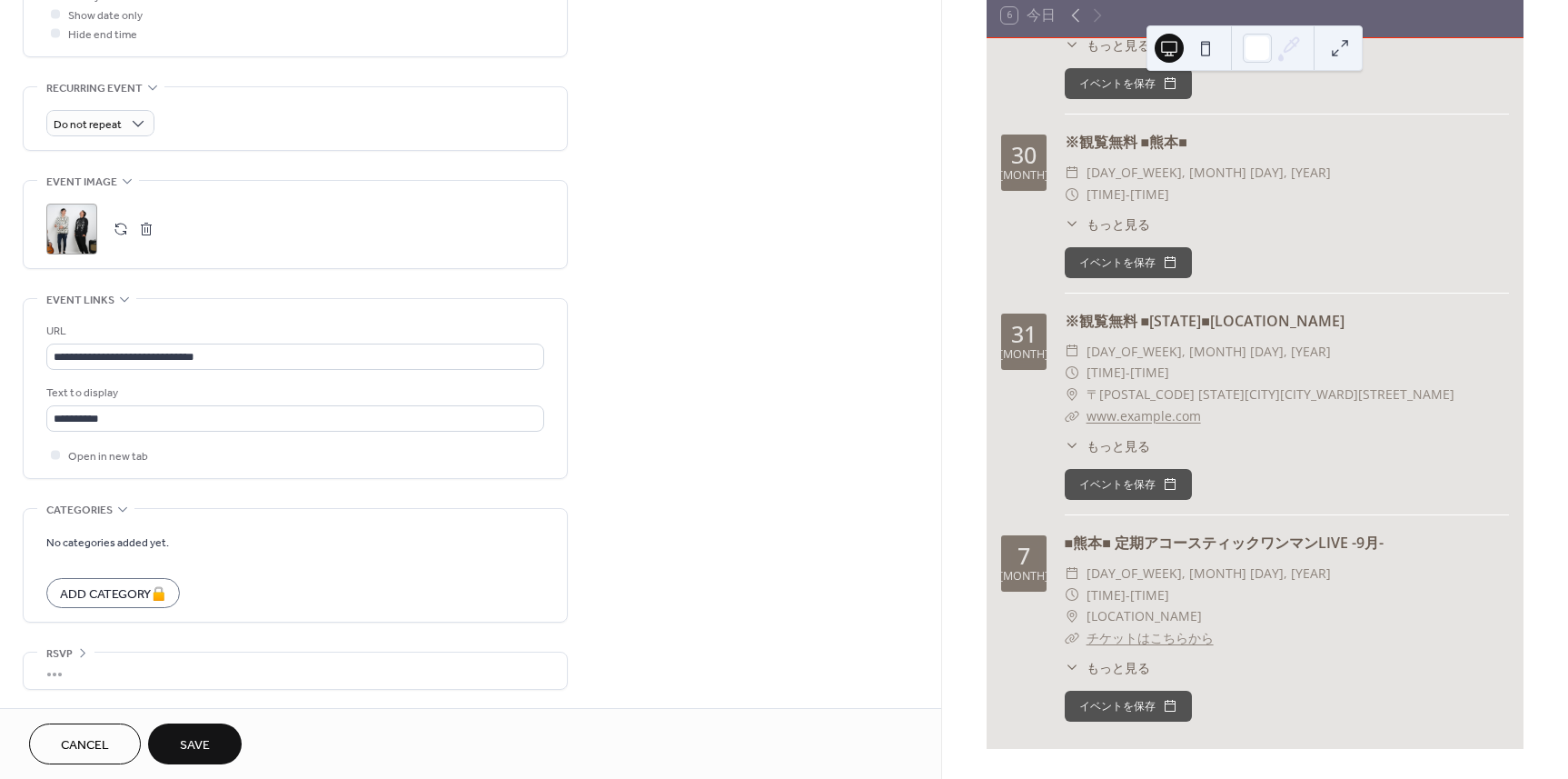 click on "Save" at bounding box center [194, 745] 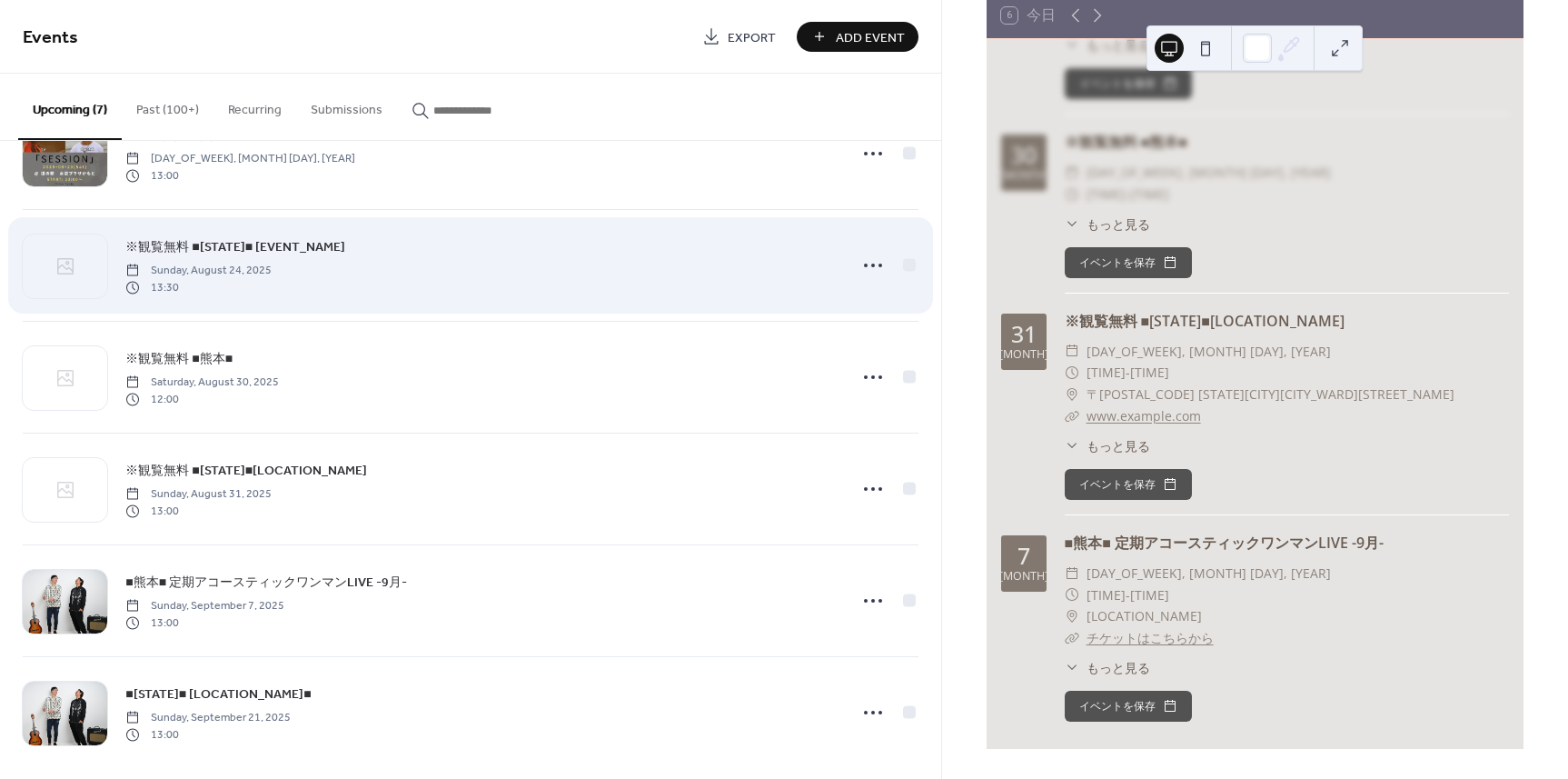 scroll, scrollTop: 198, scrollLeft: 0, axis: vertical 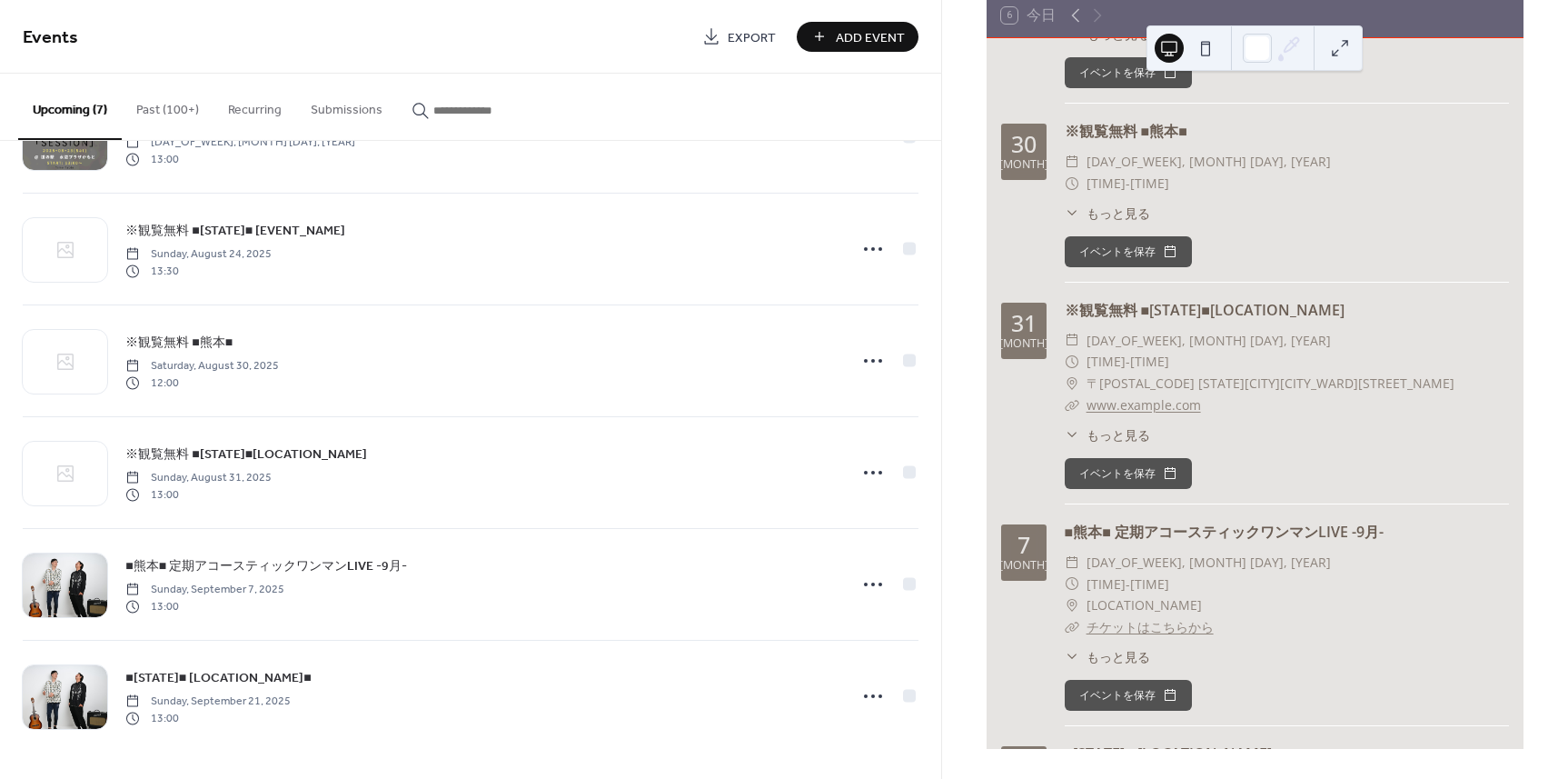 click on "Add Event" at bounding box center (870, 37) 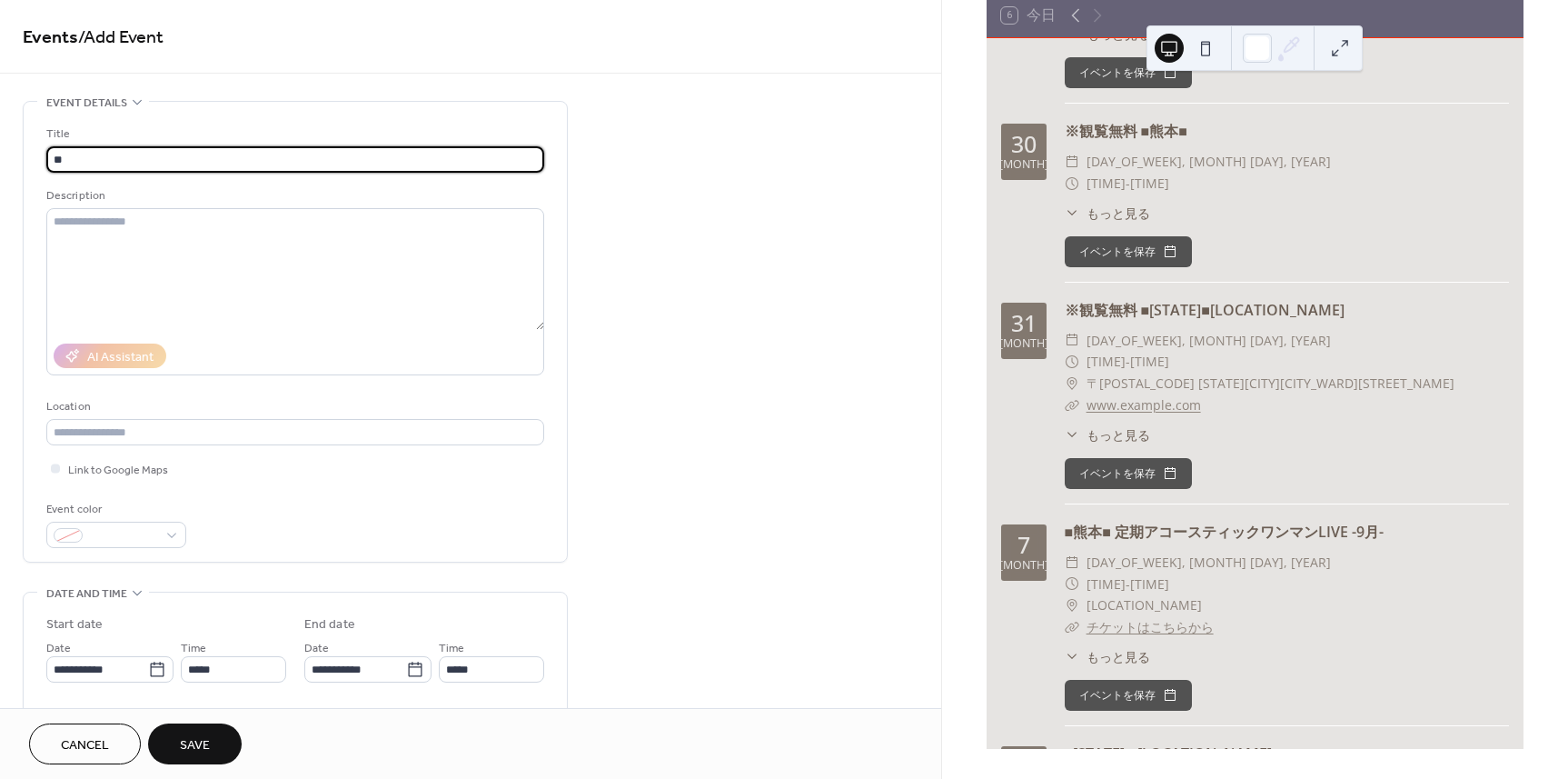 type on "*" 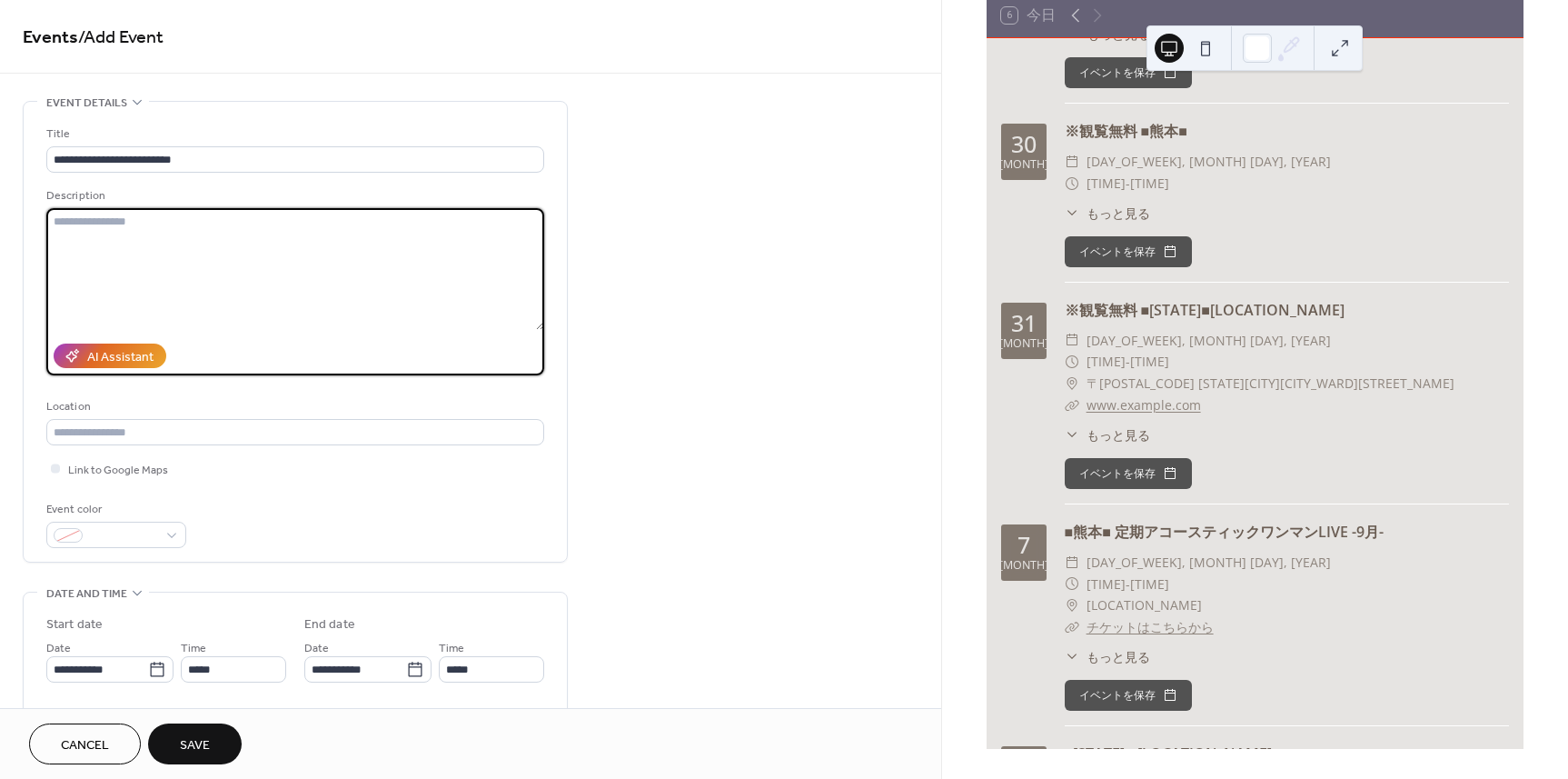 click at bounding box center [295, 269] 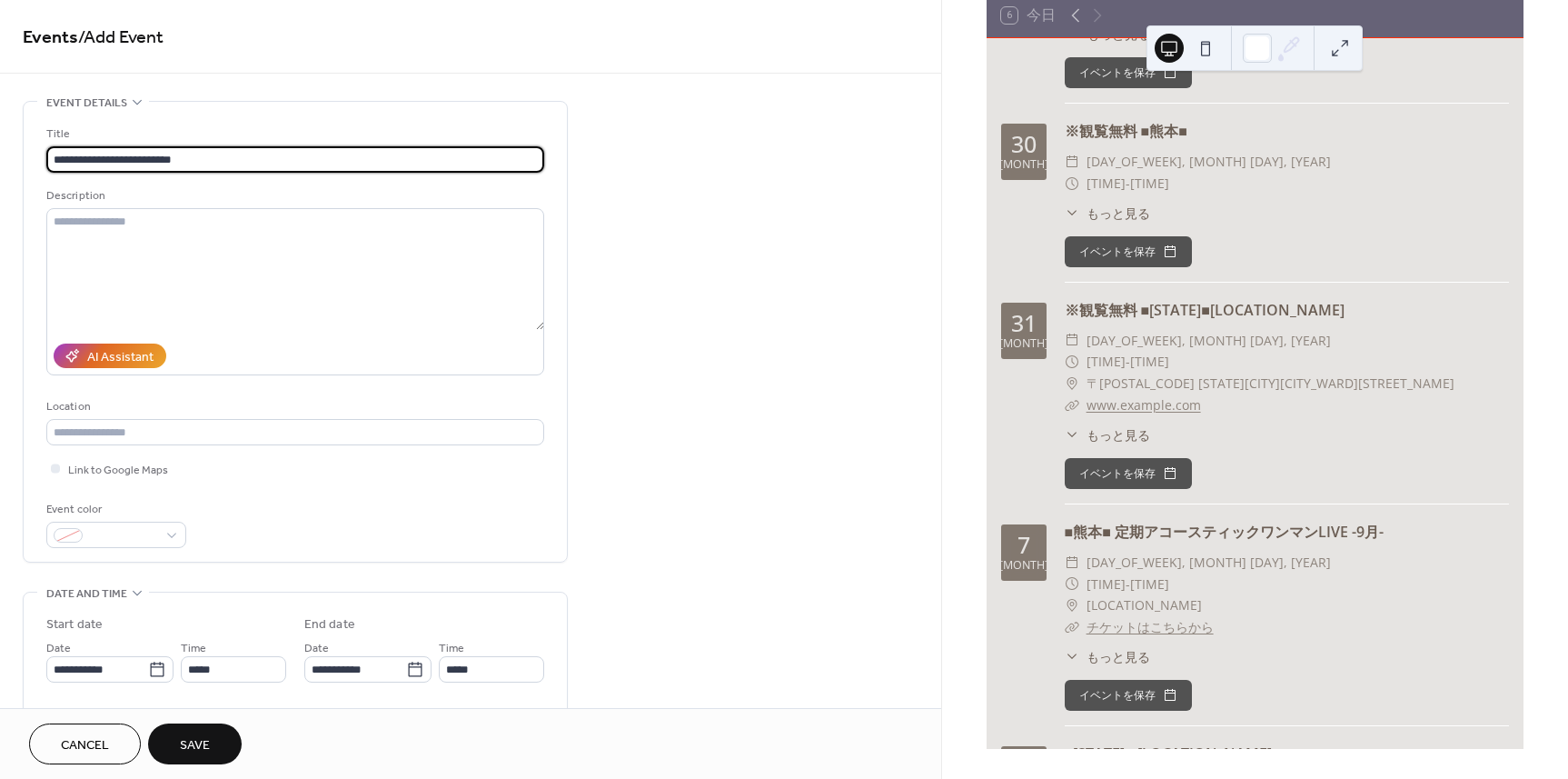 click on "**********" at bounding box center [295, 159] 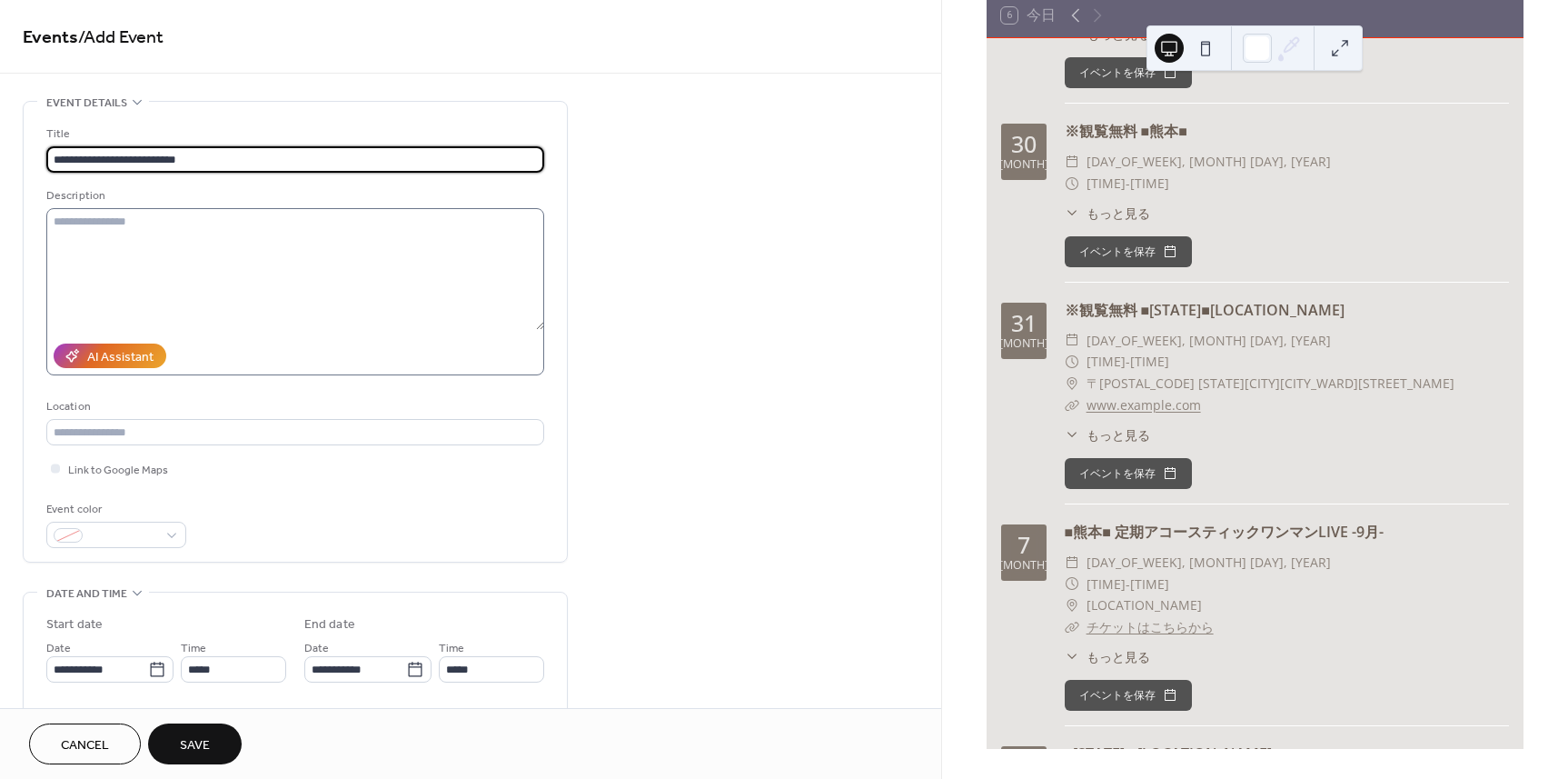 type on "**********" 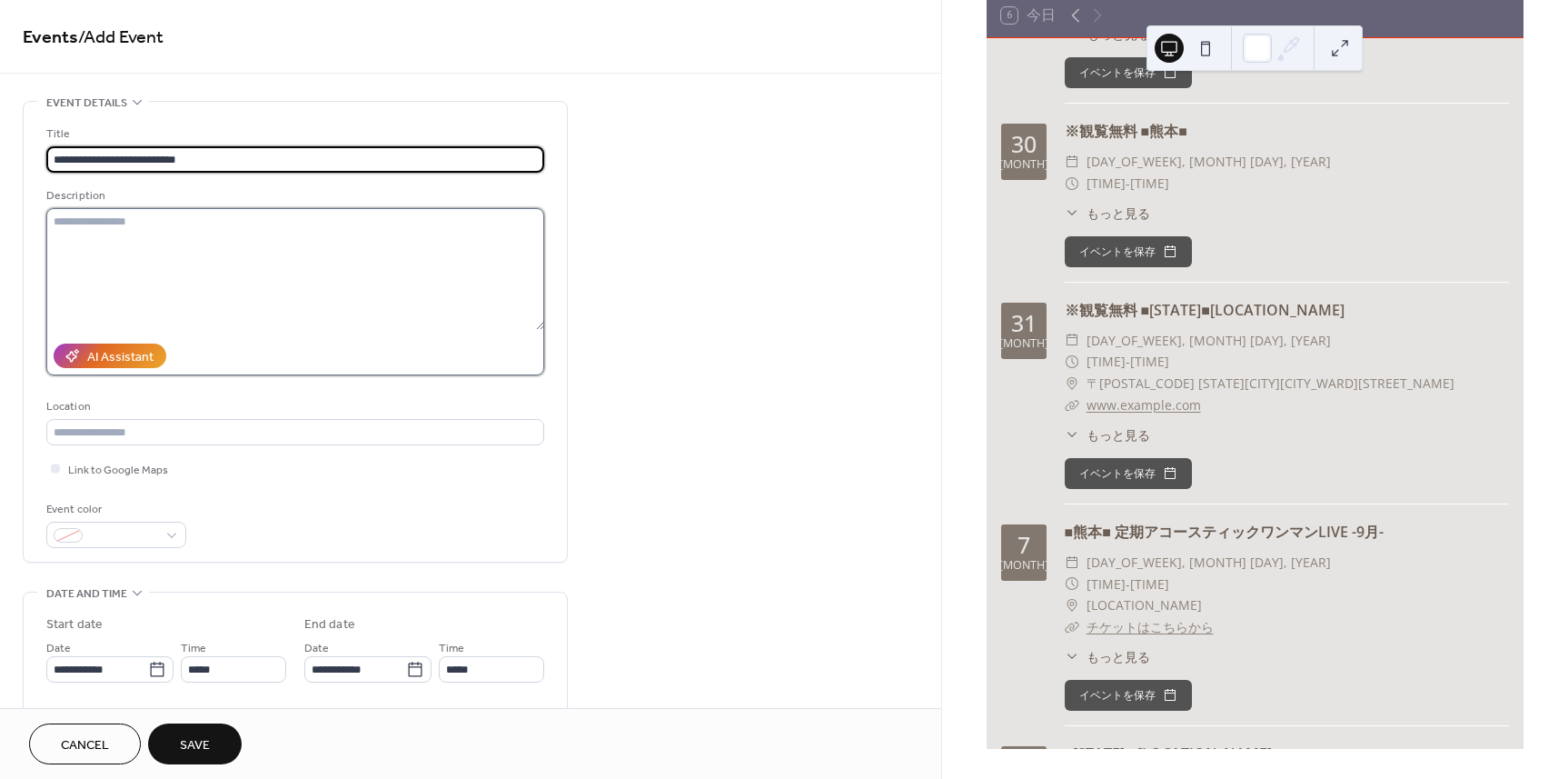 click at bounding box center (295, 269) 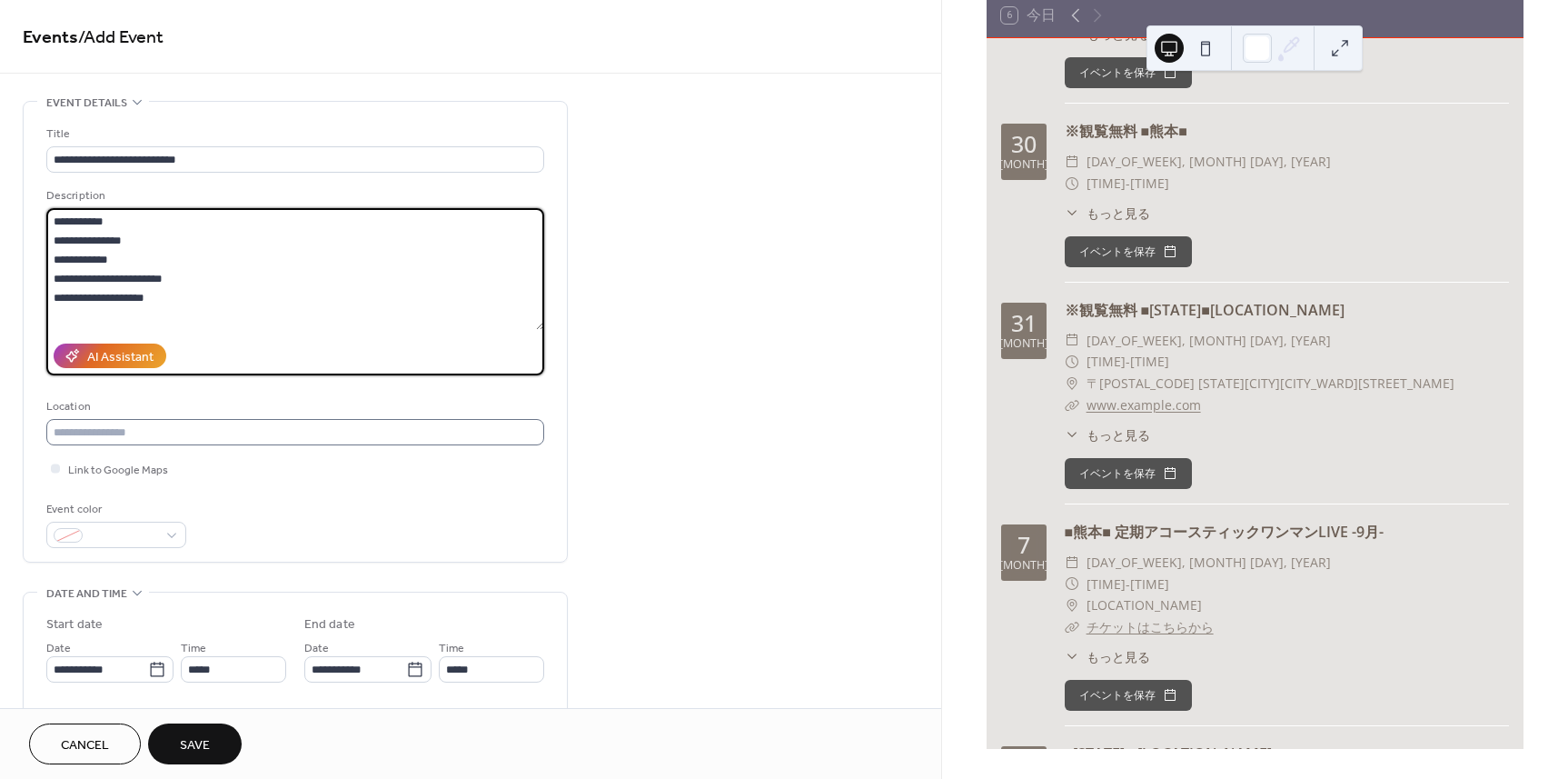 type on "**********" 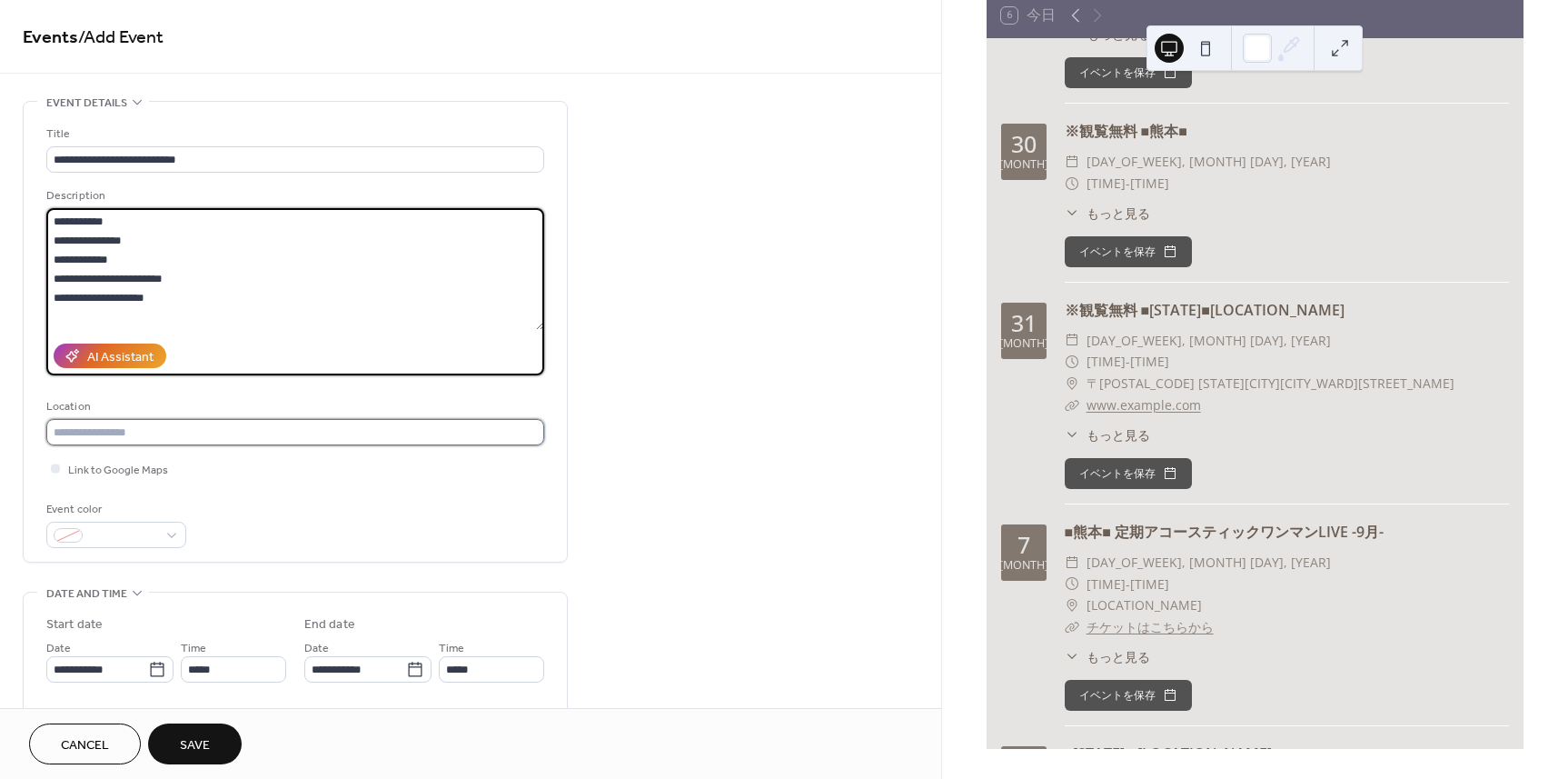 click at bounding box center (295, 432) 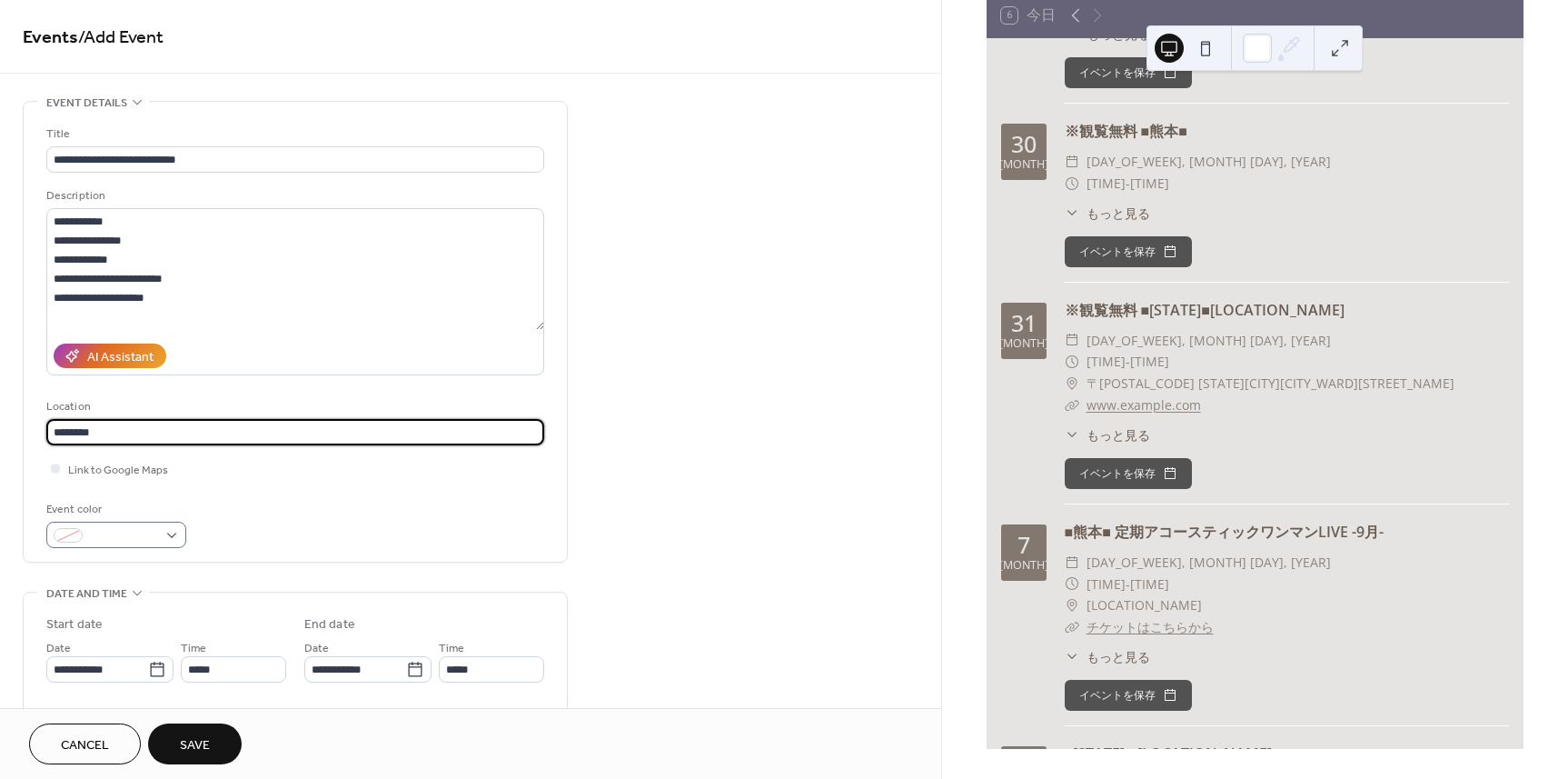 type on "********" 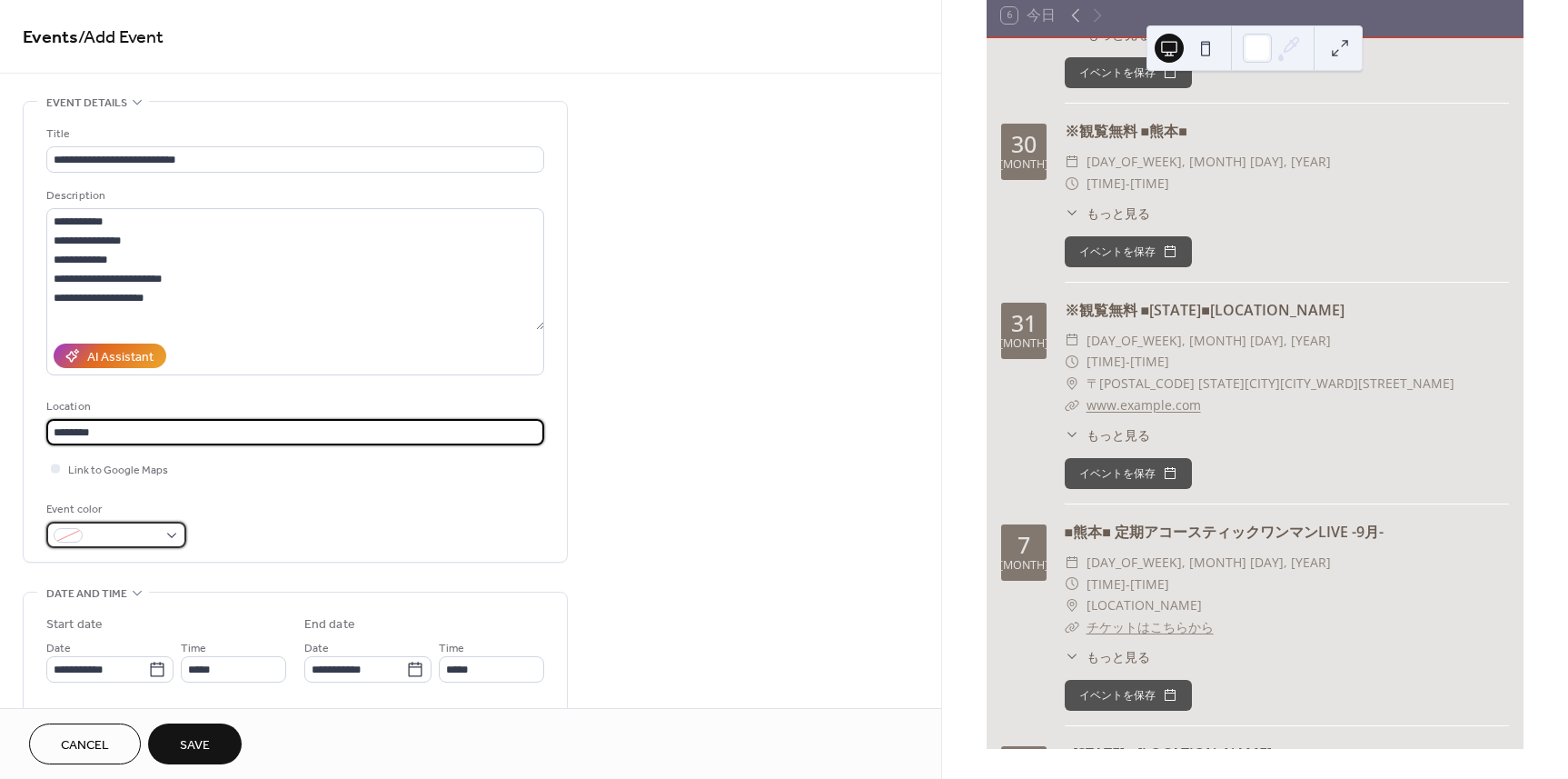 click at bounding box center (124, 536) 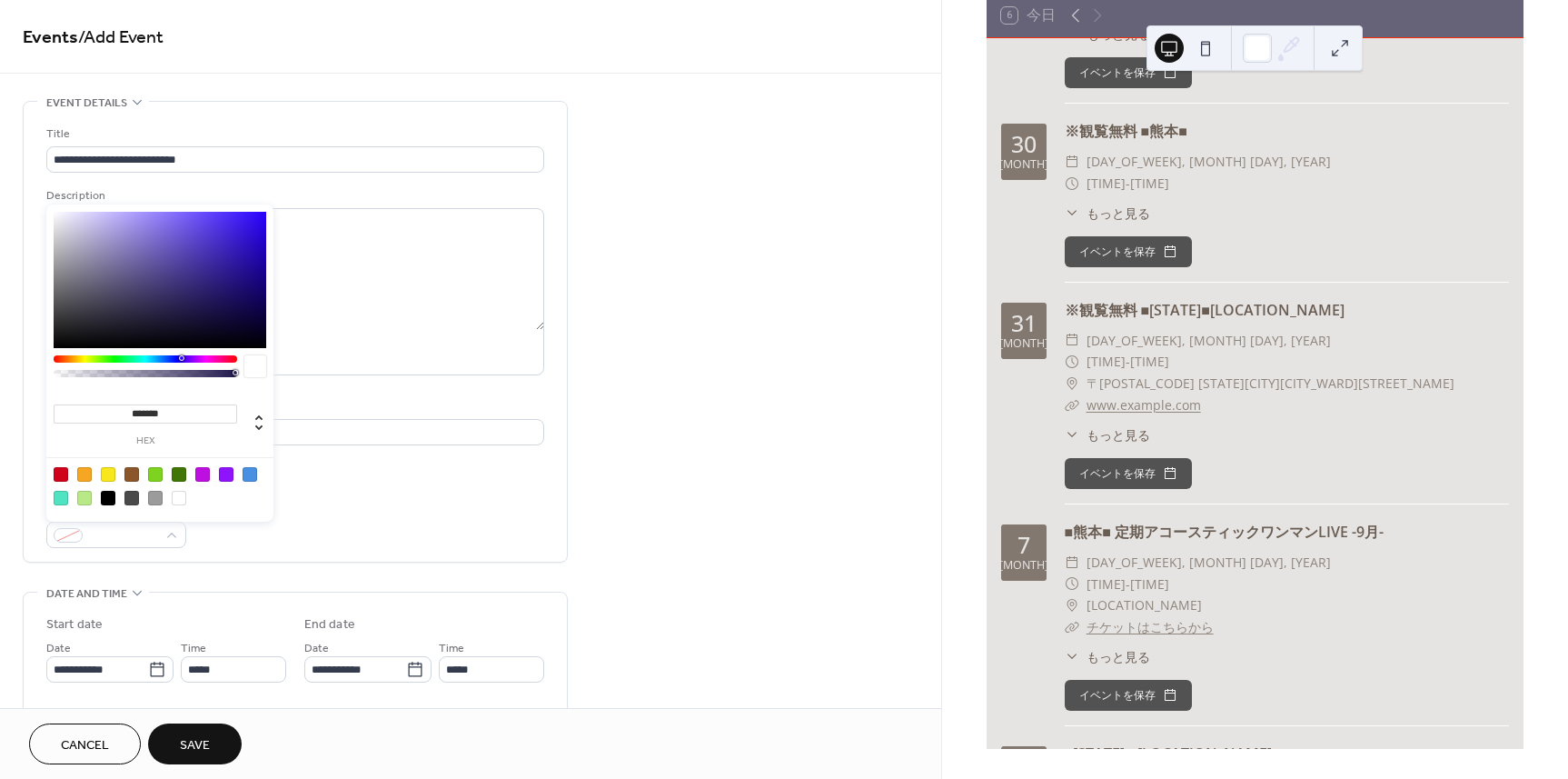 click at bounding box center (108, 474) 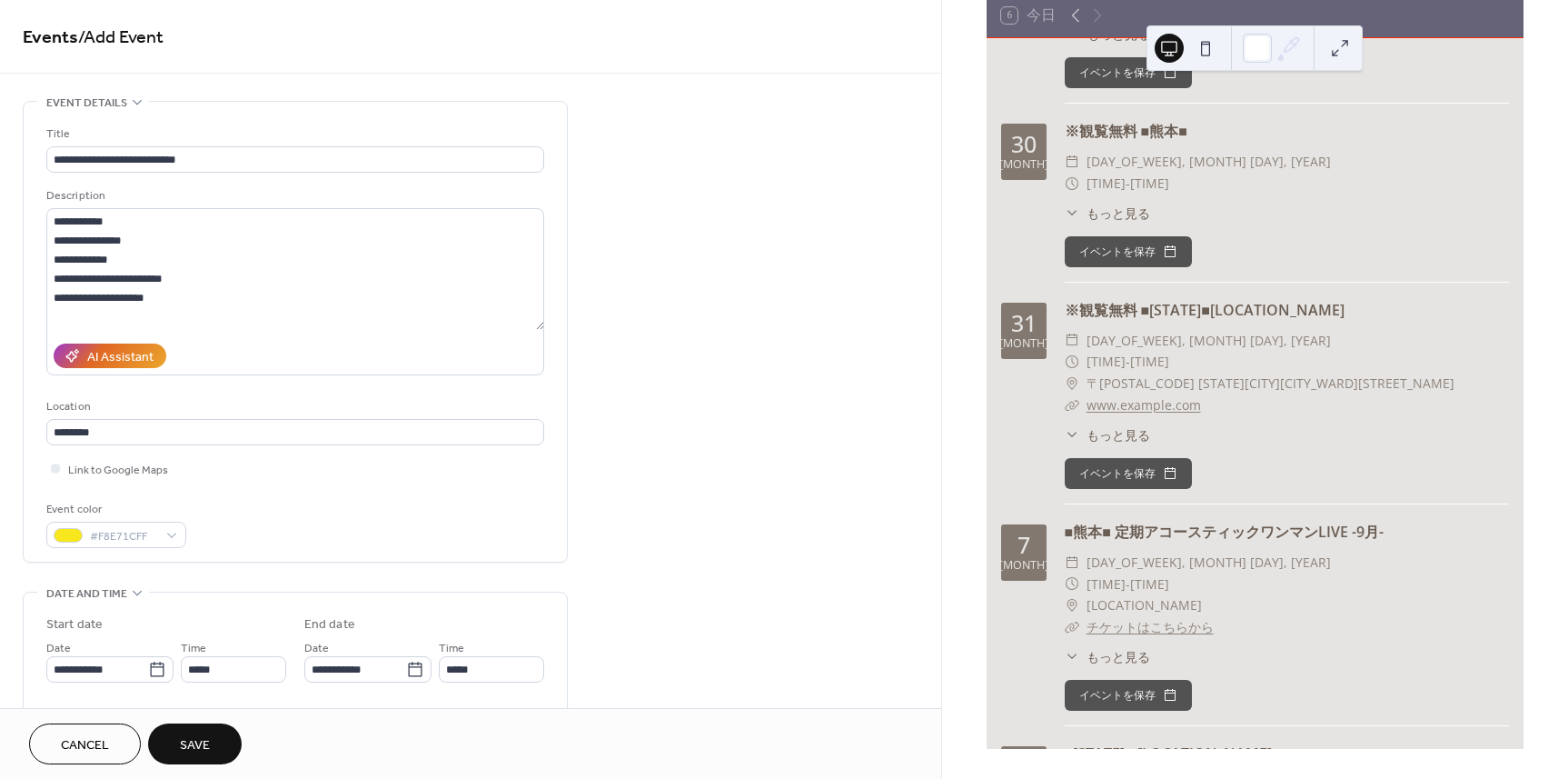 click on "Event details Title [TITLE] Description [DESCRIPTION] AI Assistant Location [LOCATION] Link to Google Maps Event color [COLOR] ••• Date and time Start date Date [DATE] Time [TIME] End date Date [DATE] Time [TIME] All day Show date only Hide end time ••• Recurring event Do not repeat ••• Event image ; ••• Event links URL [URL] Text to display [TEXT] Open in new tab ••• Categories No categories added yet. Add Category 🔒 ••• RSVP Enable RSVP 🔒 Limit number of guests •••" at bounding box center [295, 332] 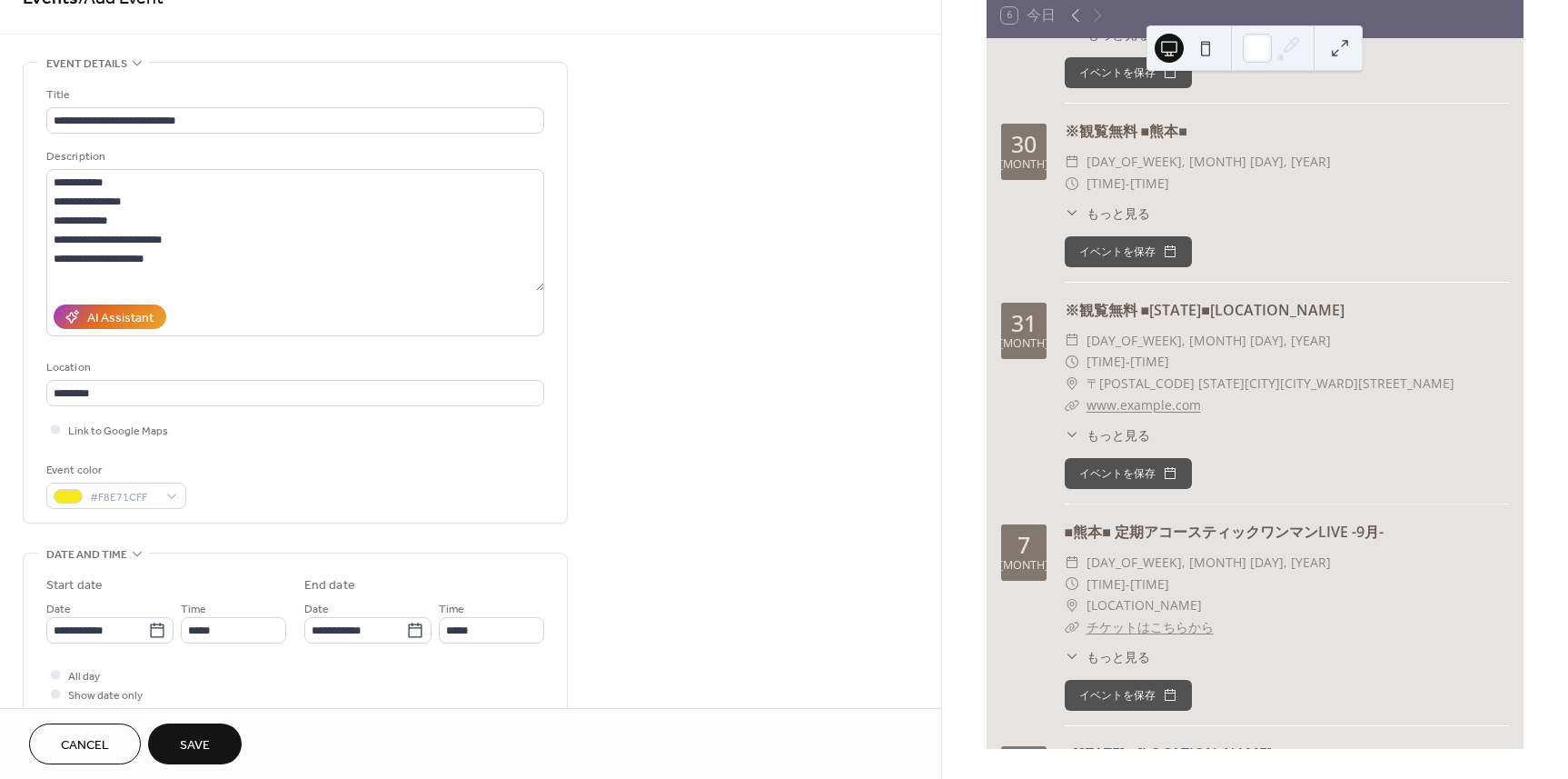 scroll, scrollTop: 182, scrollLeft: 0, axis: vertical 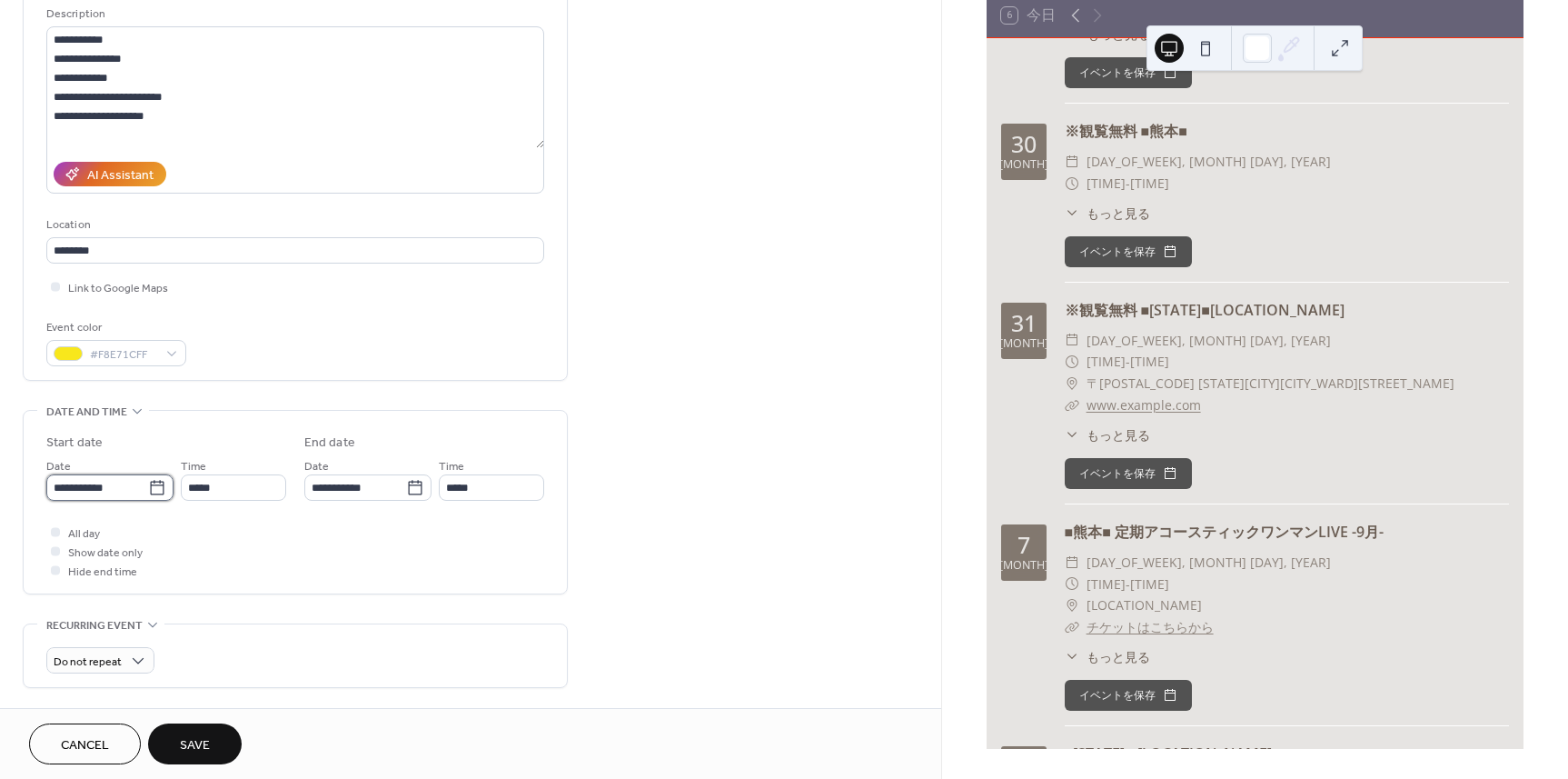 click on "**********" at bounding box center (97, 487) 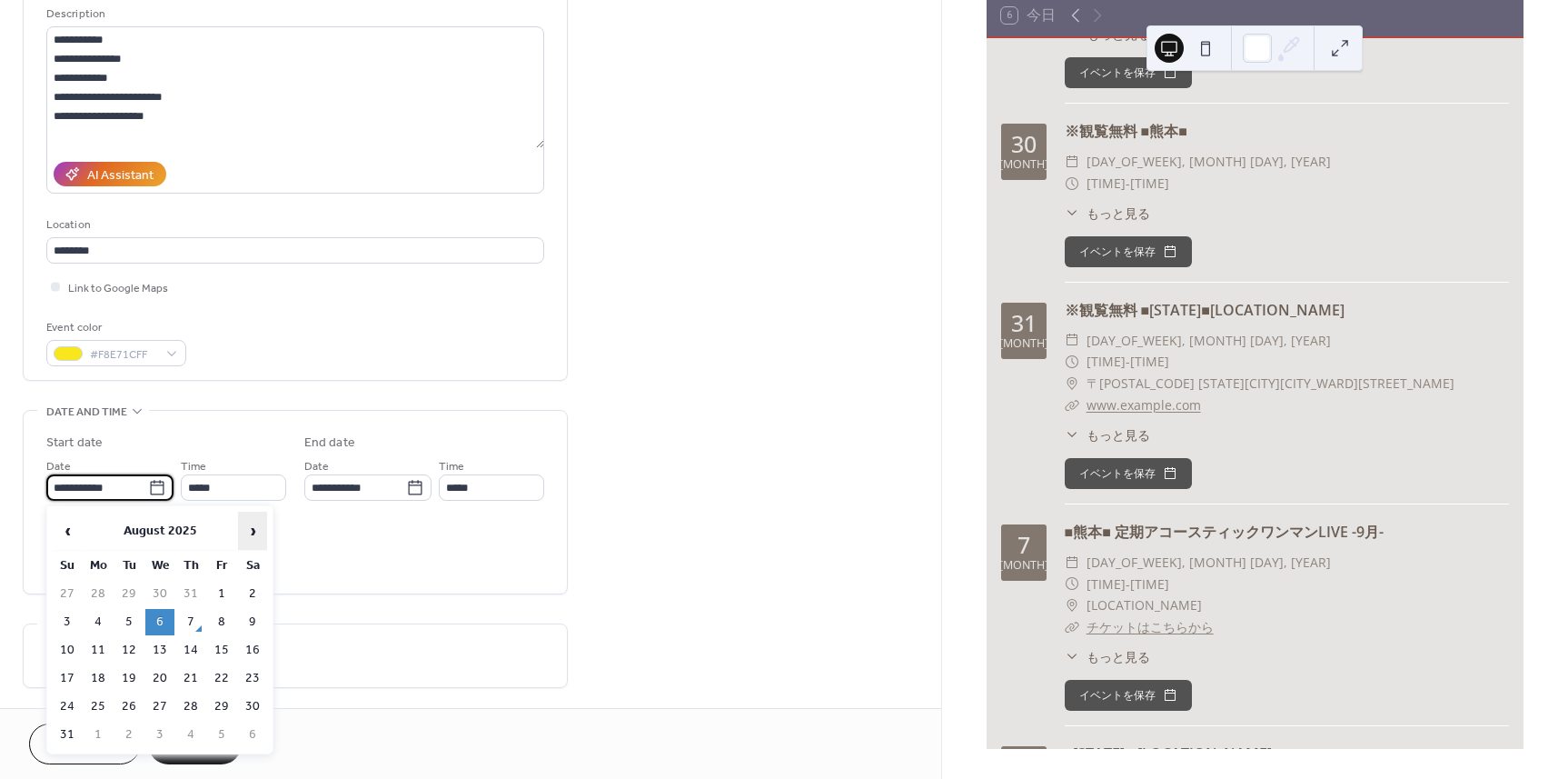 click on "›" at bounding box center (253, 531) 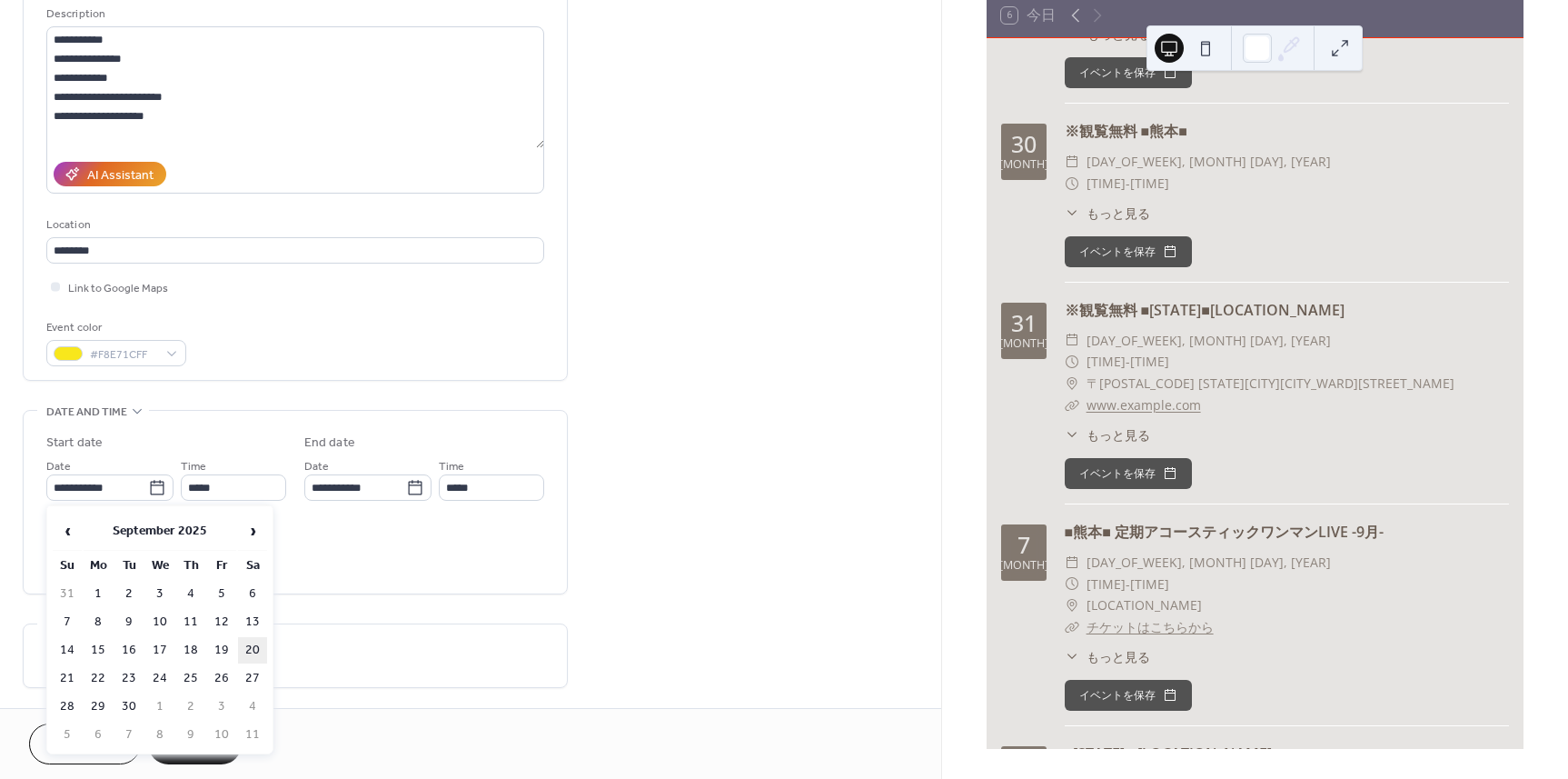 click on "20" at bounding box center [253, 650] 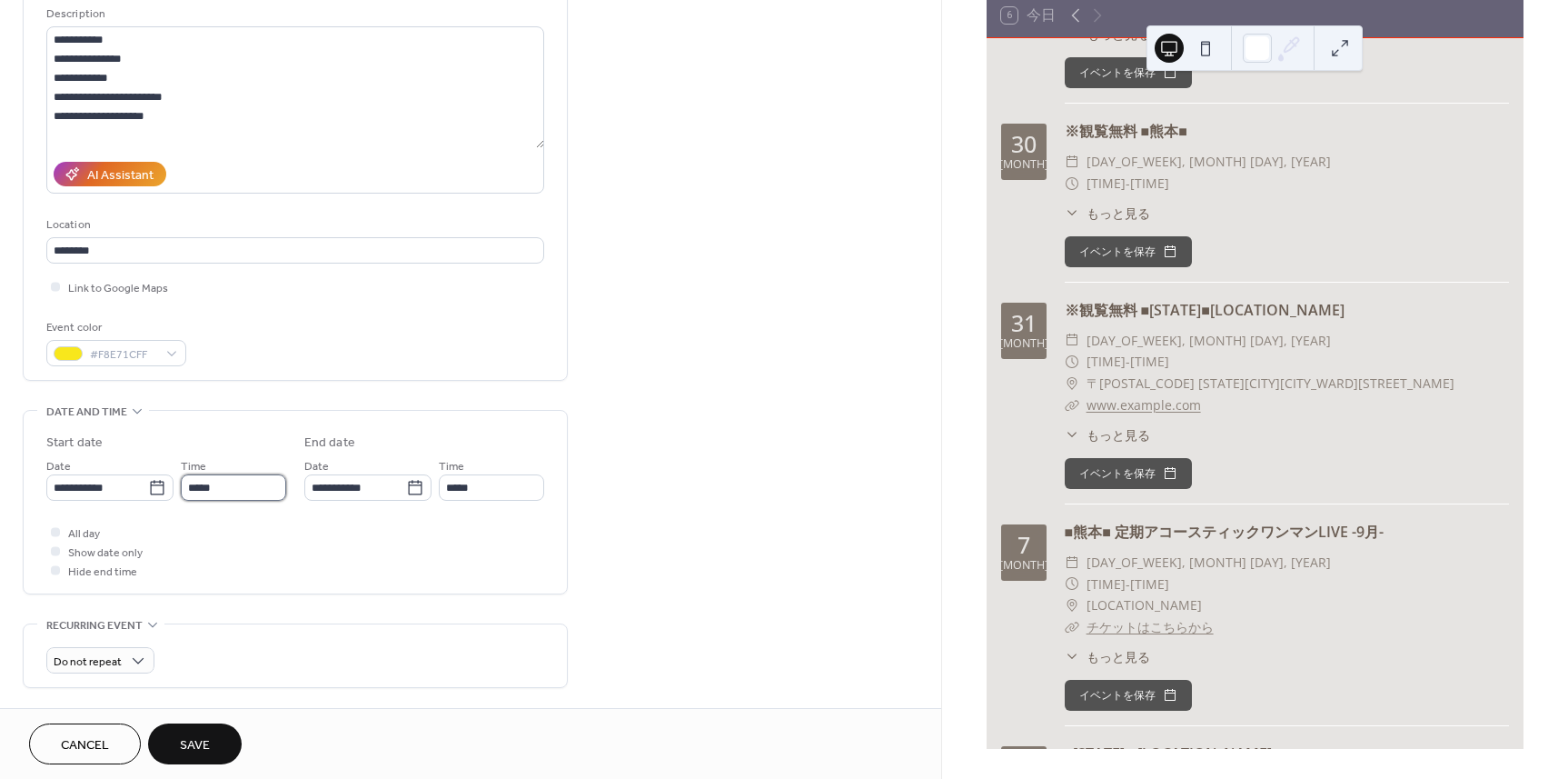 click on "*****" at bounding box center (233, 487) 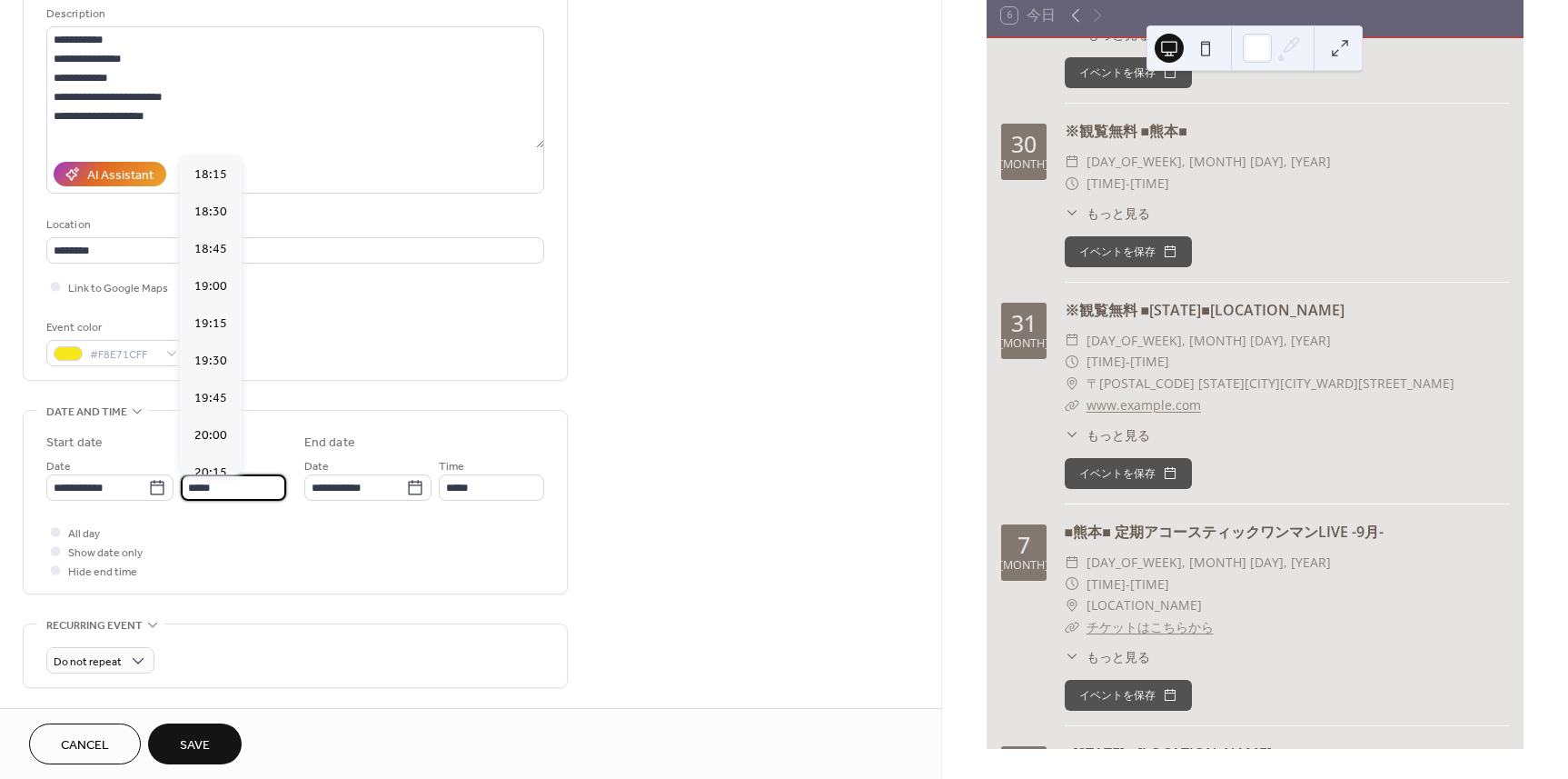 scroll, scrollTop: 2880, scrollLeft: 0, axis: vertical 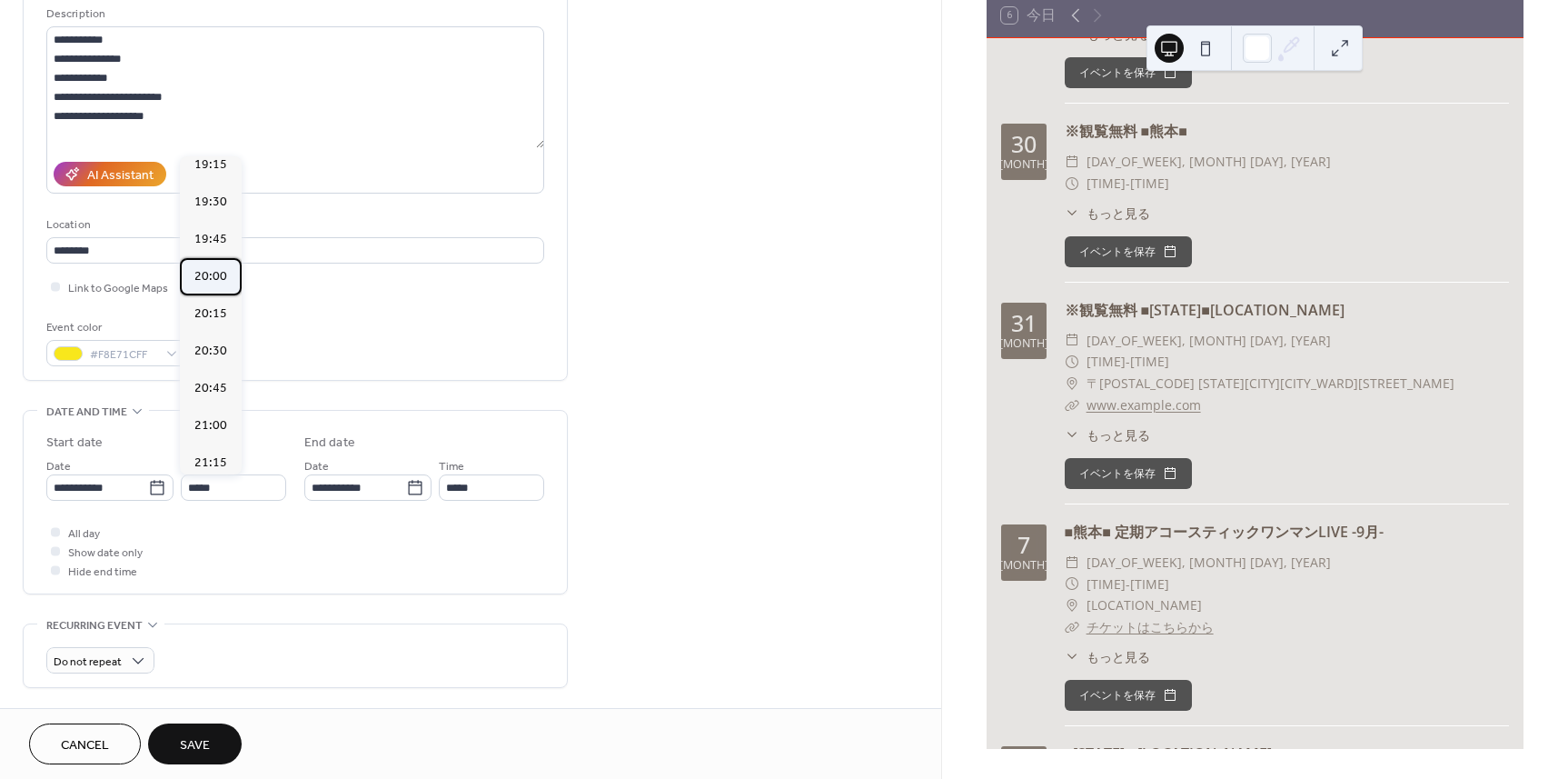 click on "20:00" at bounding box center (211, 276) 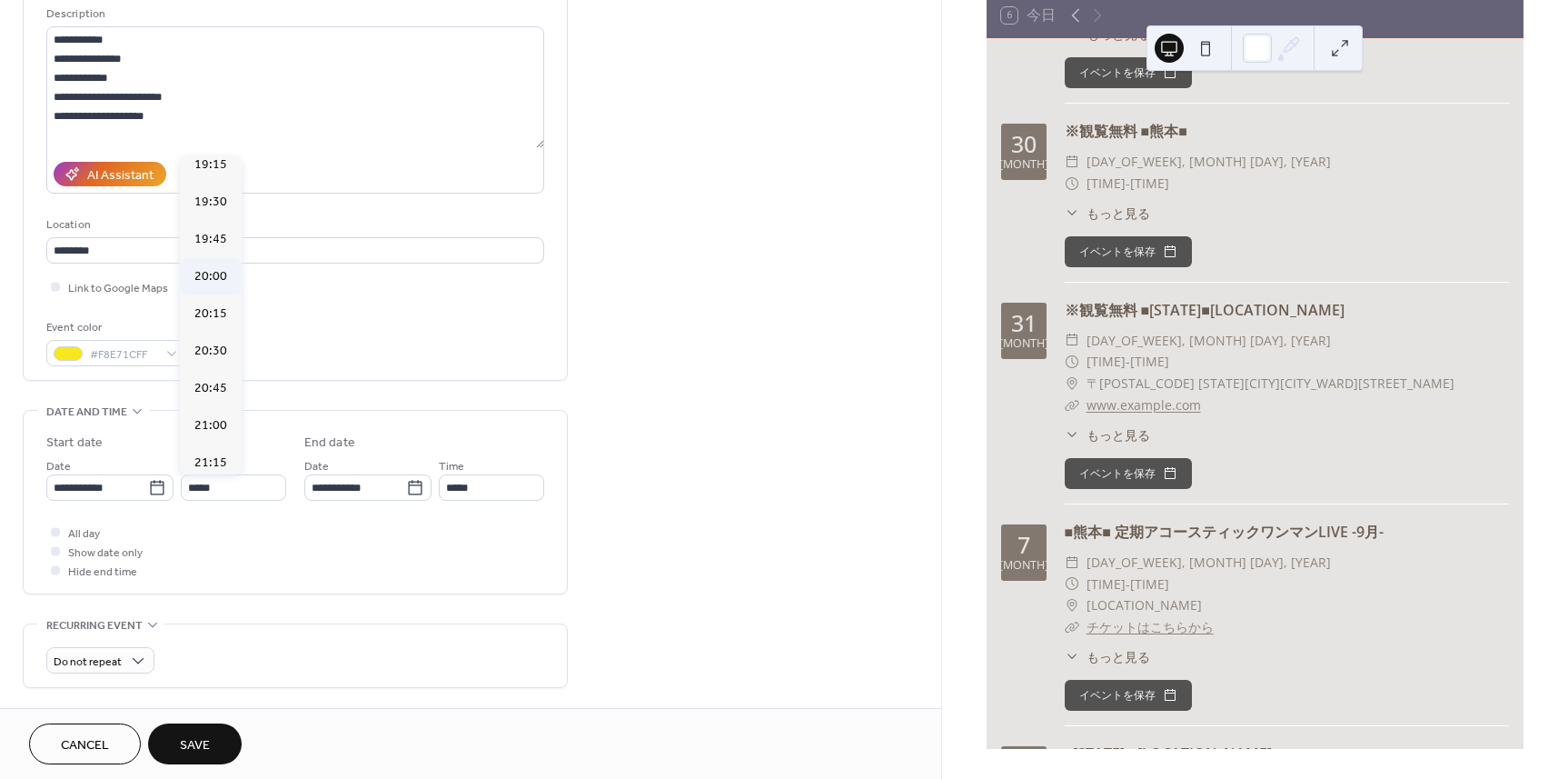 type on "*****" 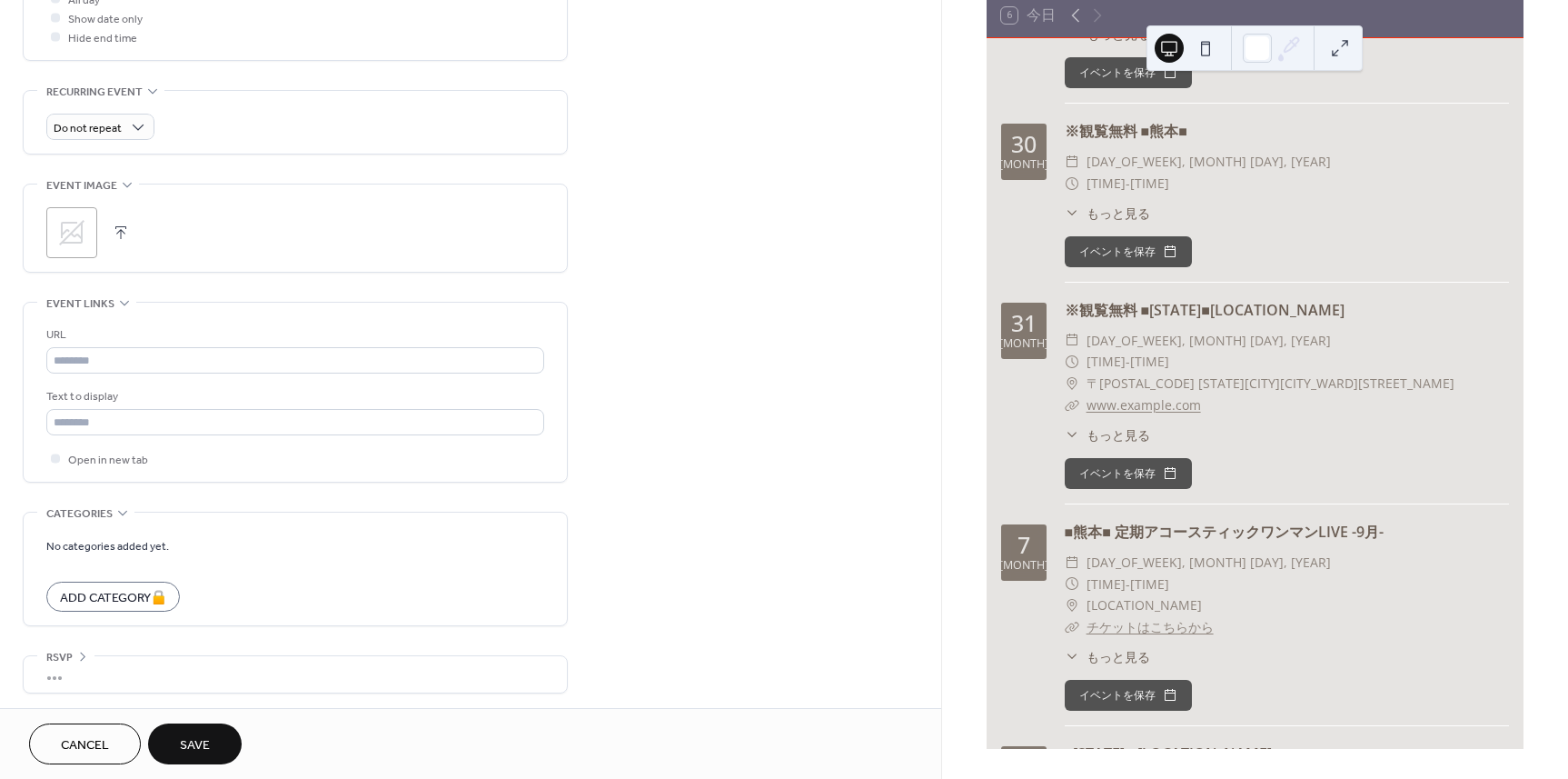 scroll, scrollTop: 719, scrollLeft: 0, axis: vertical 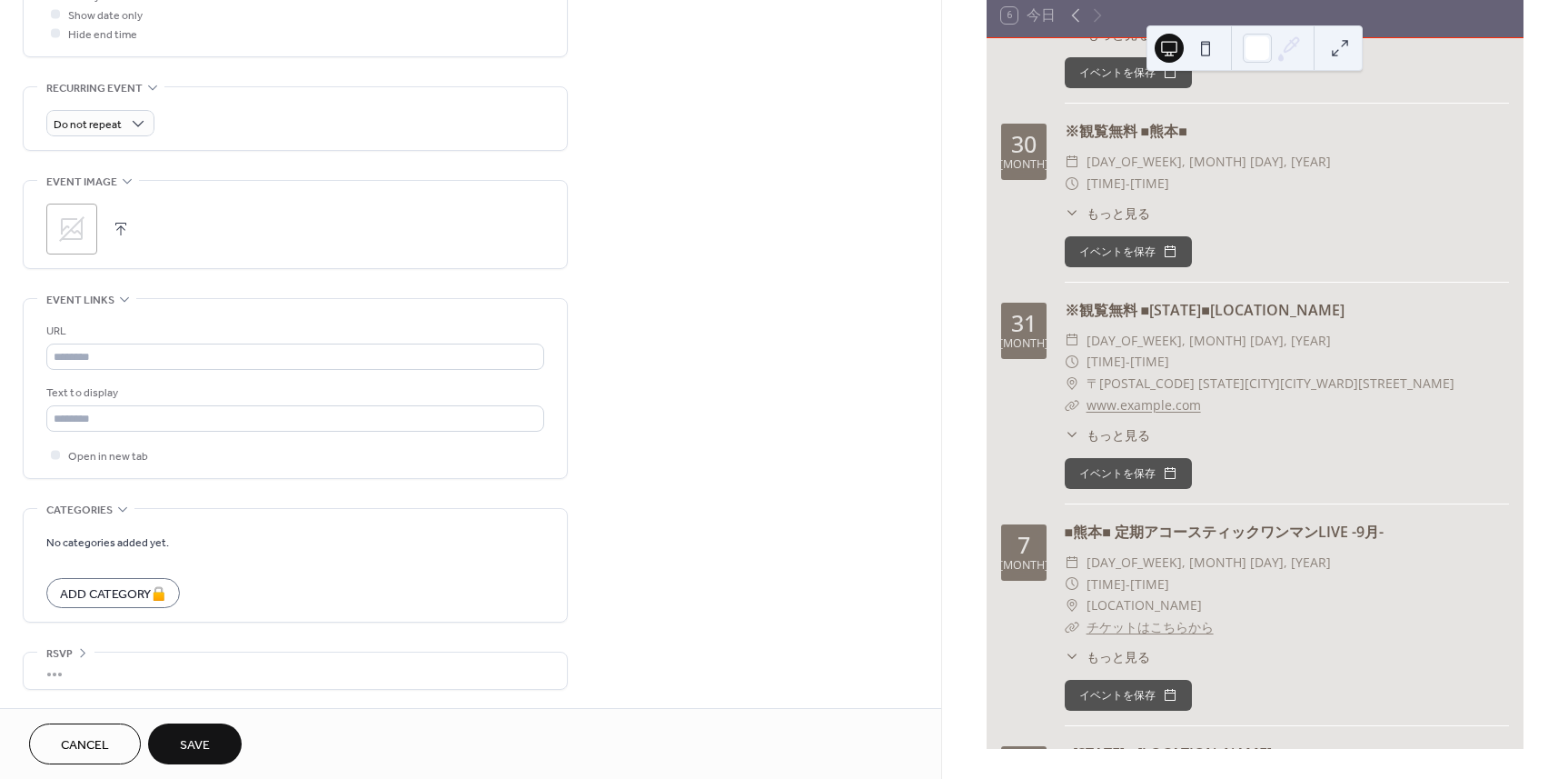 click on "Save" at bounding box center [194, 745] 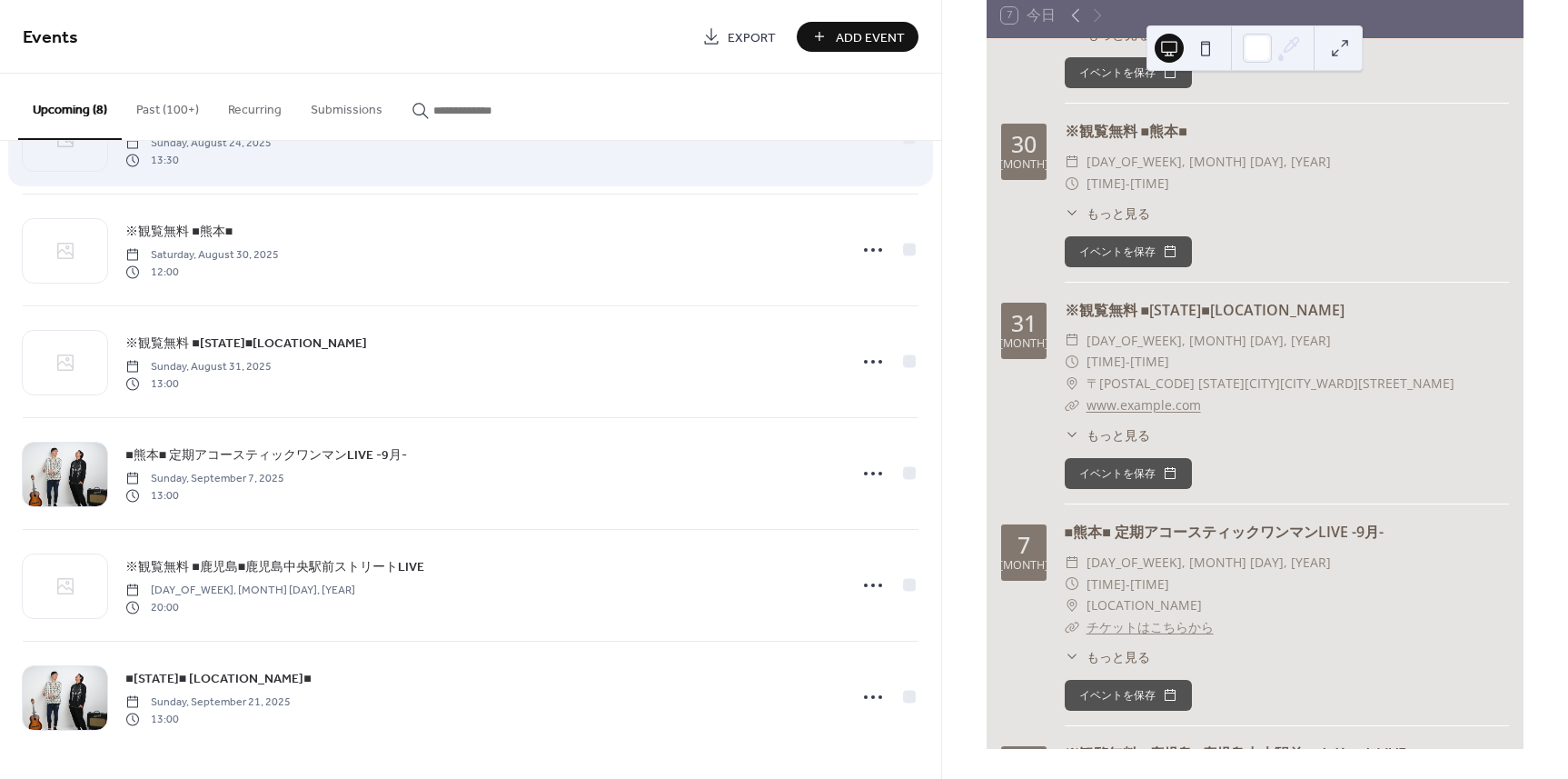 scroll, scrollTop: 310, scrollLeft: 0, axis: vertical 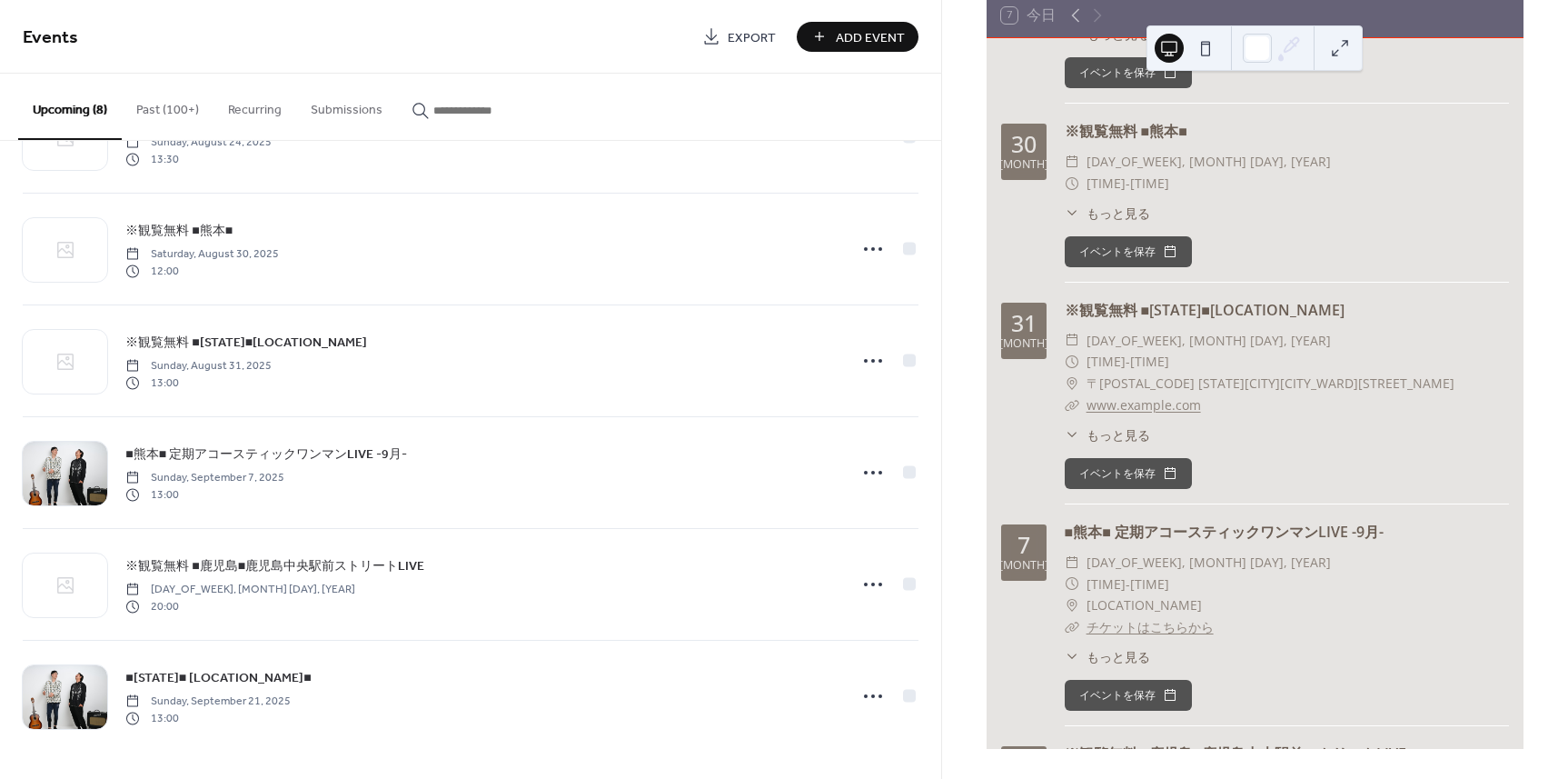 click on "Add Event" at bounding box center (870, 37) 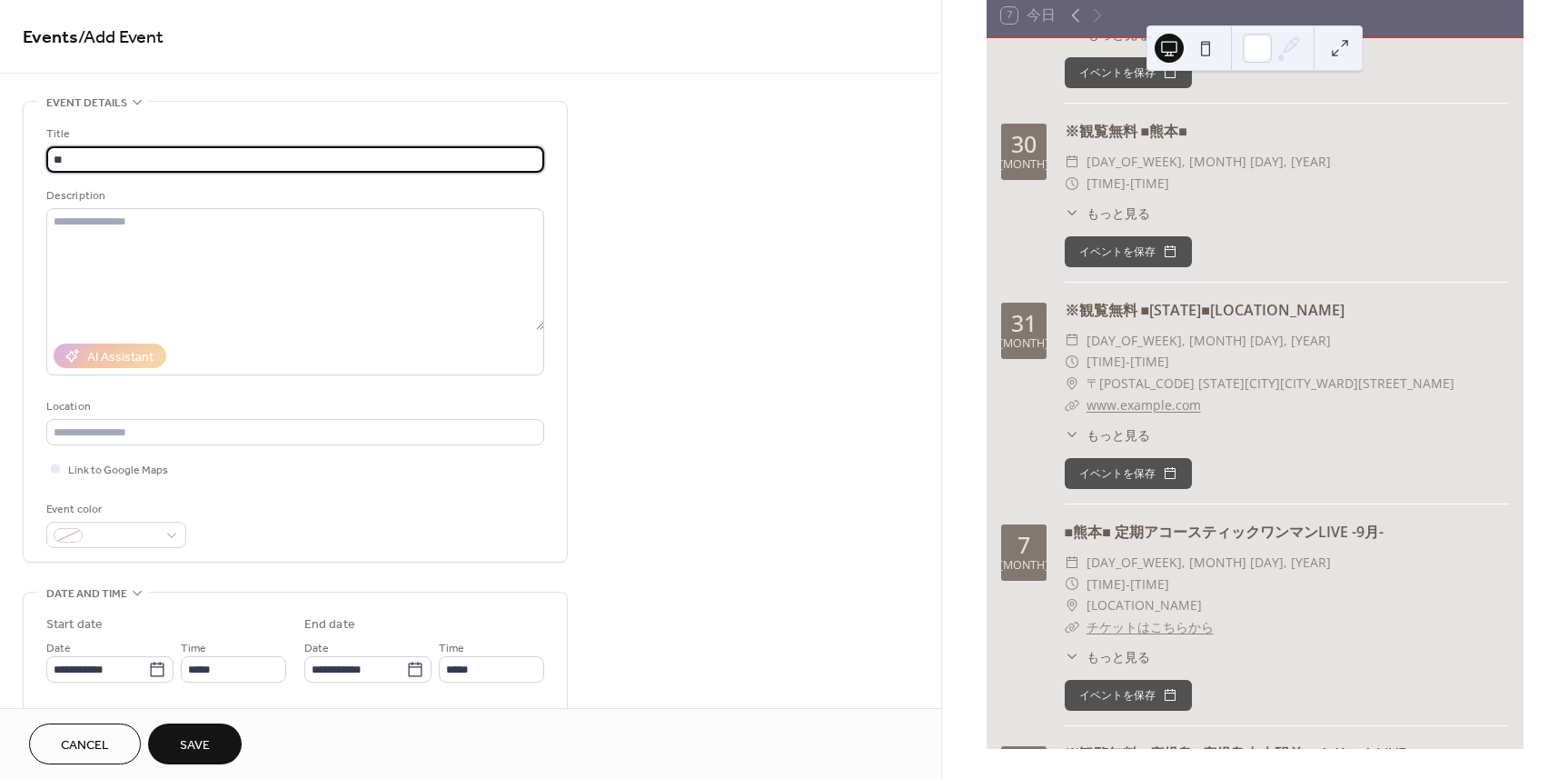 type on "*" 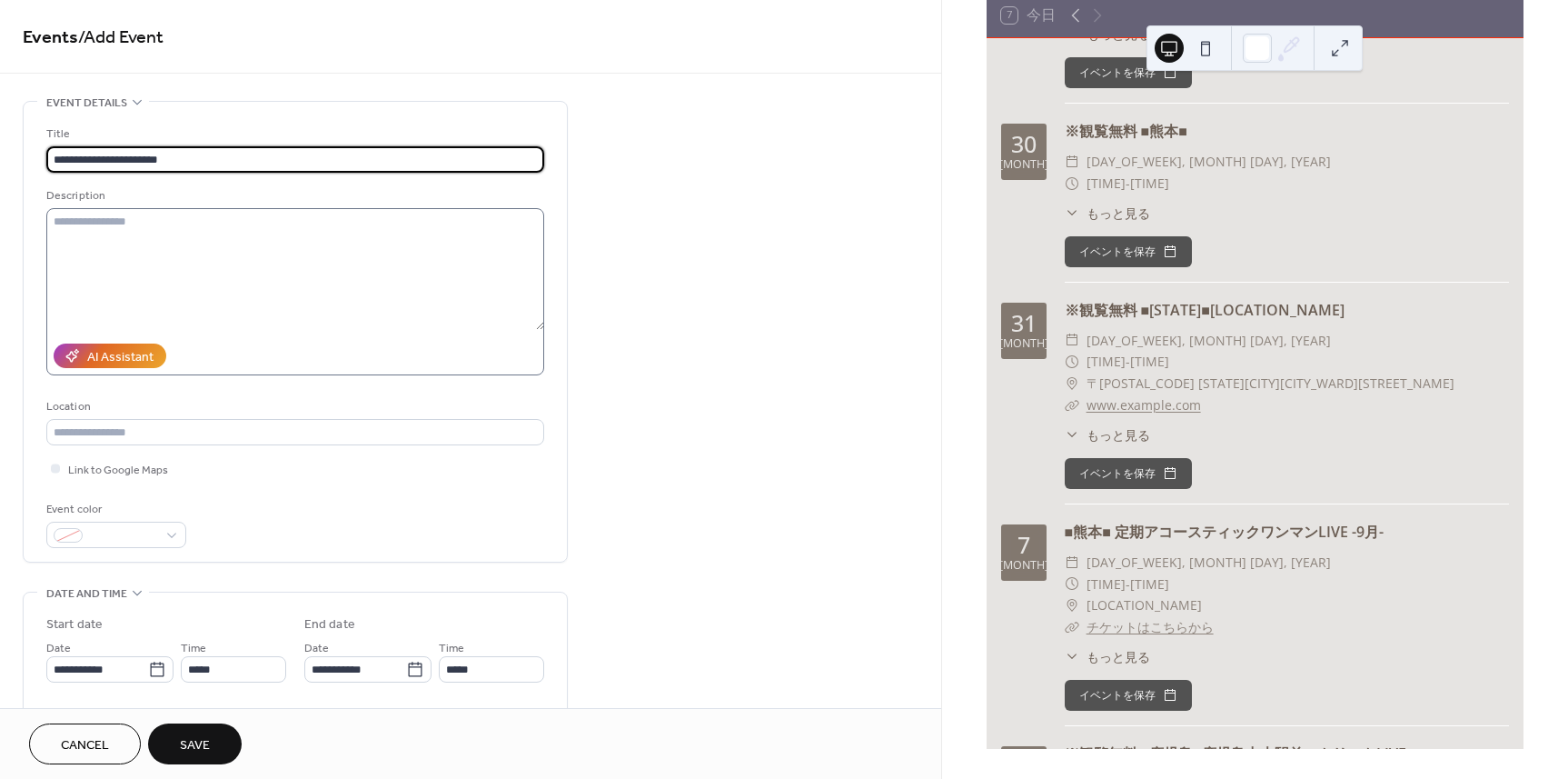 type on "**********" 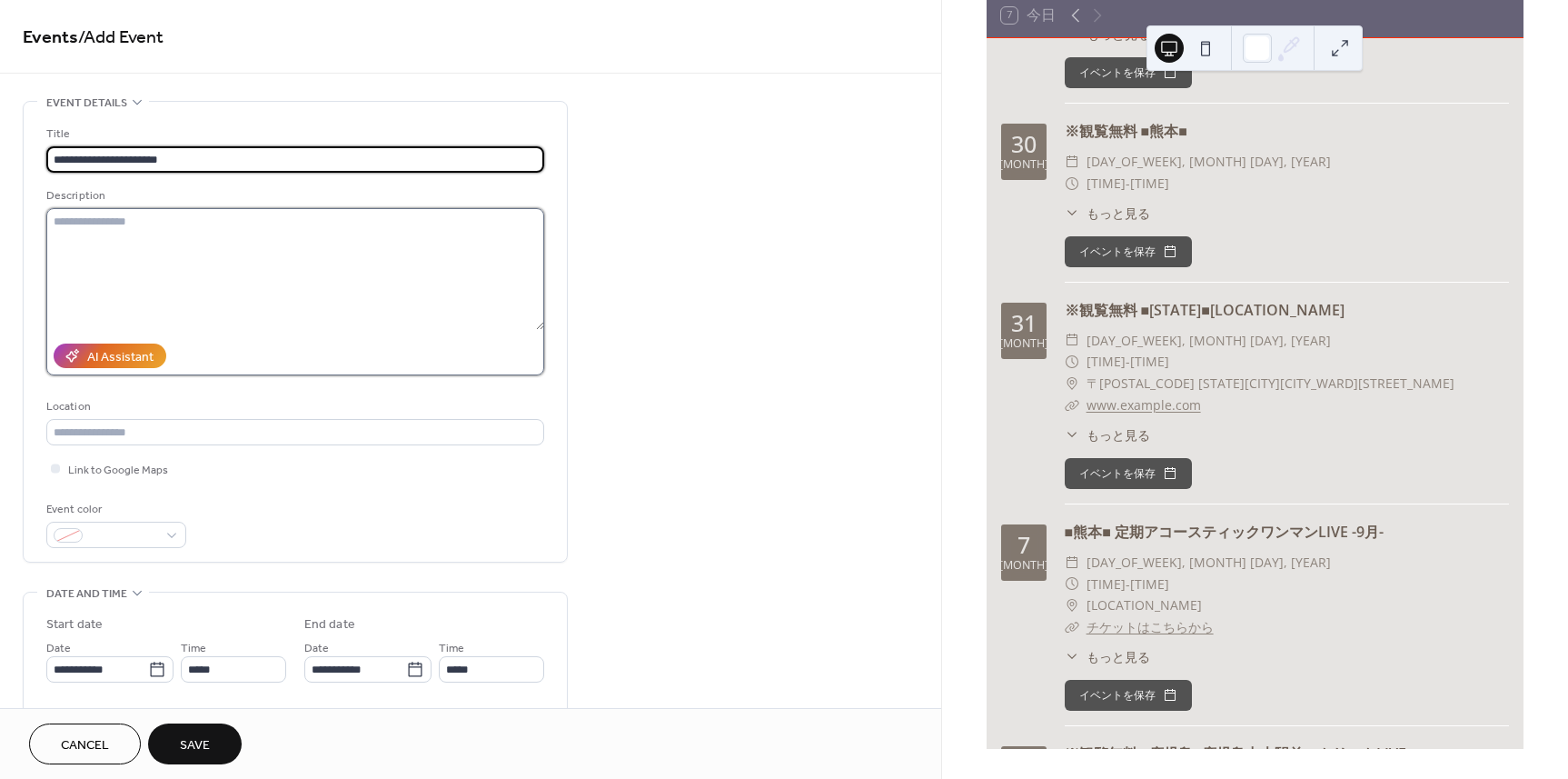 click at bounding box center [295, 269] 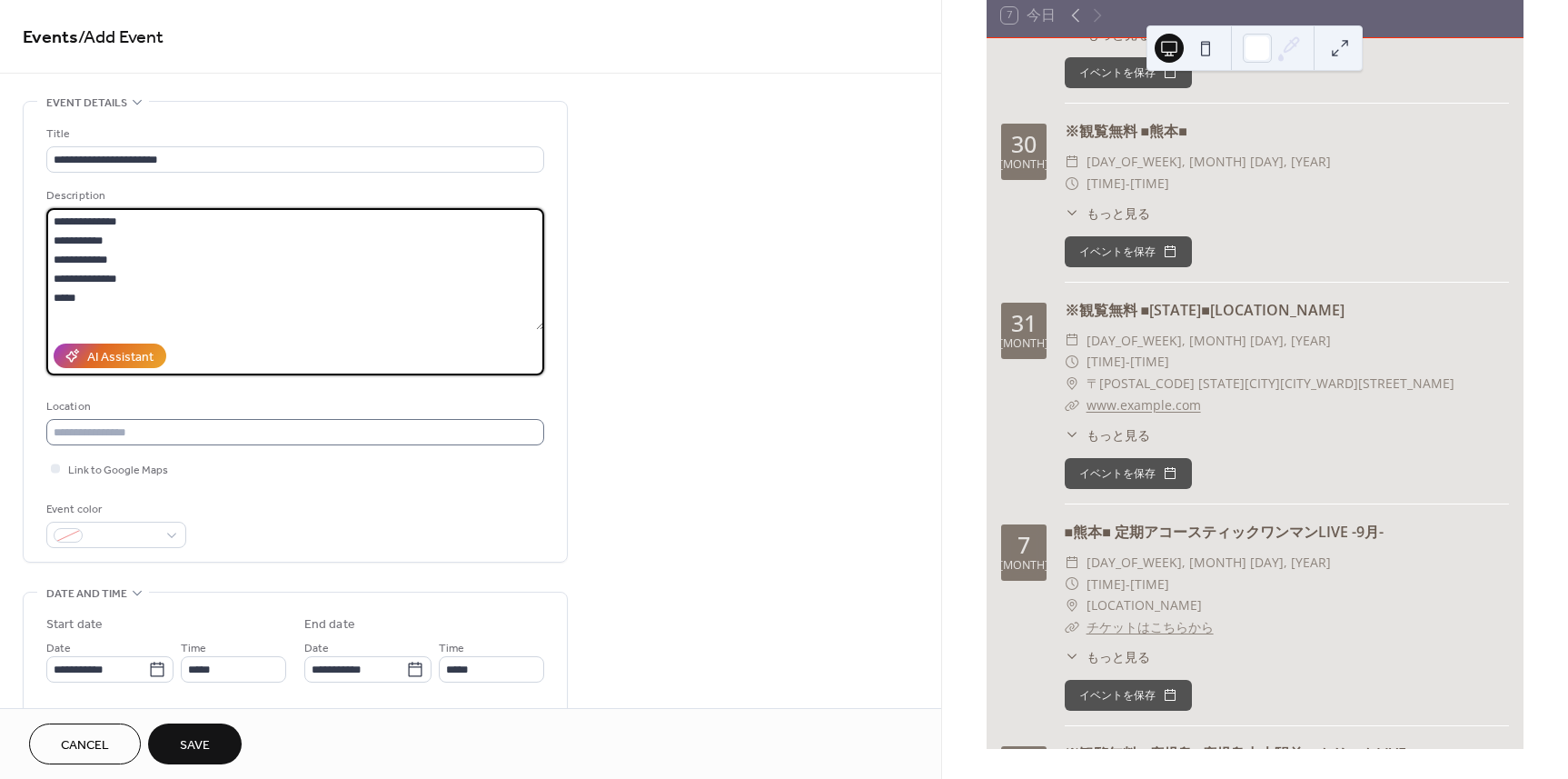 type on "**********" 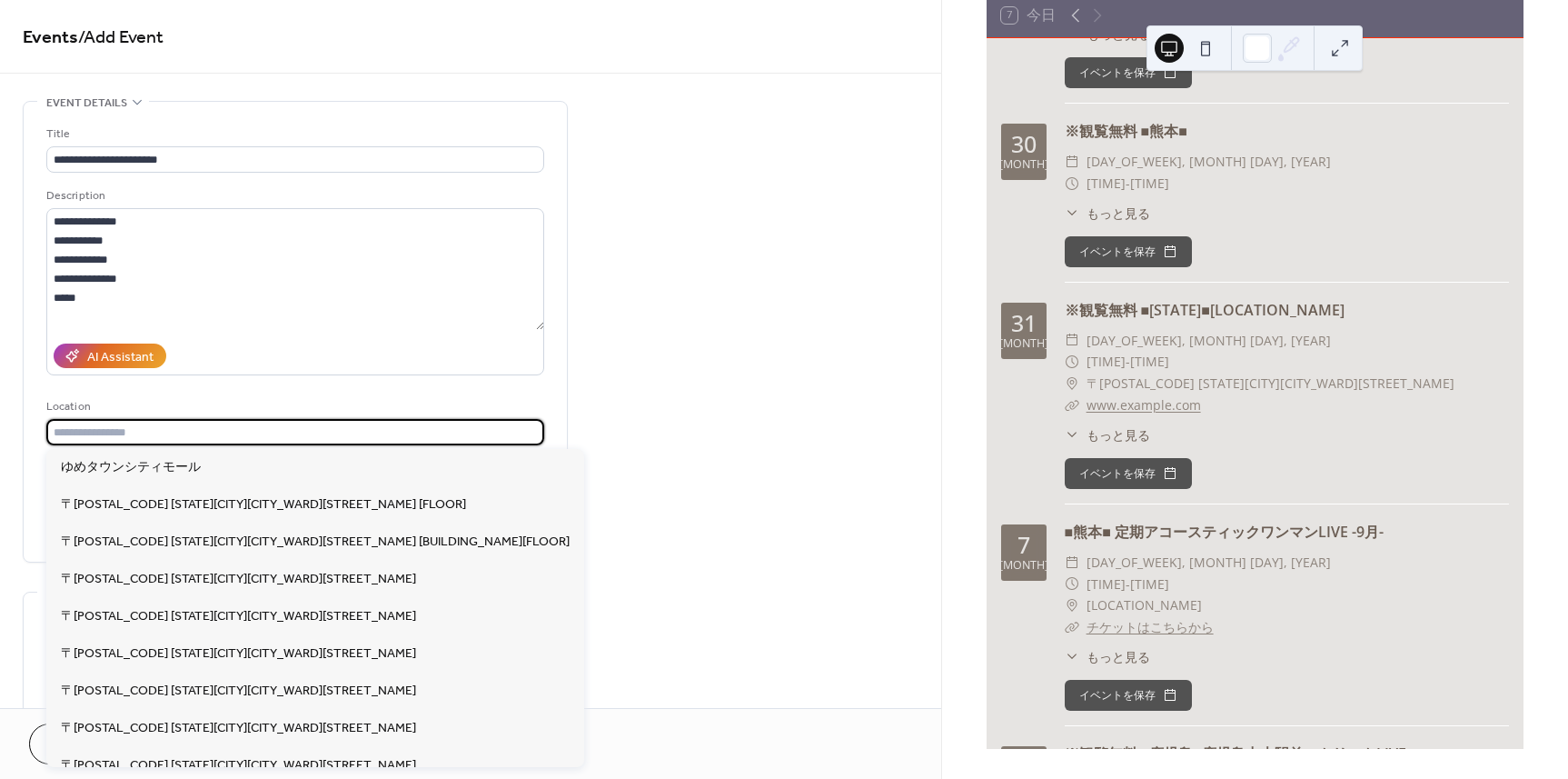 click at bounding box center [295, 432] 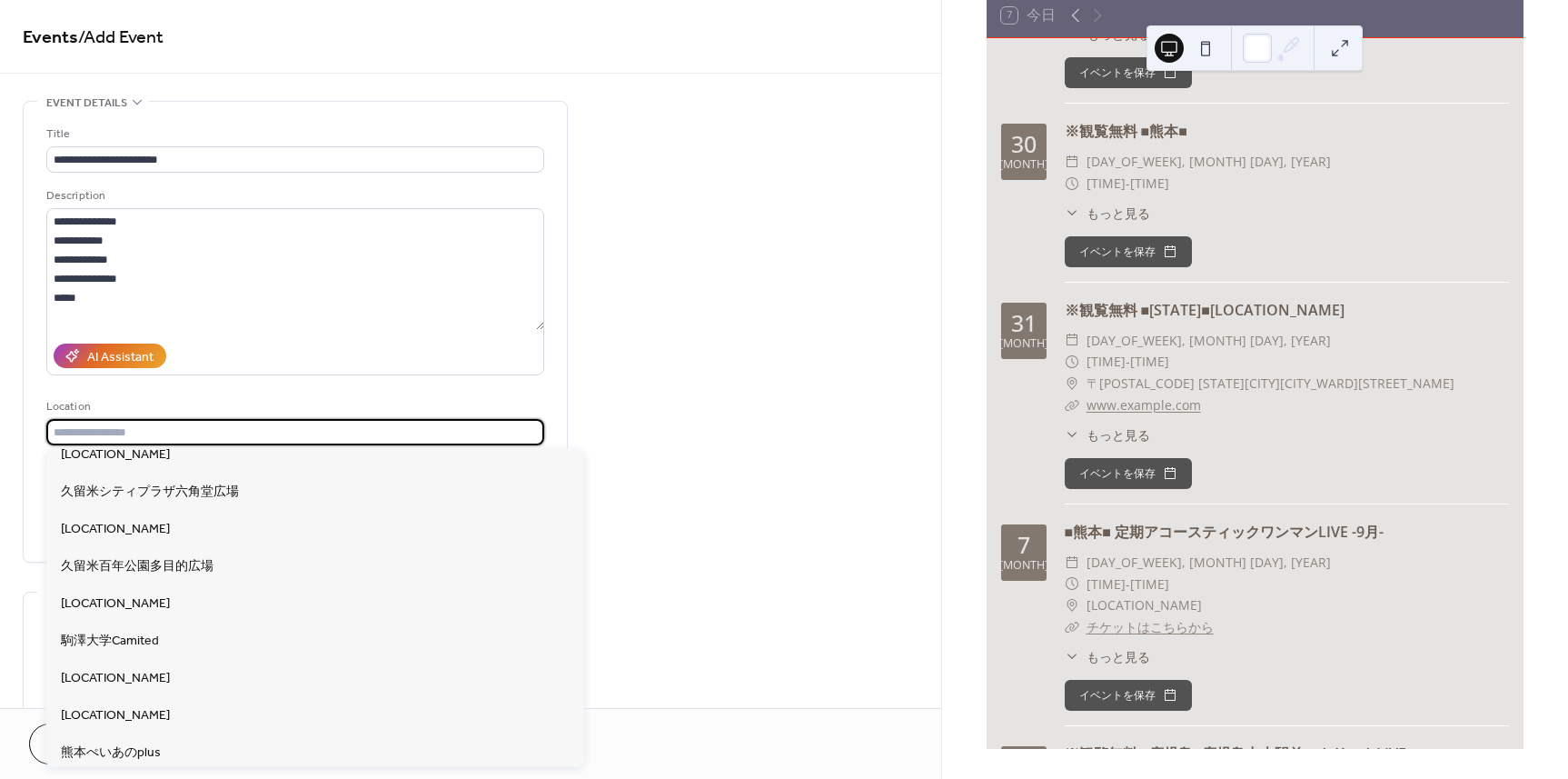 scroll, scrollTop: 2363, scrollLeft: 0, axis: vertical 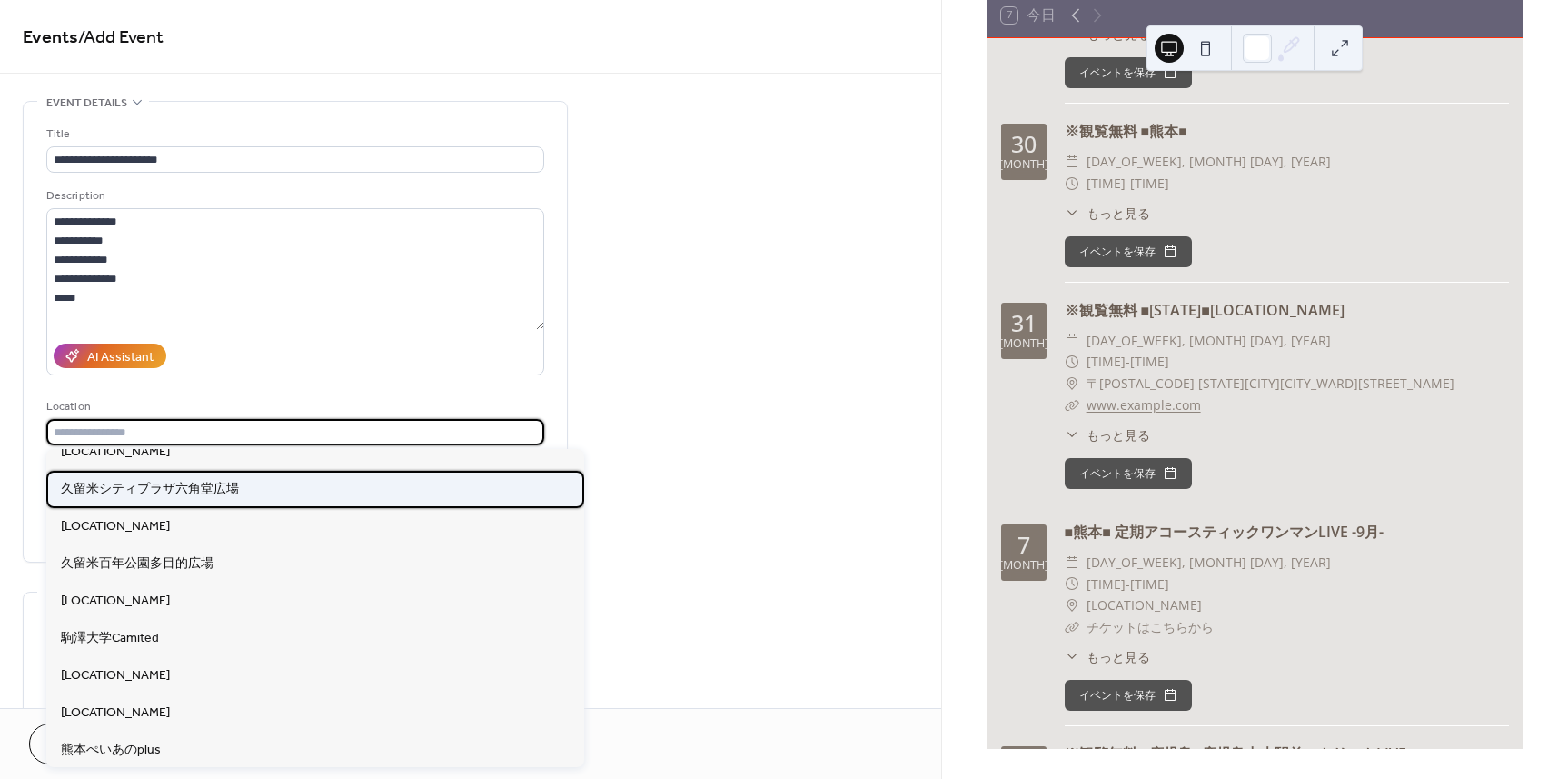 click on "久留米シティプラザ六角堂広場" at bounding box center [150, 489] 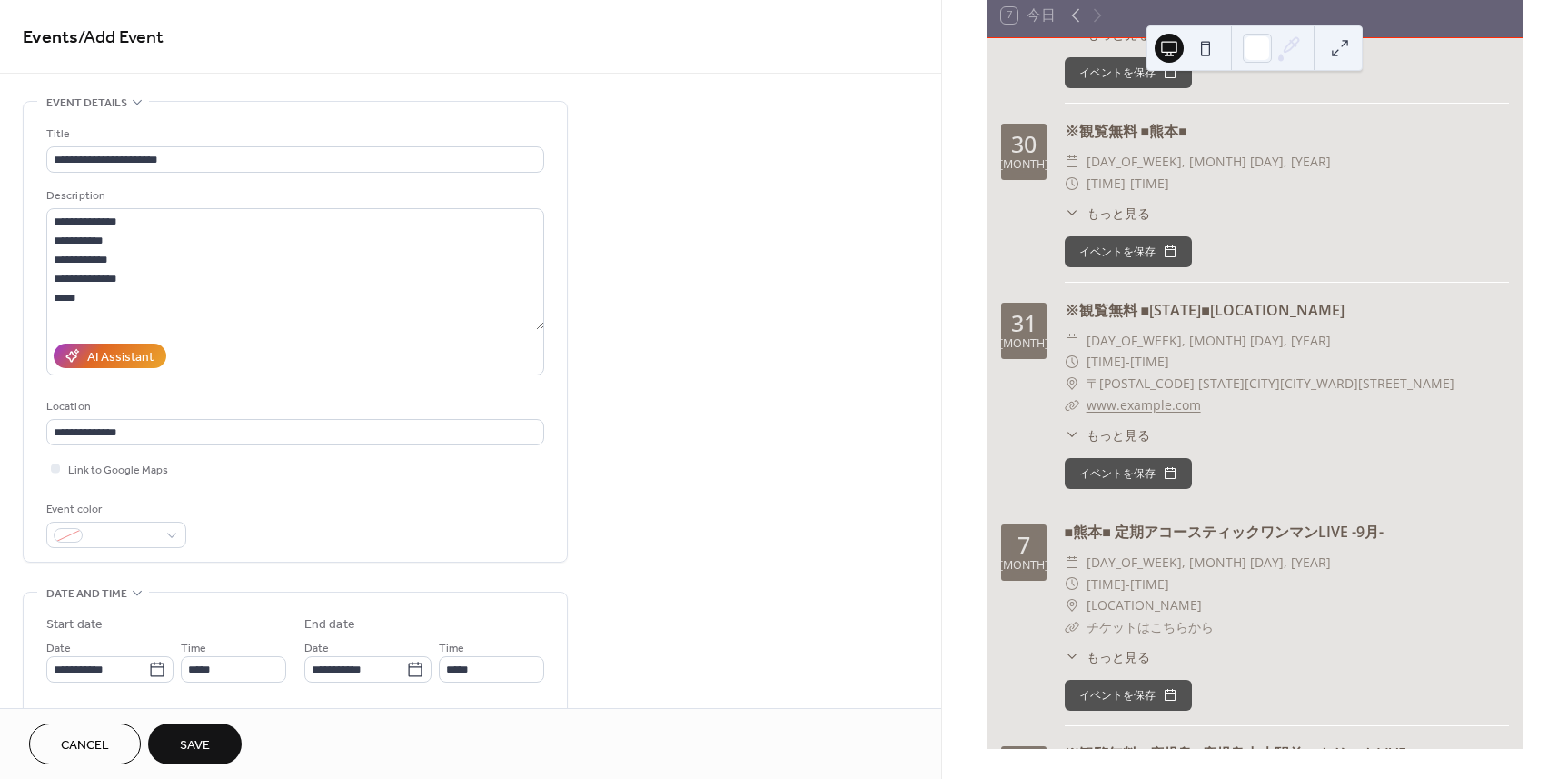type on "**********" 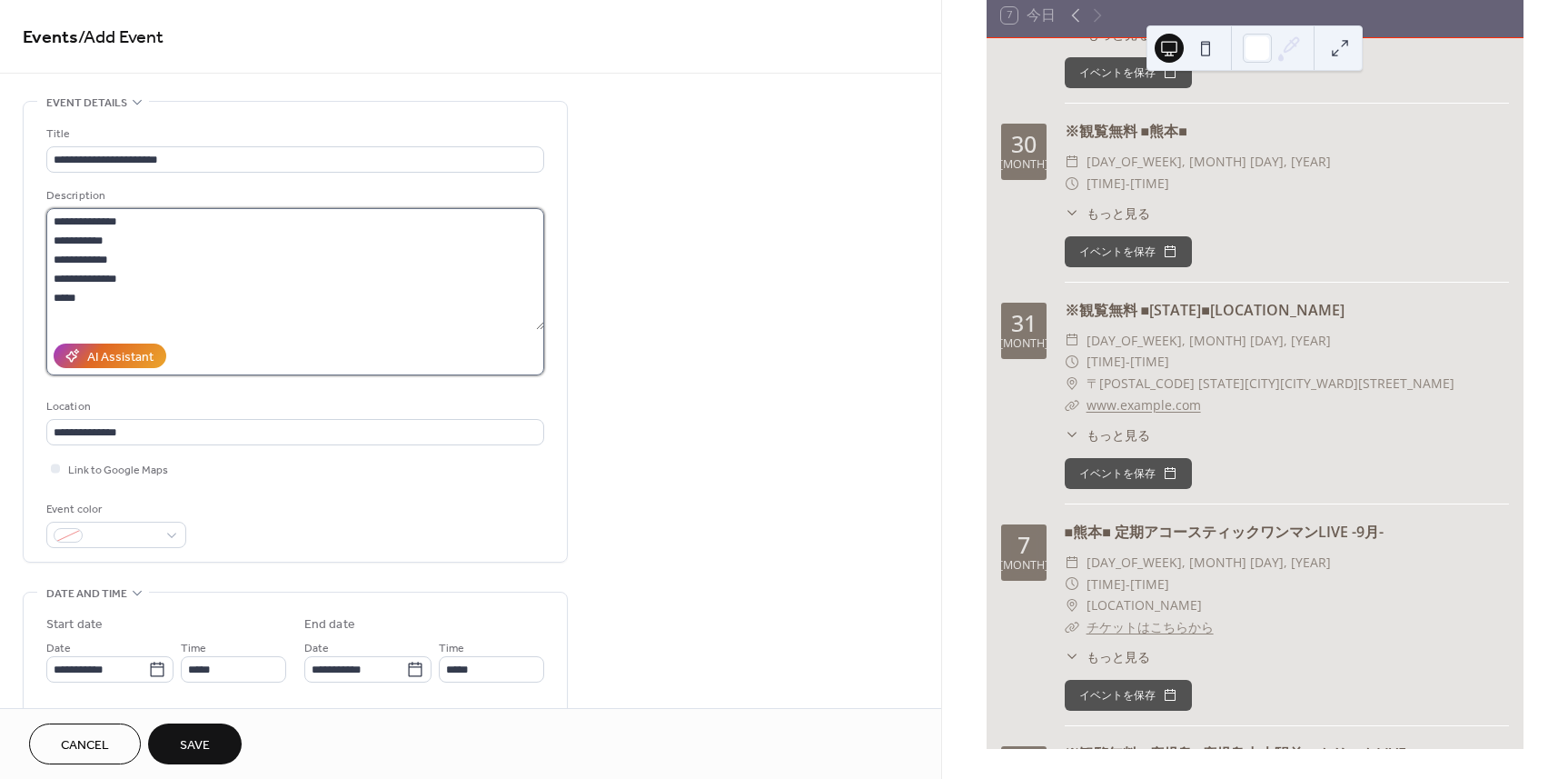 click on "**********" at bounding box center [295, 269] 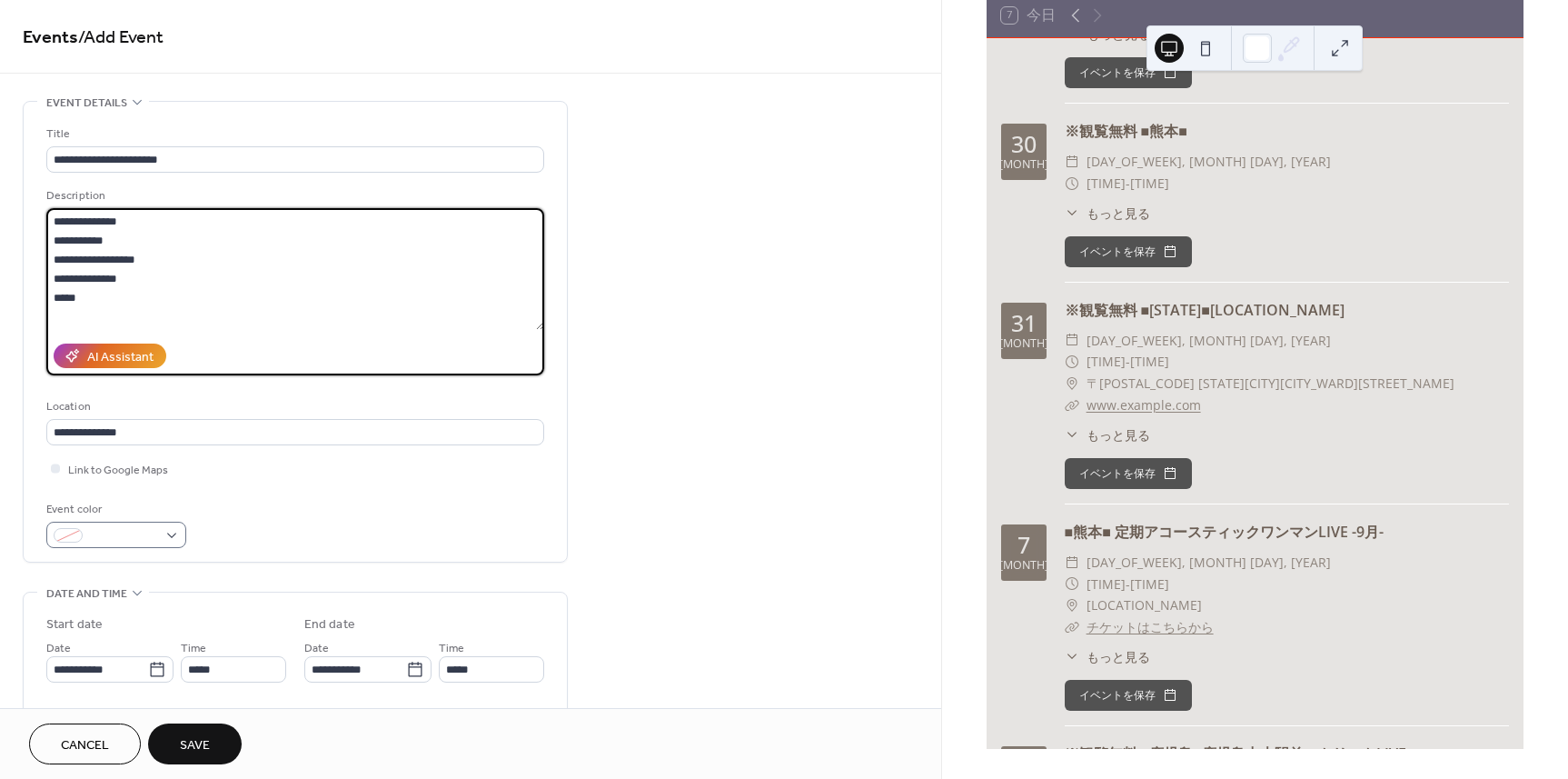 type on "**********" 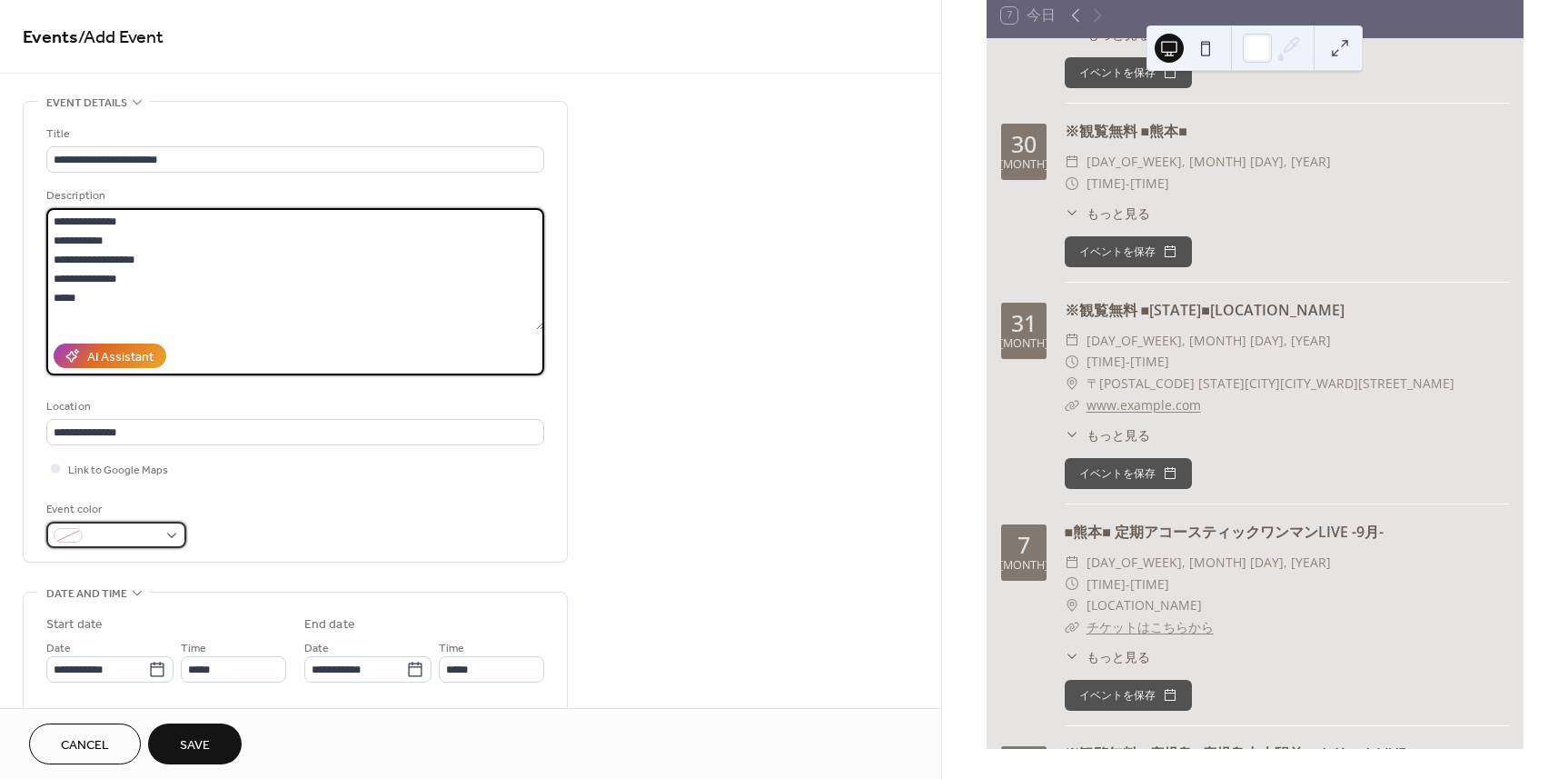 click at bounding box center [124, 536] 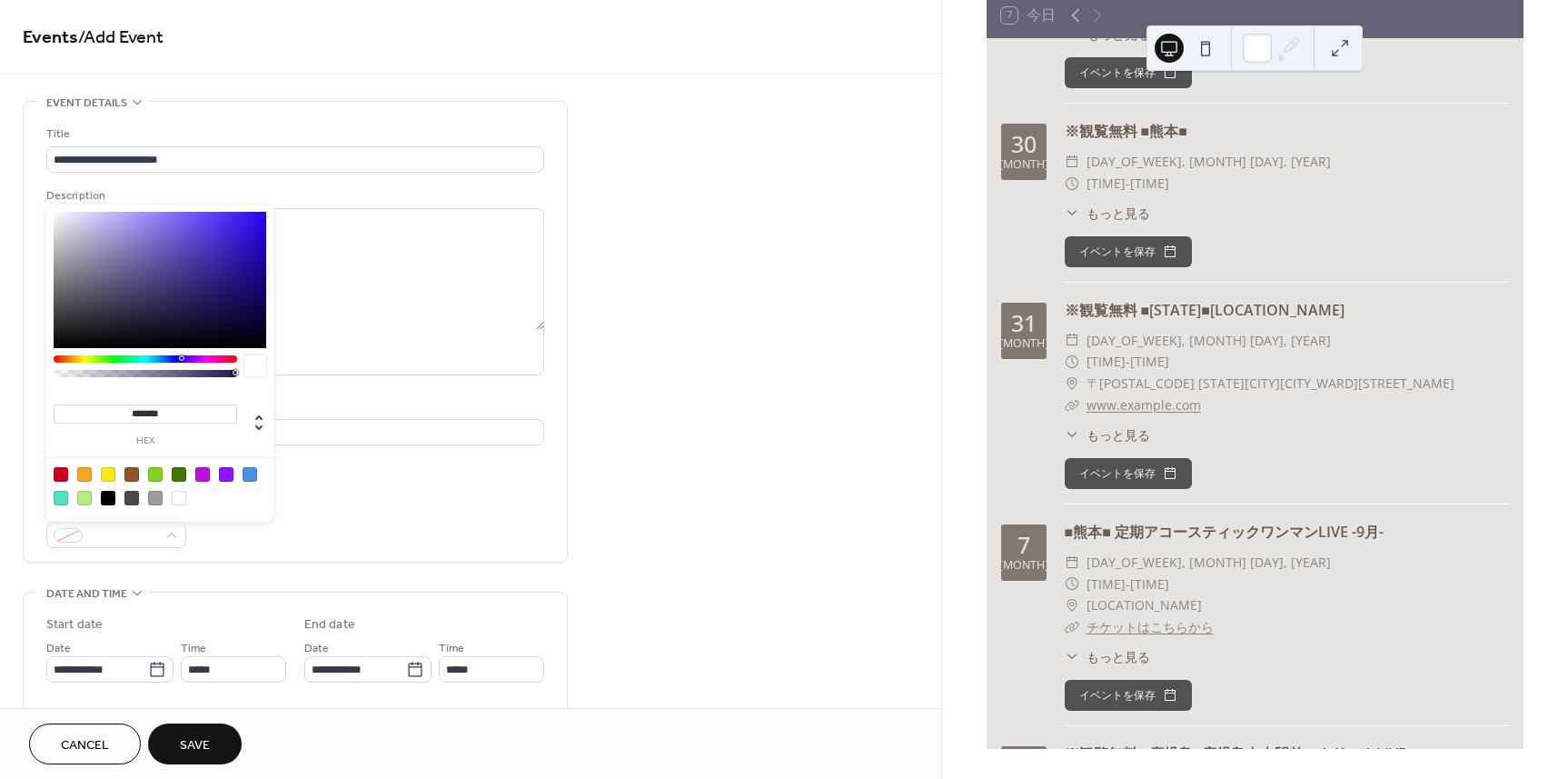 click at bounding box center [108, 474] 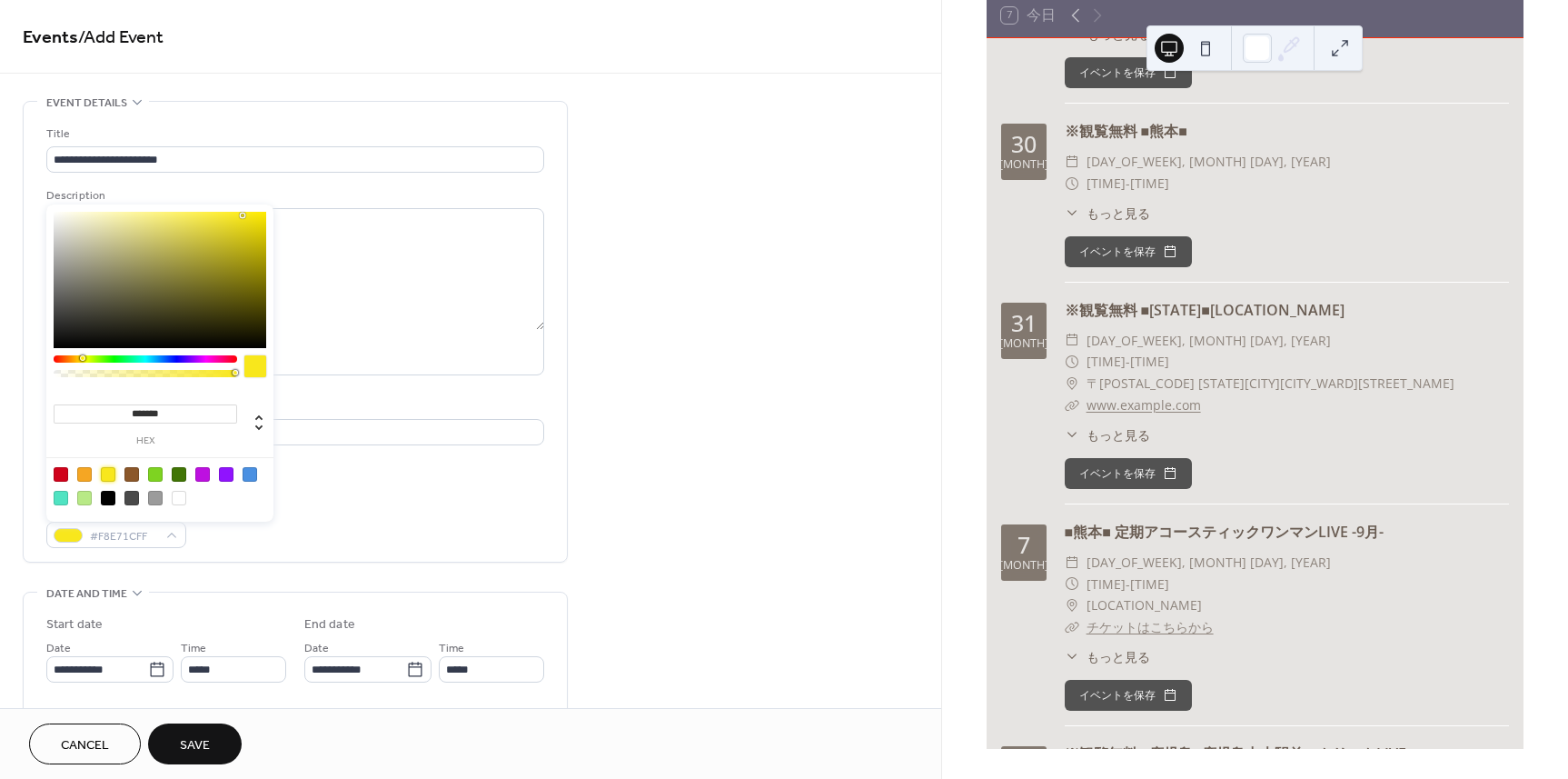 click on "Event color #F8E71CFF" at bounding box center (295, 524) 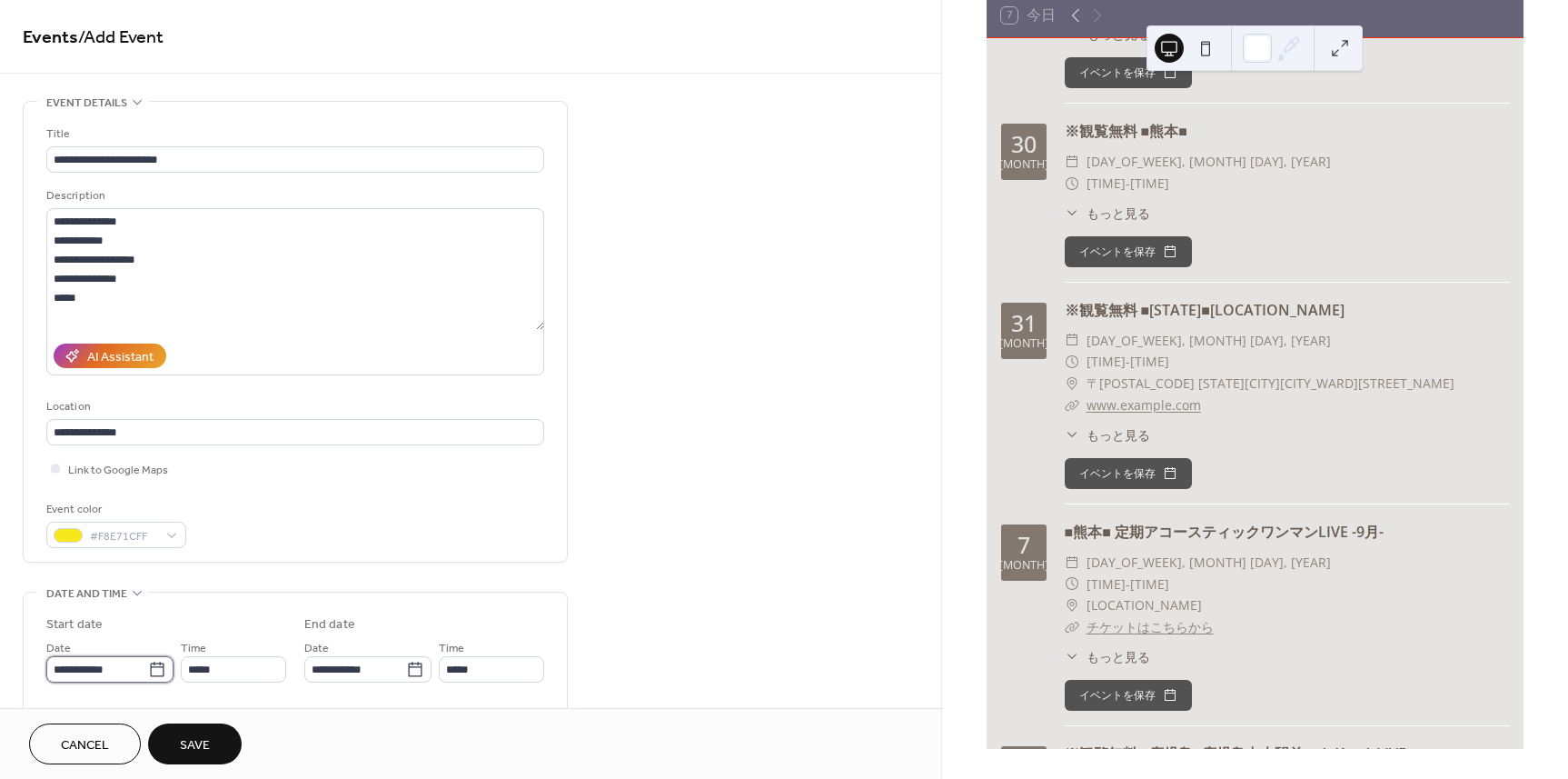 click on "**********" at bounding box center (97, 669) 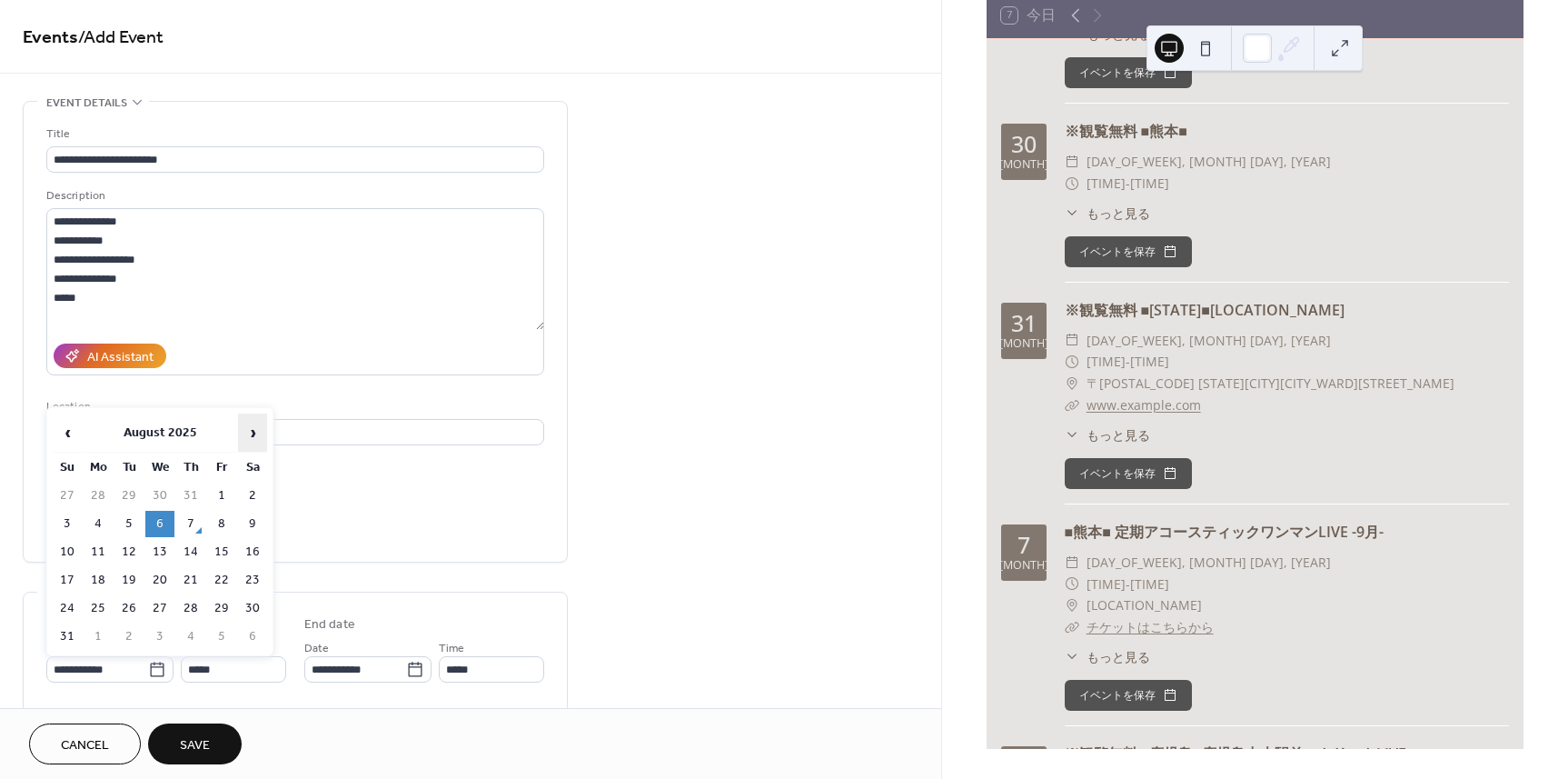 click on "›" at bounding box center (253, 433) 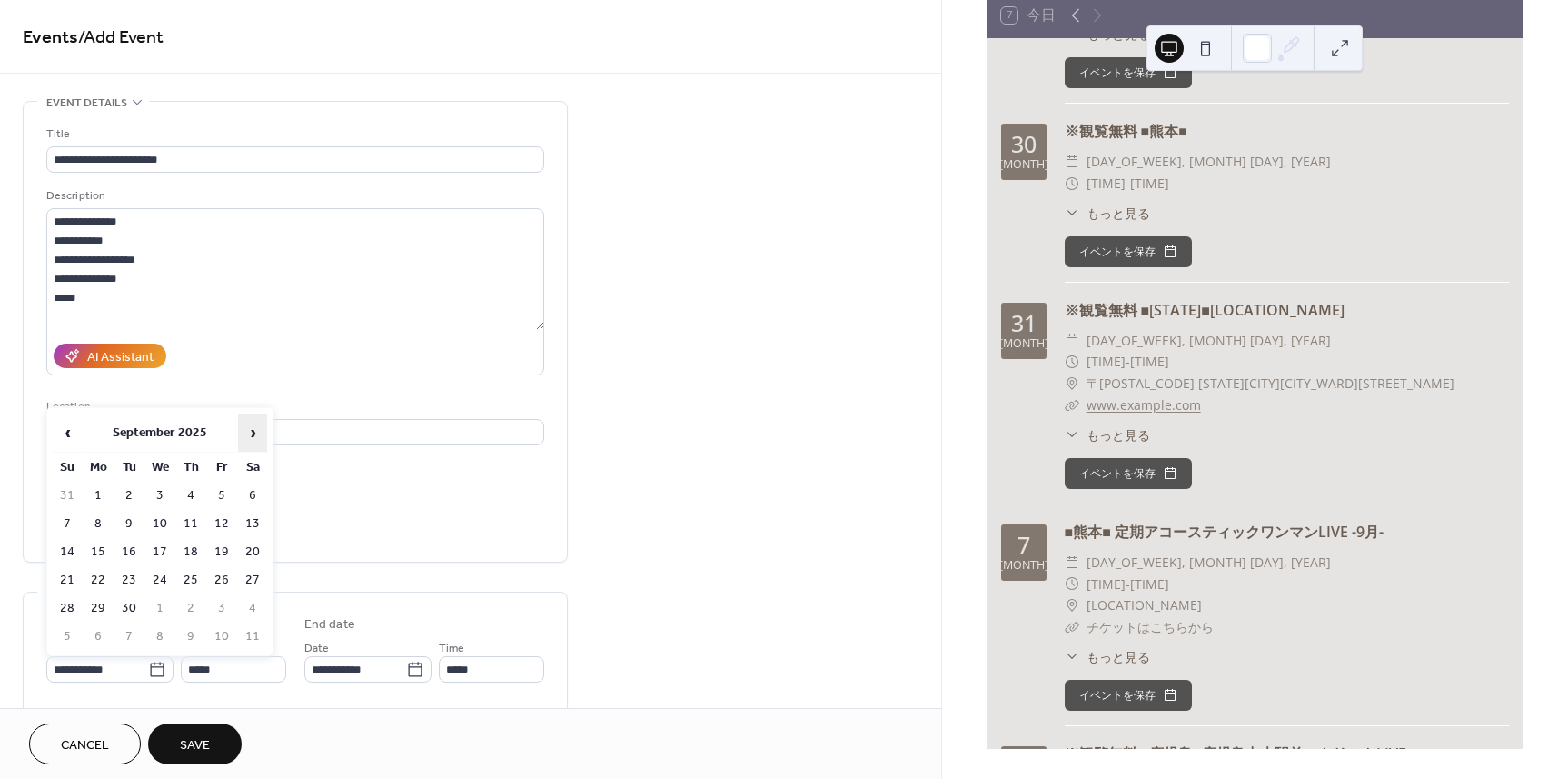 click on "›" at bounding box center [253, 433] 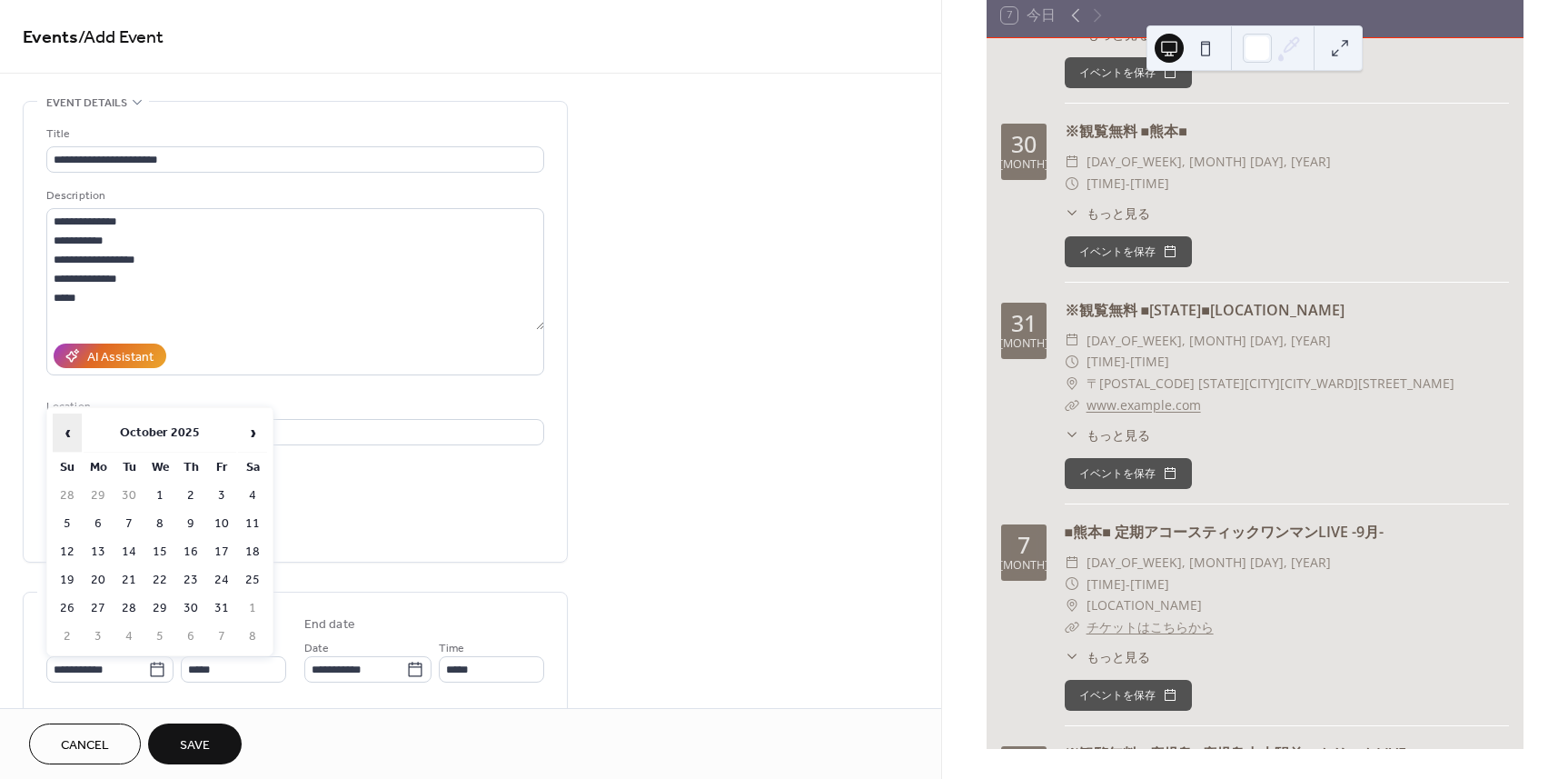 click on "‹" at bounding box center [67, 433] 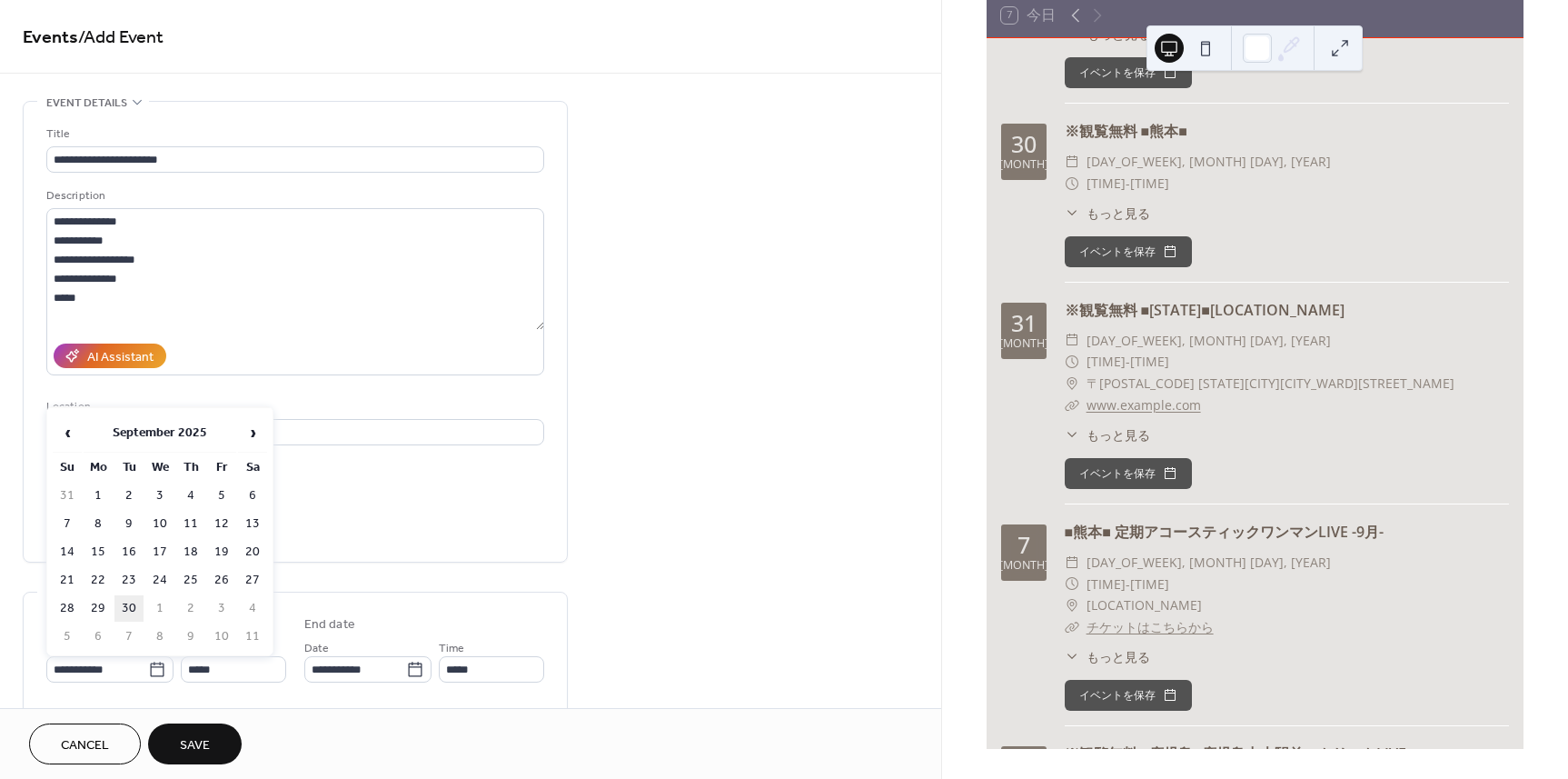 click on "30" at bounding box center (129, 608) 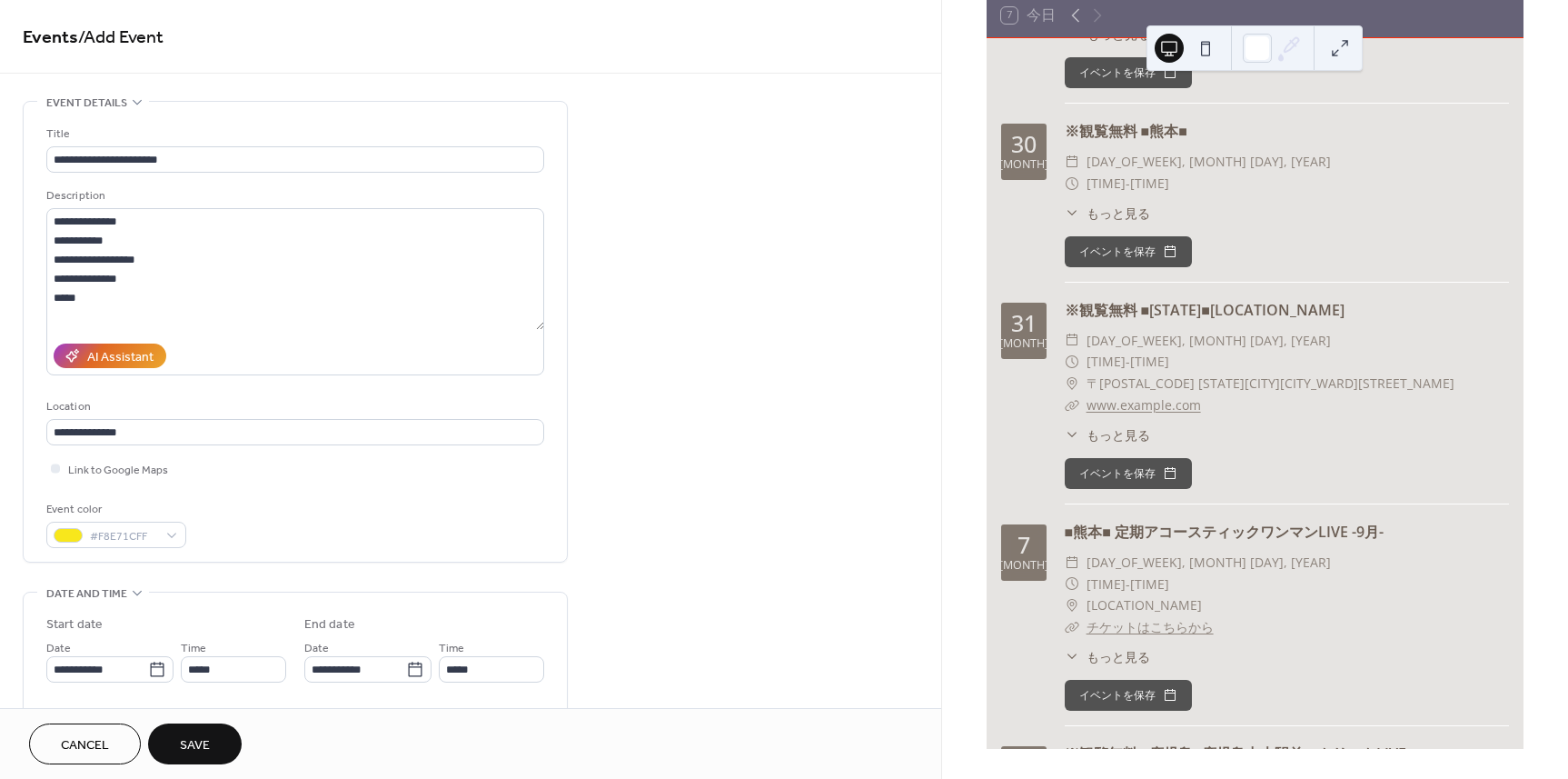 click on "Event details Title [TITLE] Description [DESCRIPTION] AI Assistant Location [LOCATION] Link to Google Maps Event color [COLOR]" at bounding box center (295, 332) 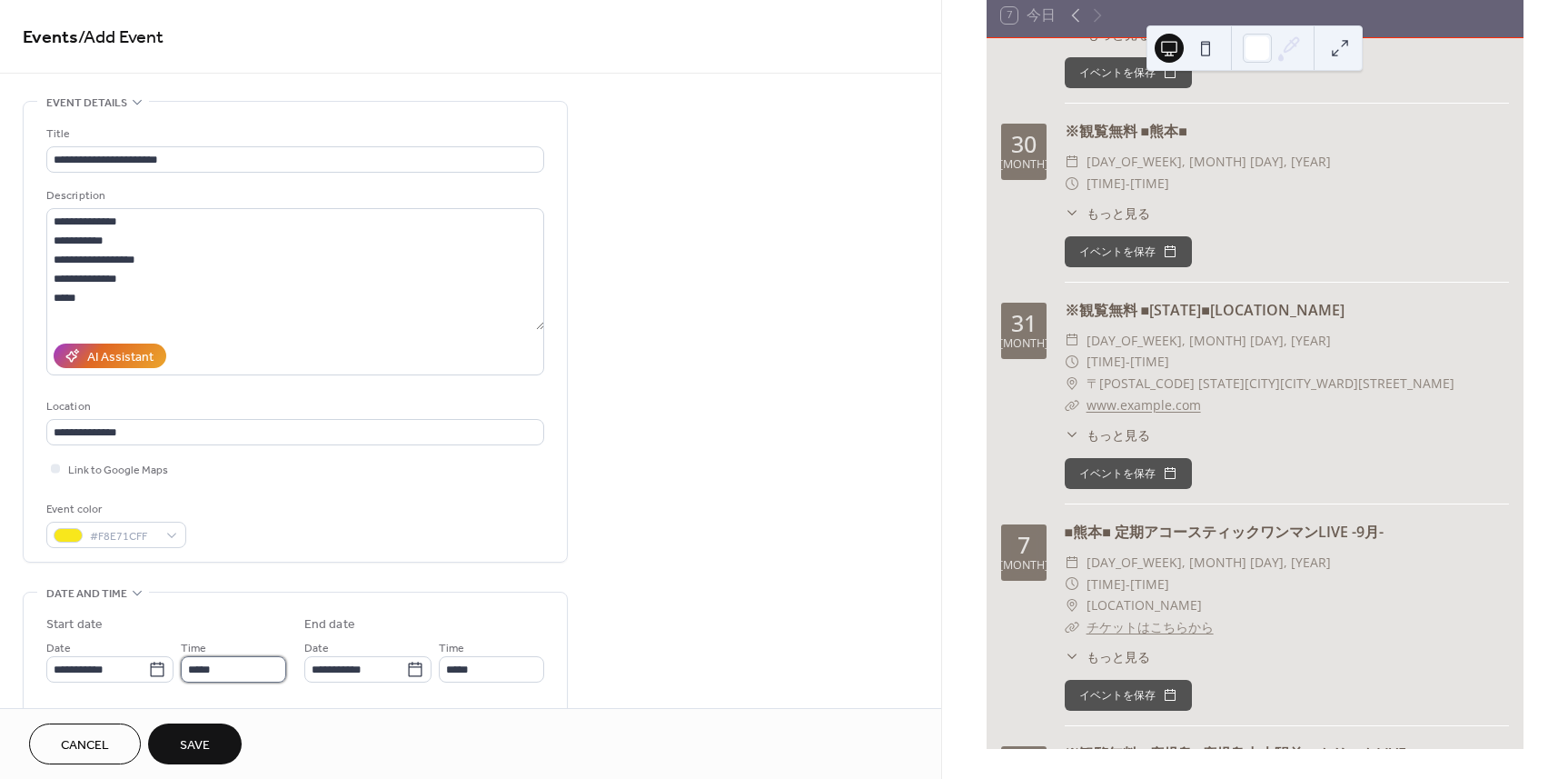 click on "*****" at bounding box center (233, 669) 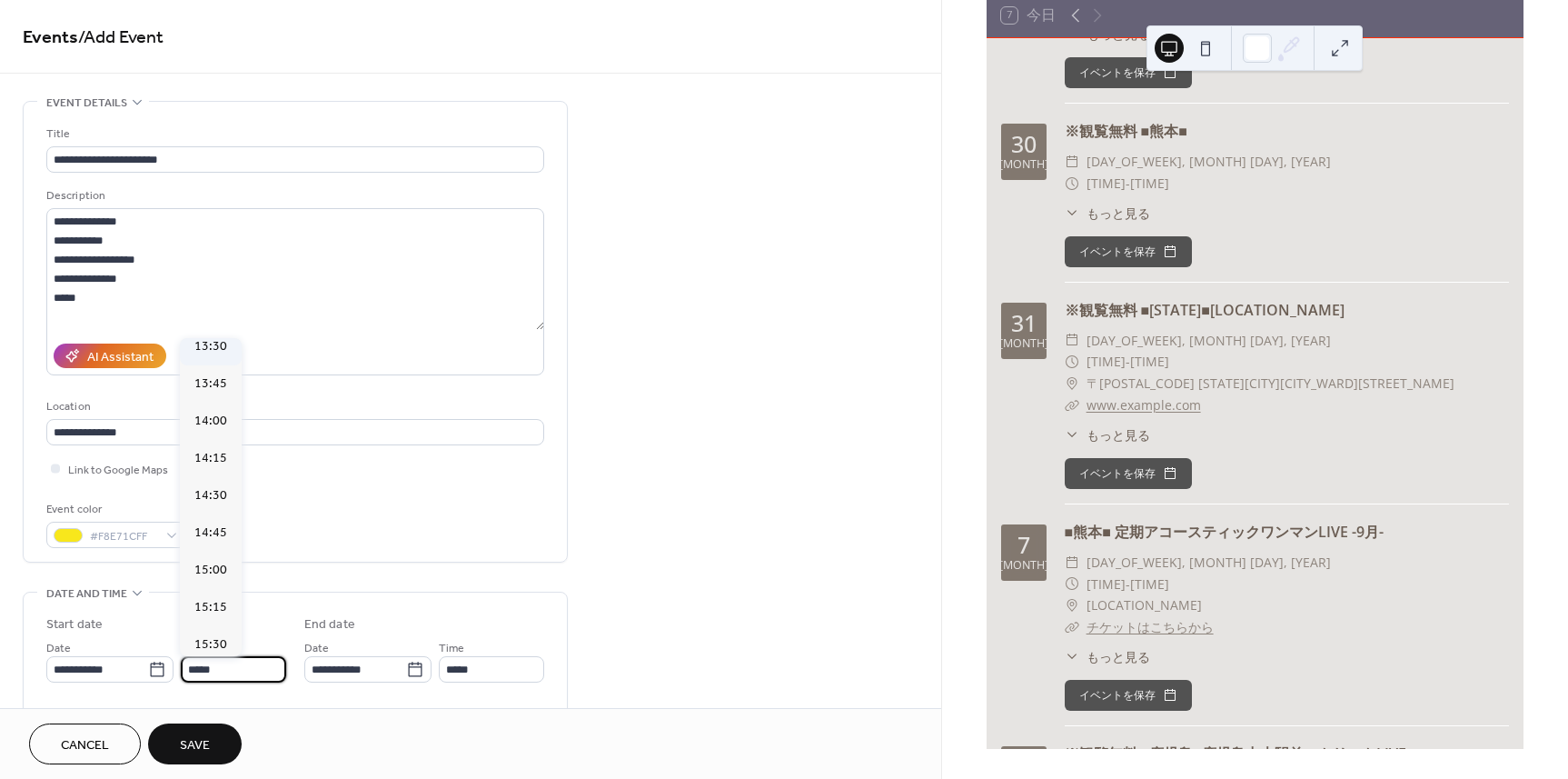 scroll, scrollTop: 2062, scrollLeft: 0, axis: vertical 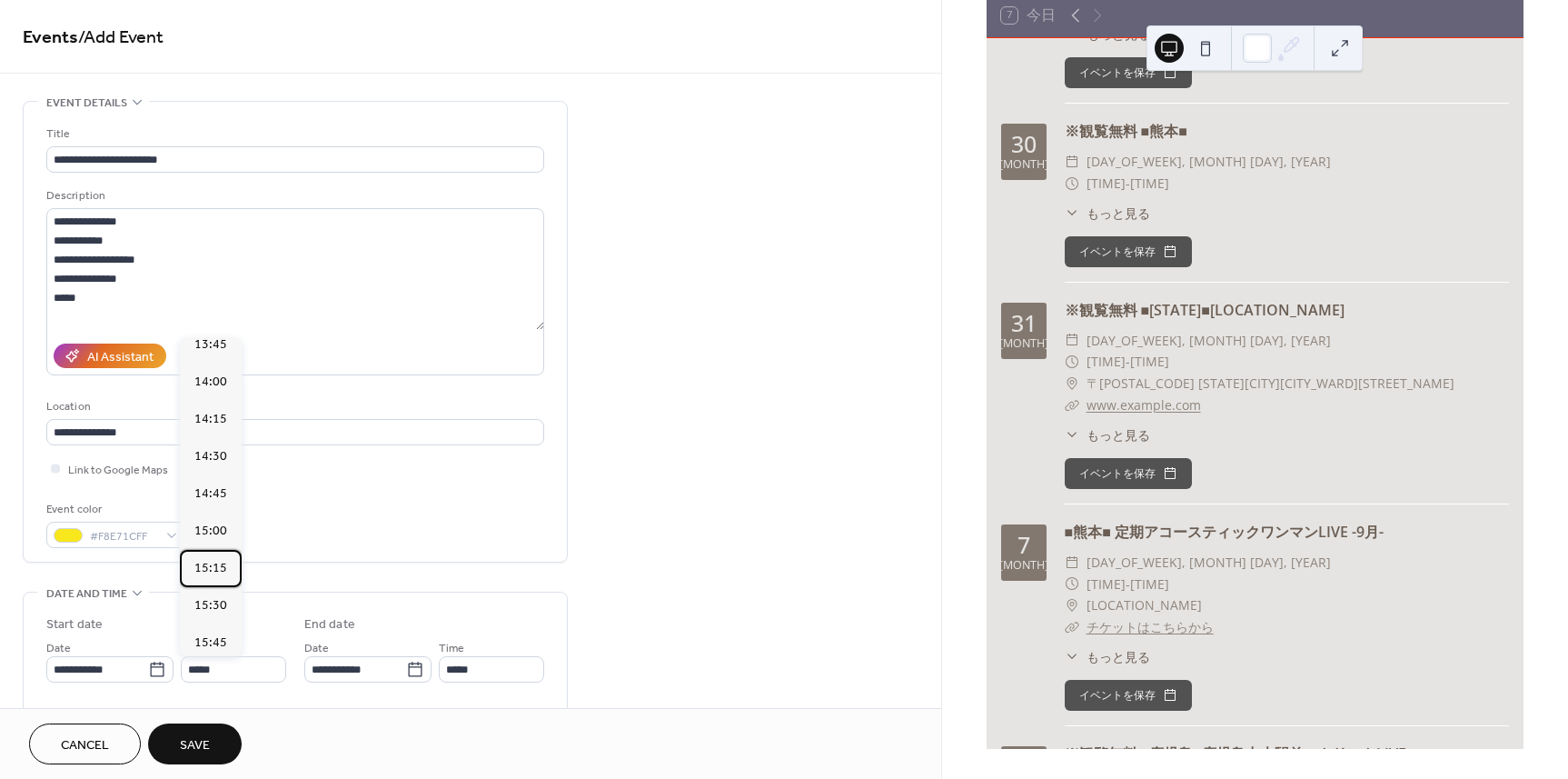 click on "15:15" at bounding box center [211, 568] 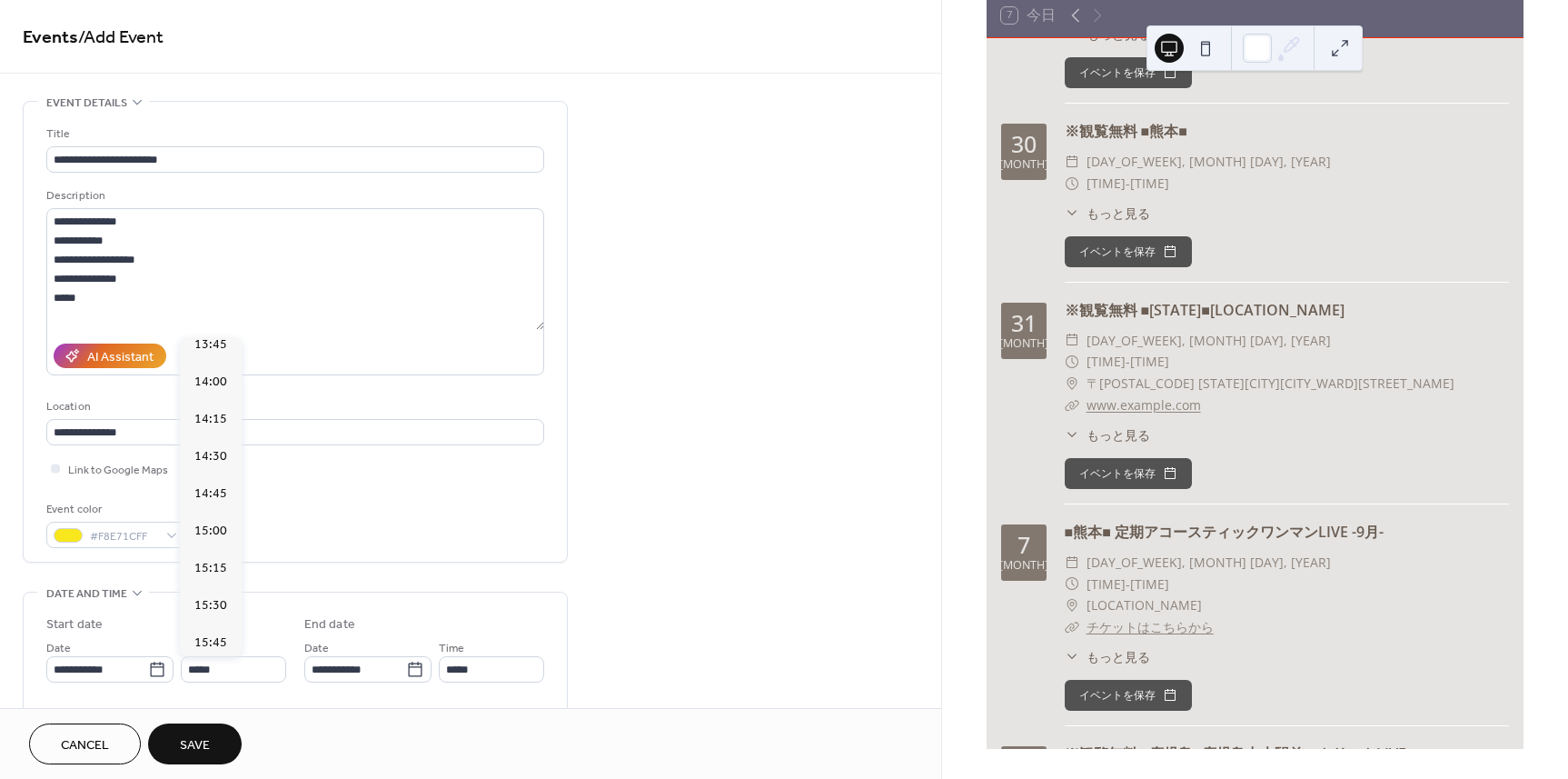 type on "*****" 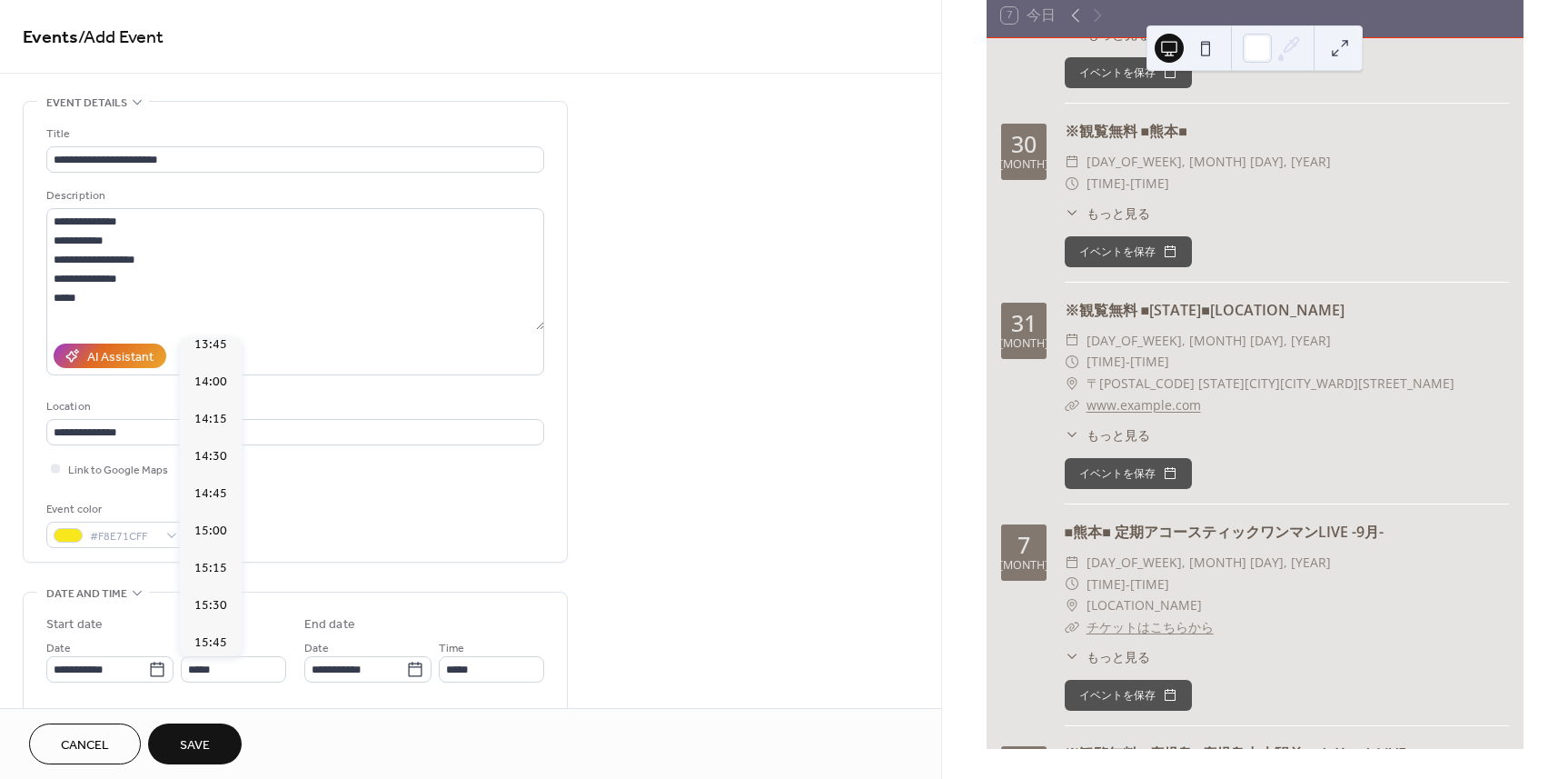 type on "*****" 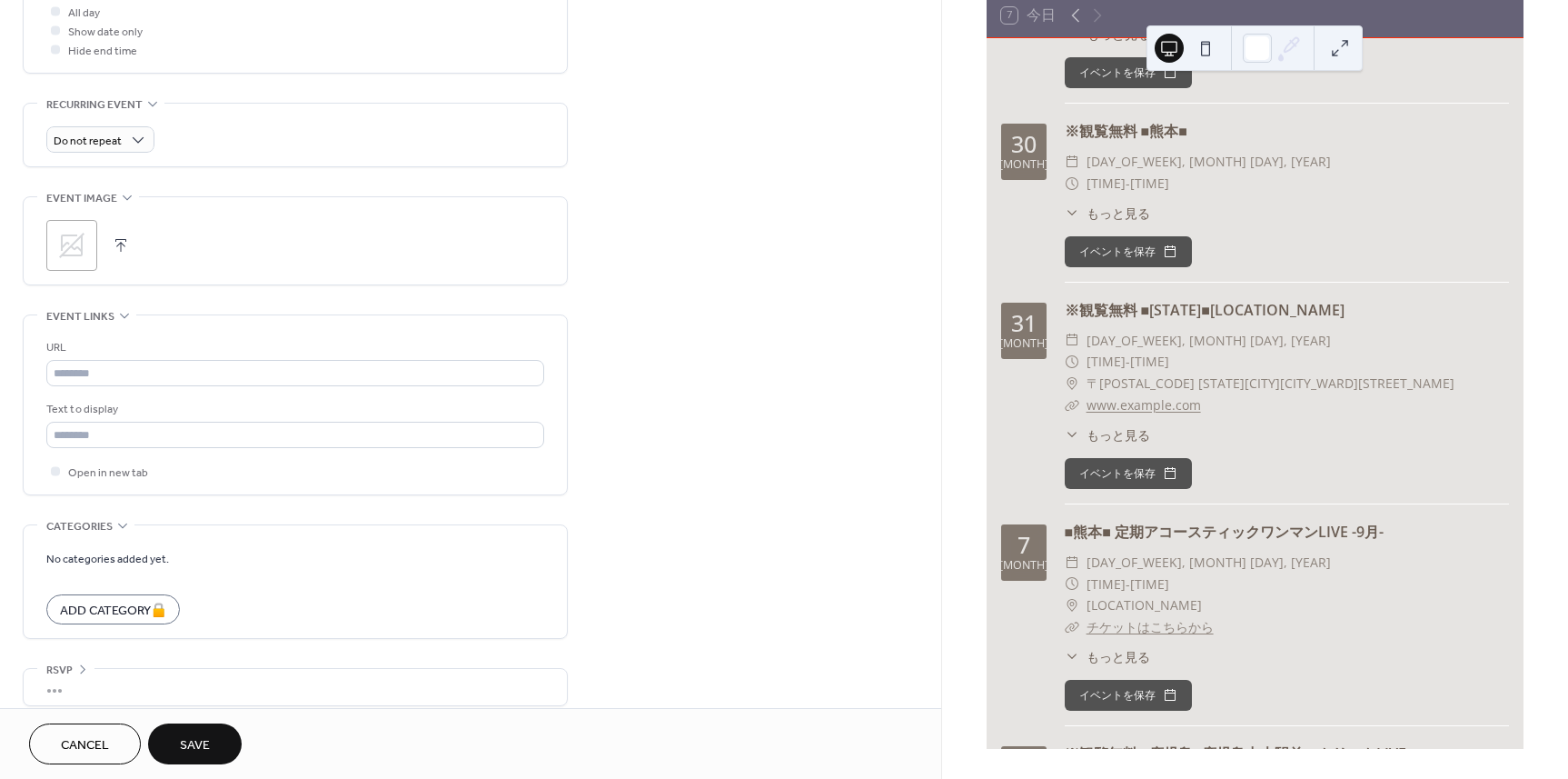 scroll, scrollTop: 719, scrollLeft: 0, axis: vertical 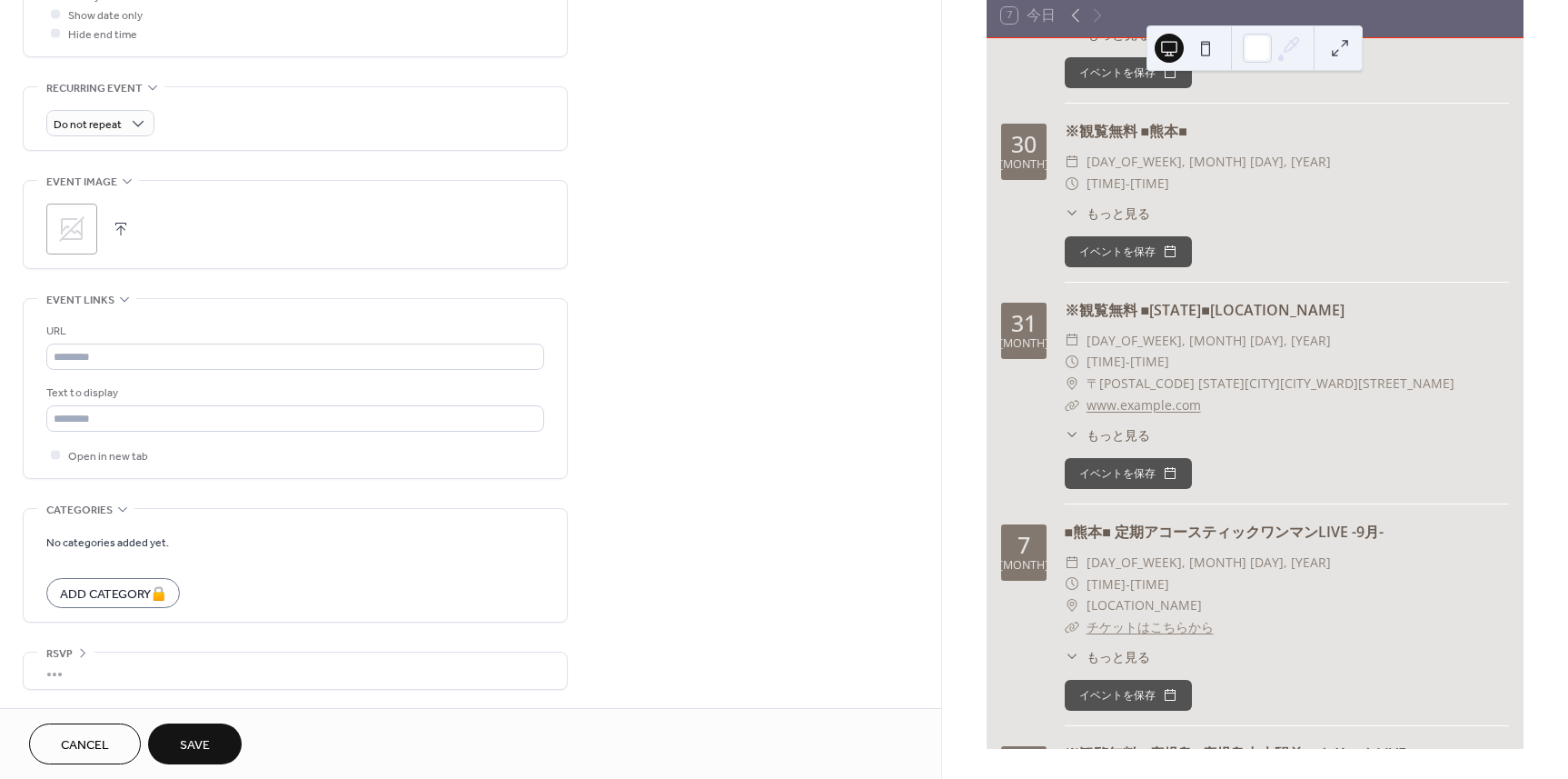 click on "Save" at bounding box center (194, 745) 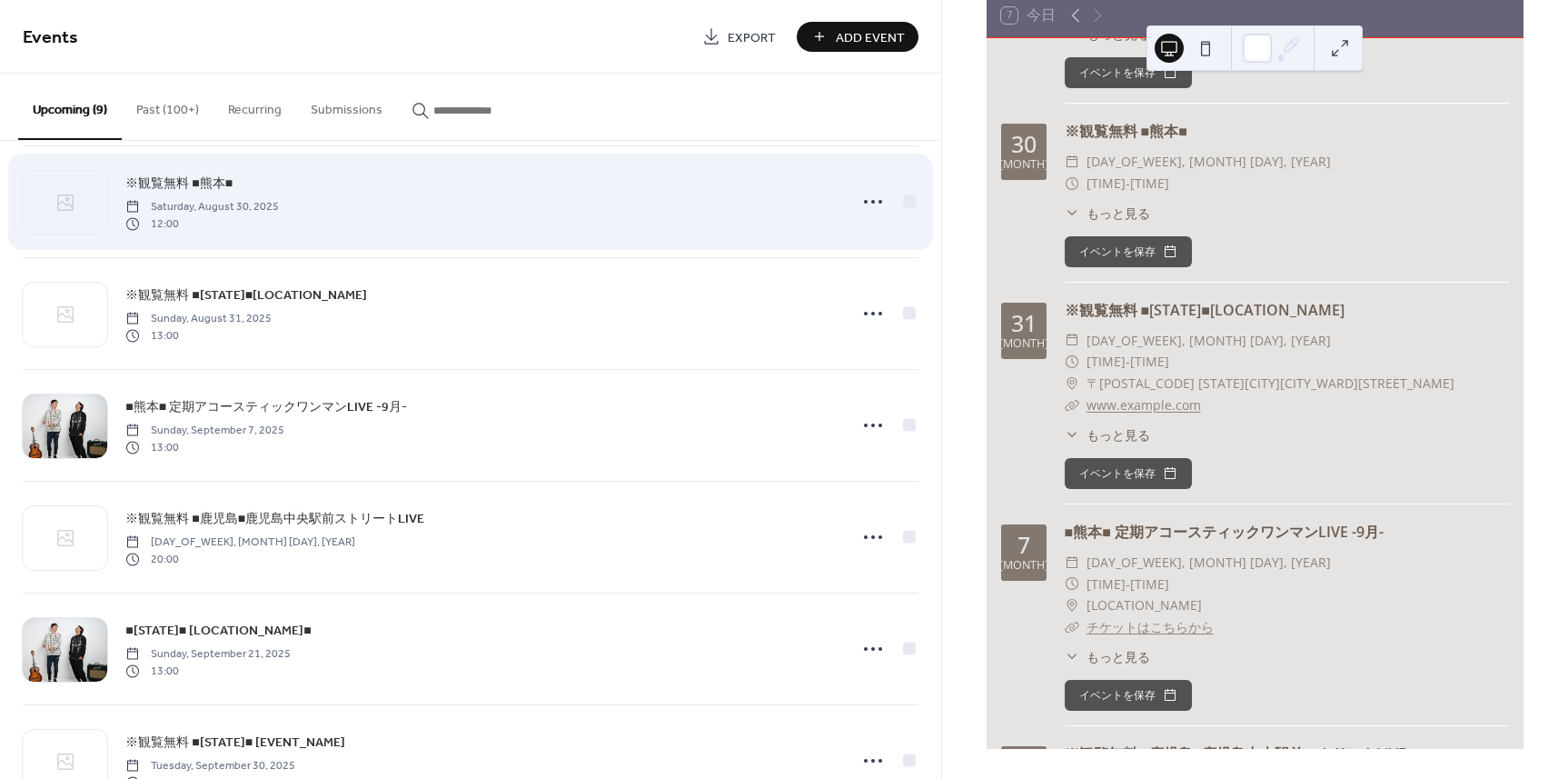 scroll, scrollTop: 422, scrollLeft: 0, axis: vertical 